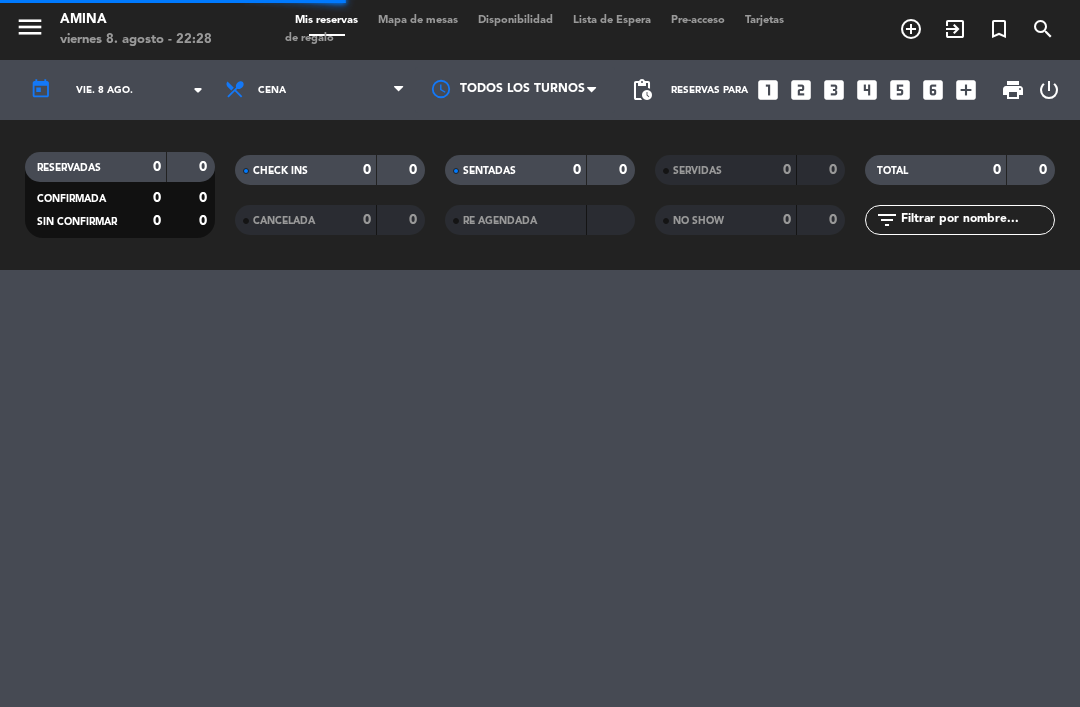 scroll, scrollTop: 0, scrollLeft: 0, axis: both 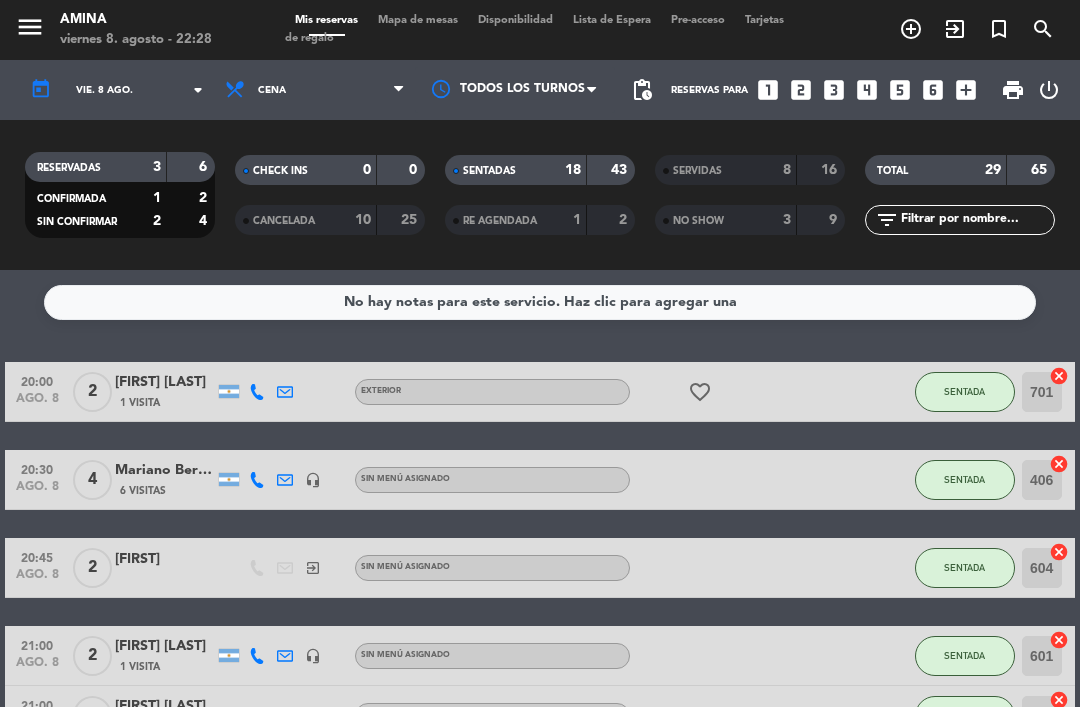 click on "Mapa de mesas" at bounding box center (418, 20) 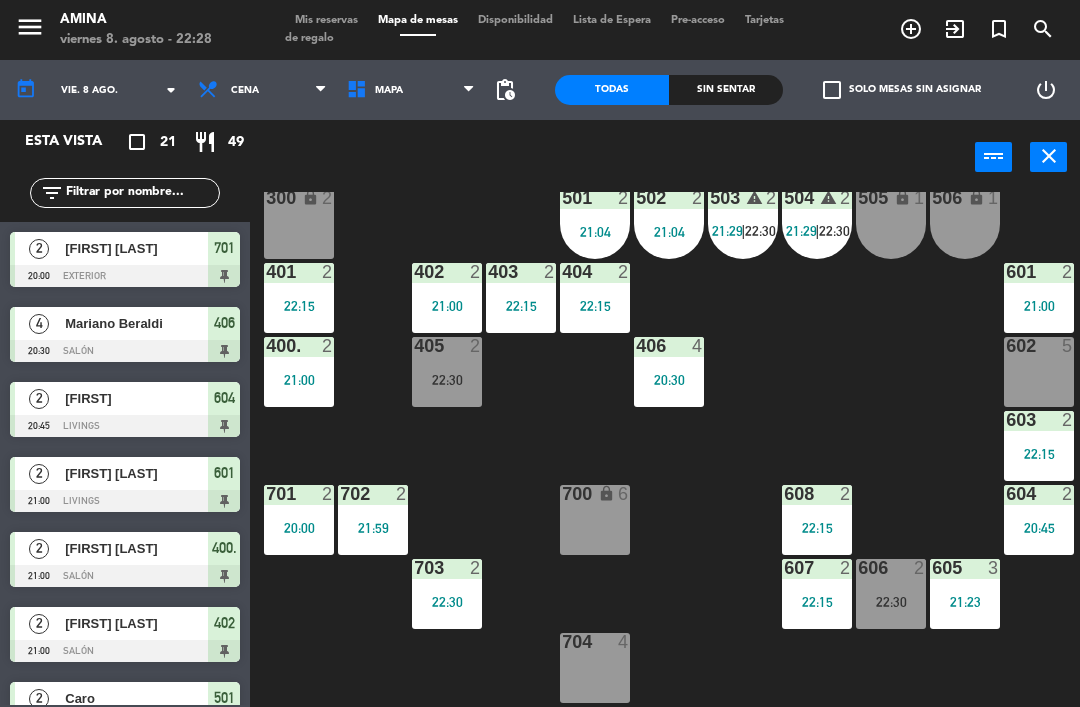 scroll, scrollTop: 556, scrollLeft: 0, axis: vertical 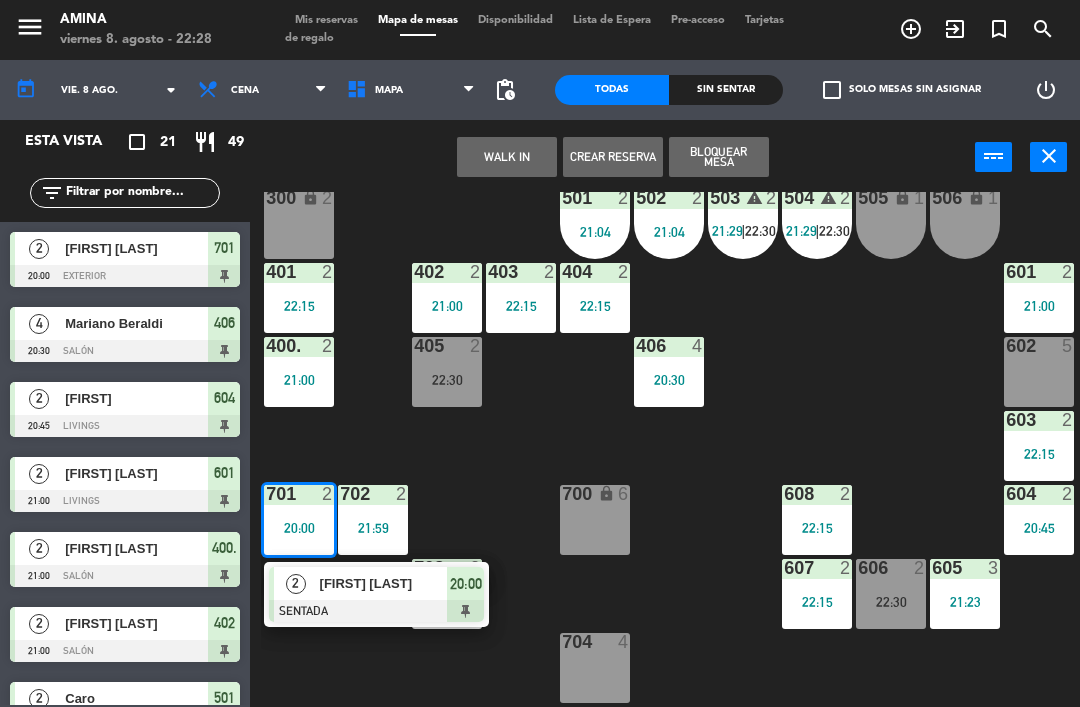 click on "[FIRST] [LAST]" at bounding box center [383, 583] 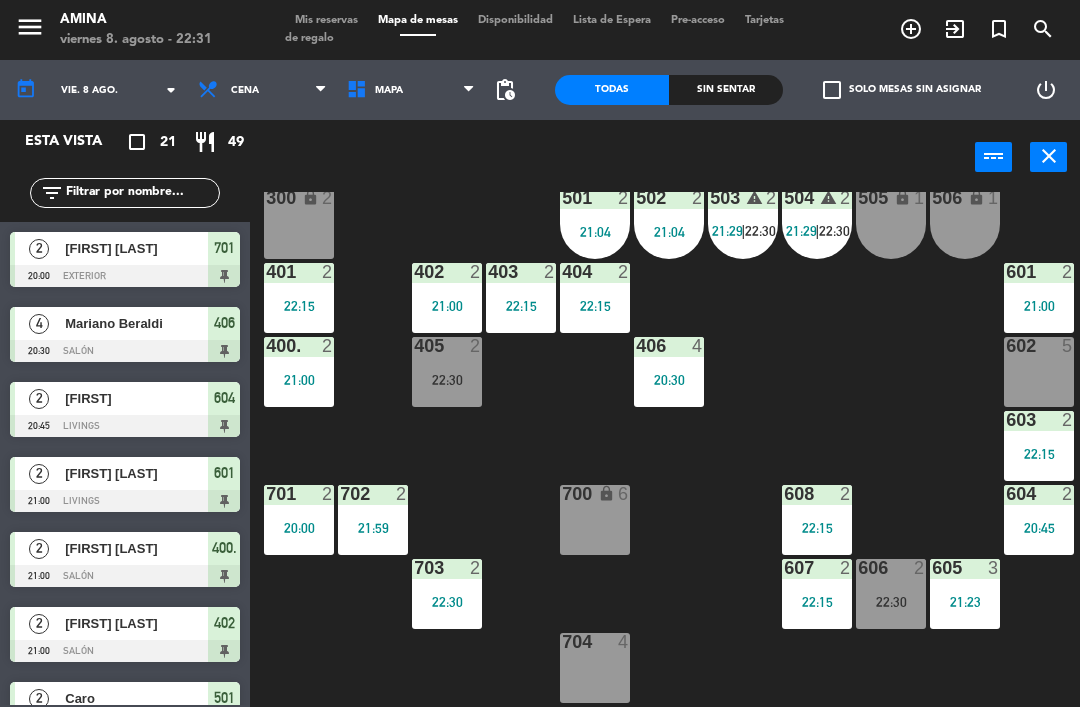 click on "20:45" at bounding box center [1039, 528] 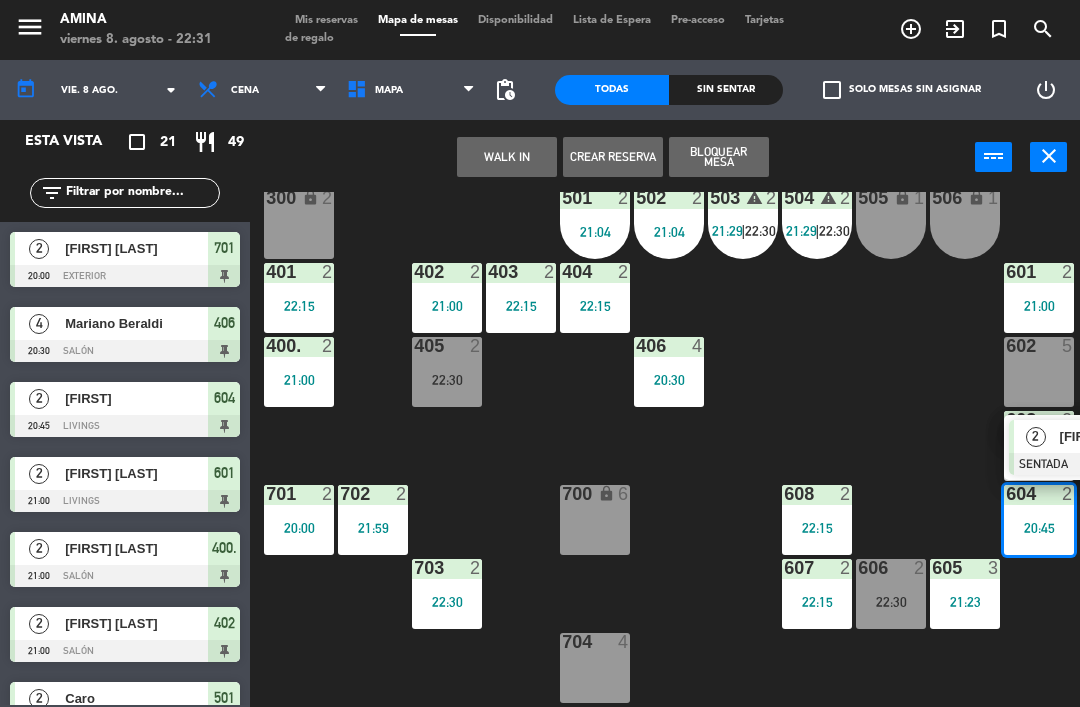click on "[FIRST]" at bounding box center [1124, 436] 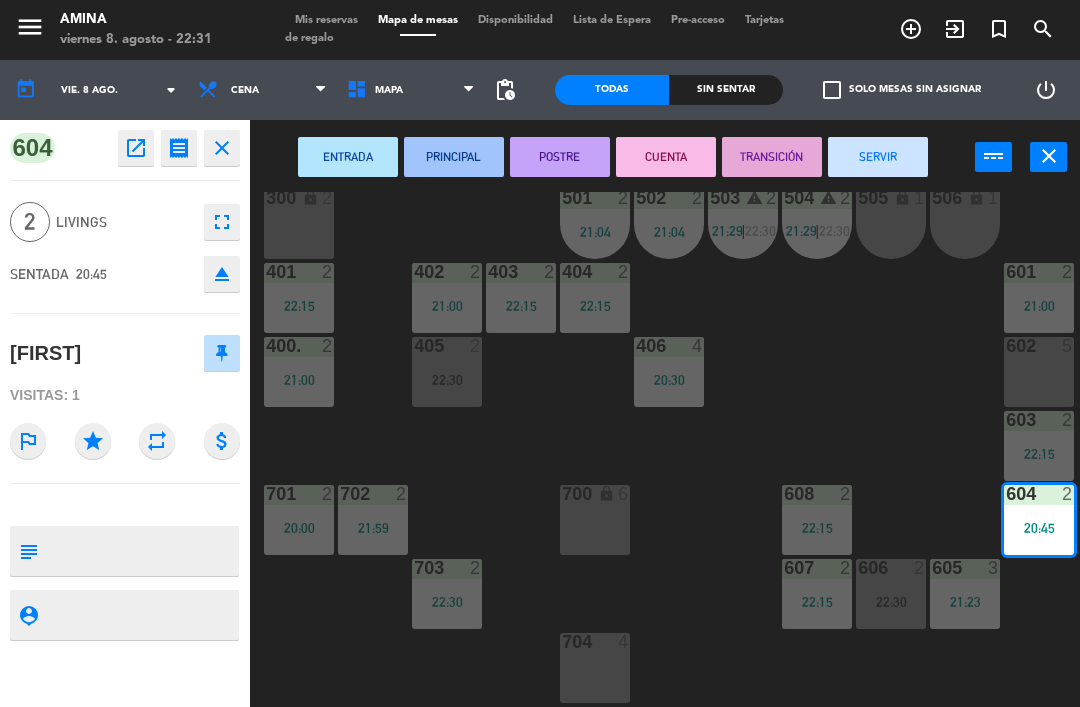 click on "SERVIR" at bounding box center (878, 157) 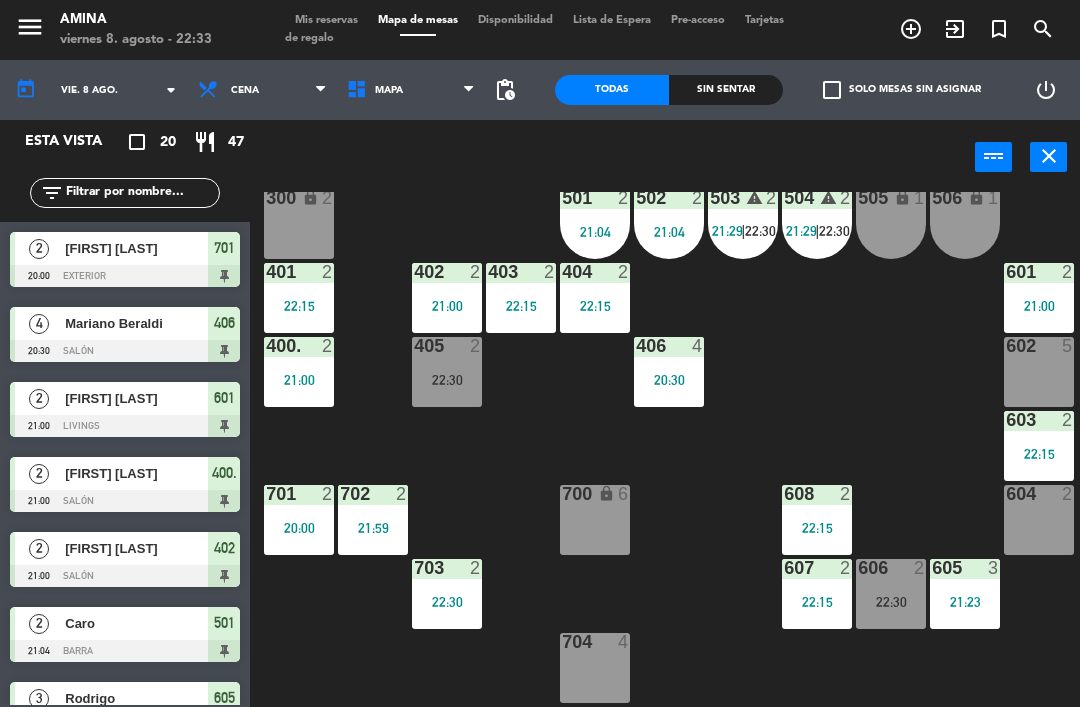 click on "22:30" at bounding box center [891, 602] 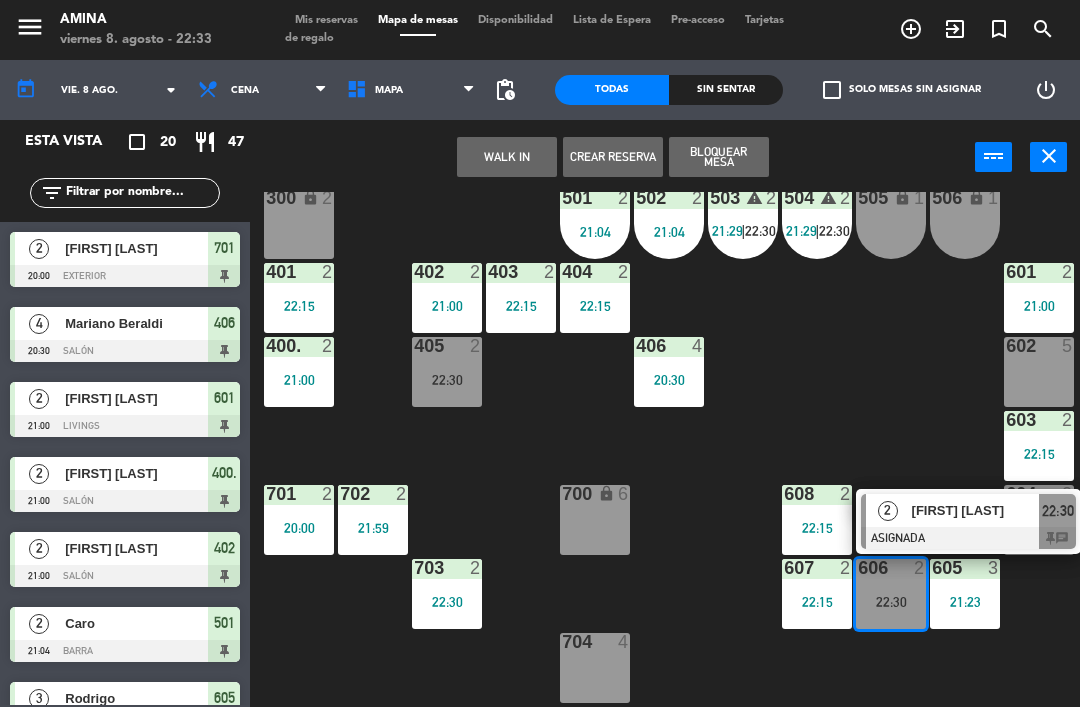 click on "[FIRST] [LAST]" at bounding box center [976, 510] 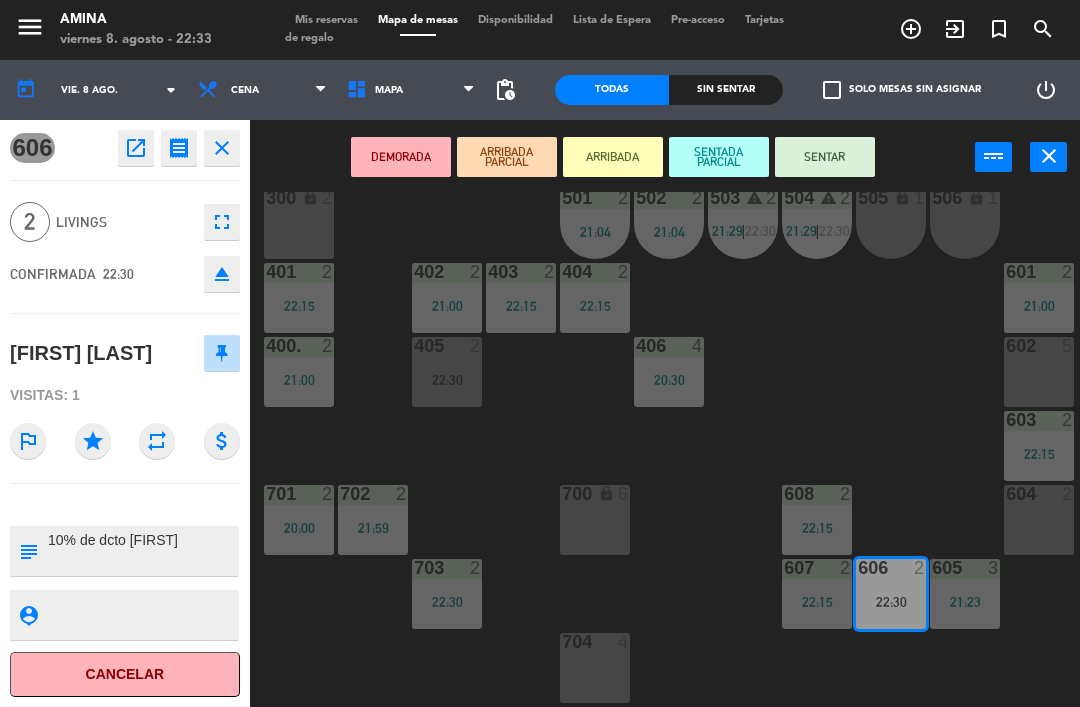 click on "604  2" at bounding box center [1039, 520] 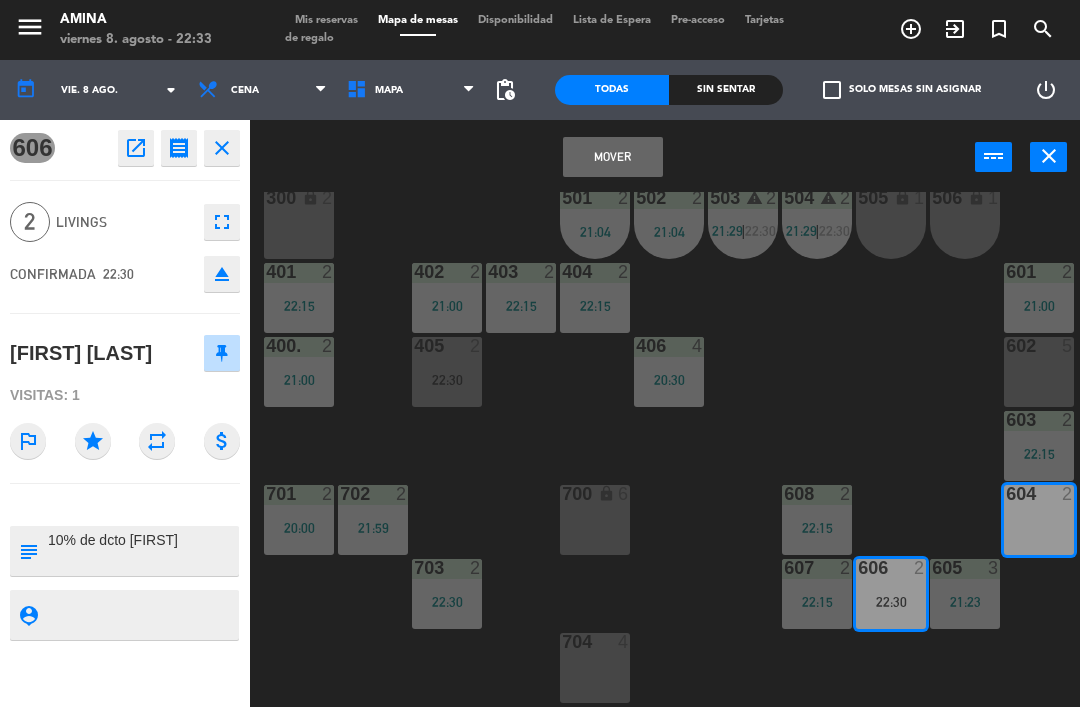 click on "Mover" at bounding box center [613, 157] 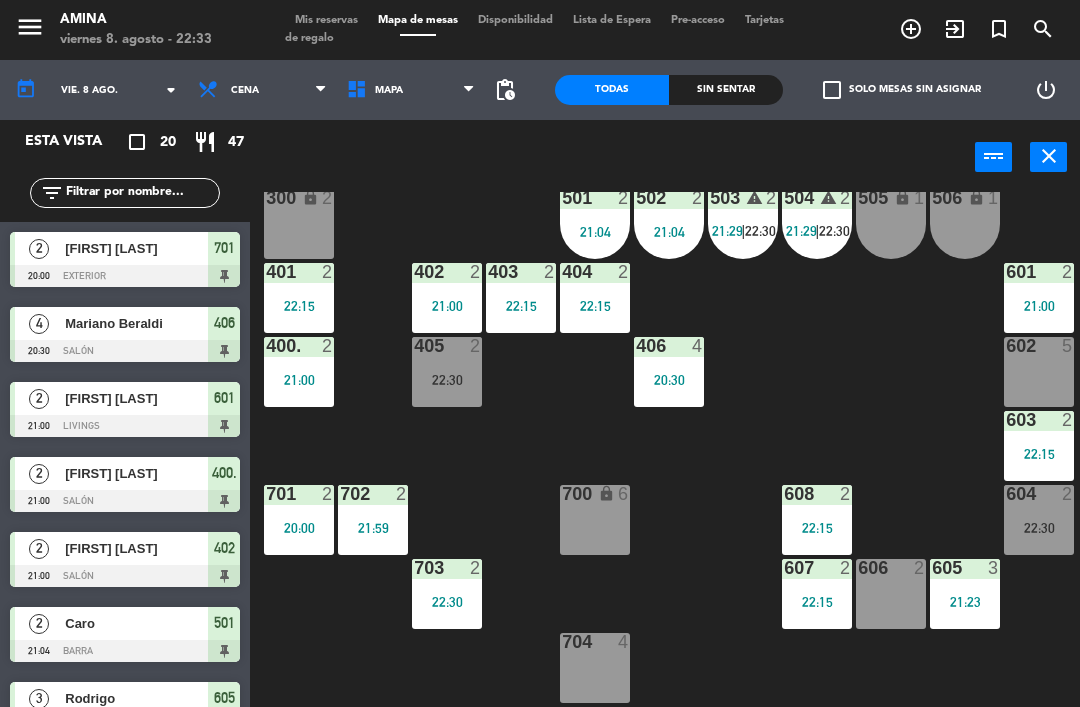 scroll, scrollTop: 234, scrollLeft: 0, axis: vertical 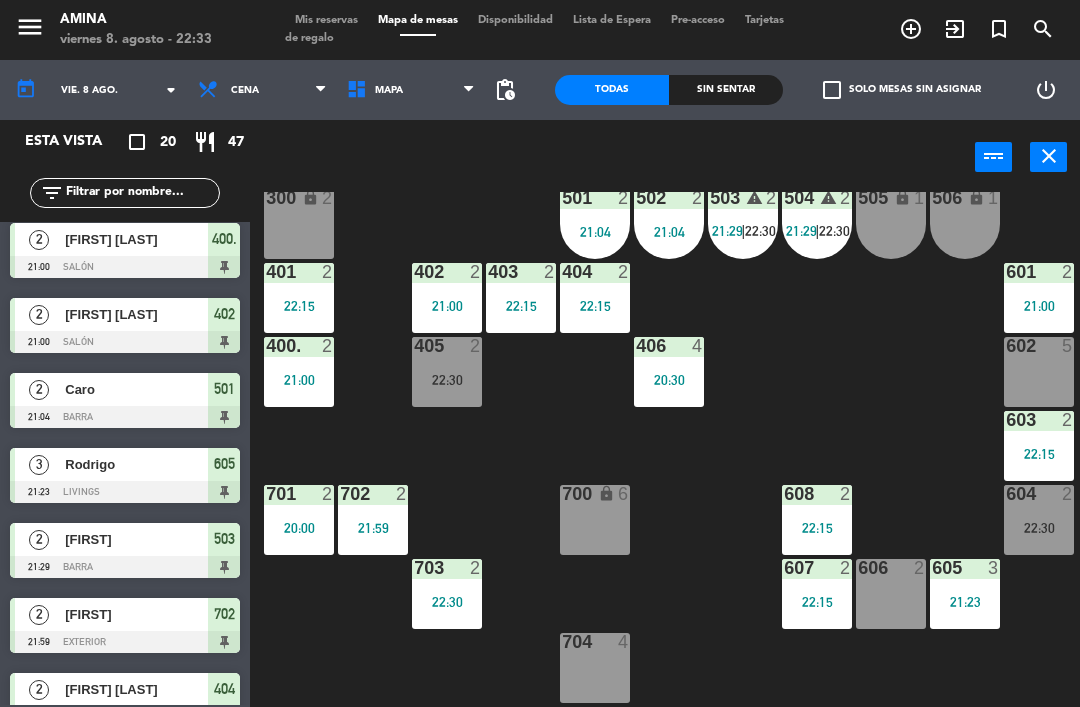 click on "[NUMBER] [NUMBER]" at bounding box center (891, 594) 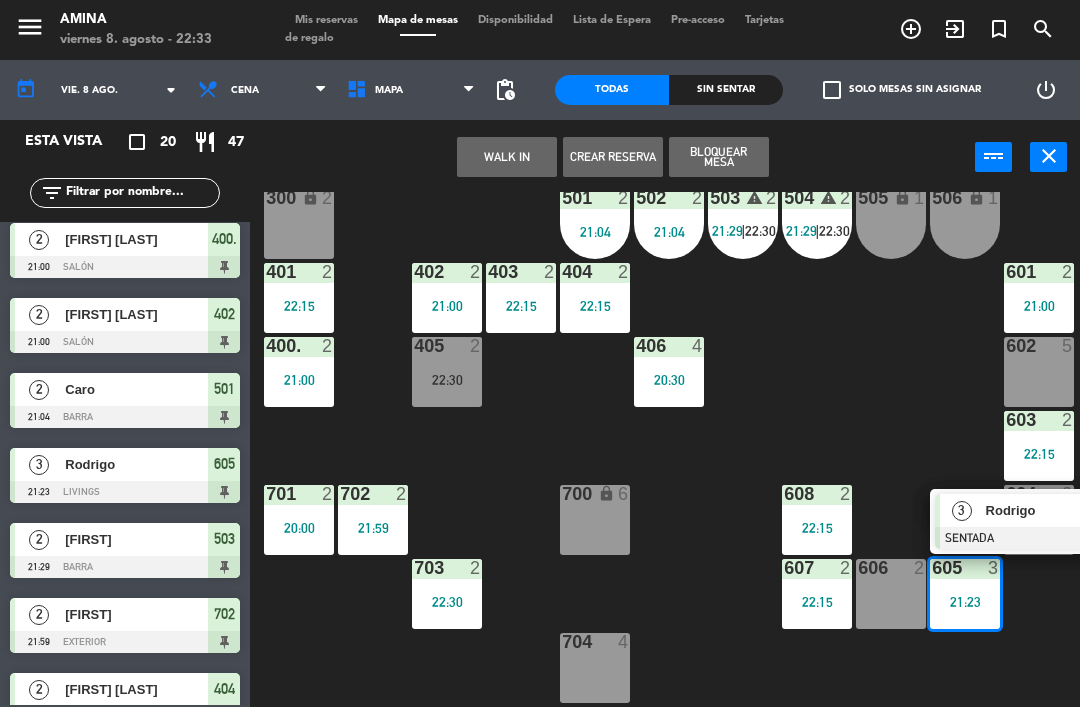 click on "3" at bounding box center (961, 510) 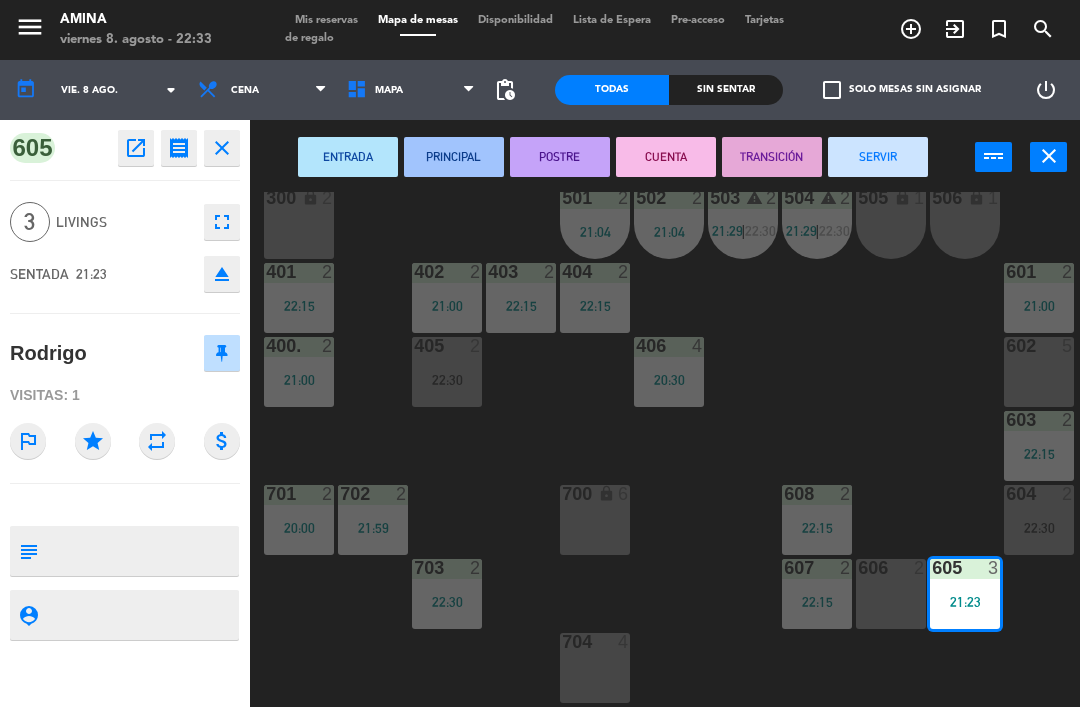 click on "[NUMBER] [NUMBER]" at bounding box center (891, 594) 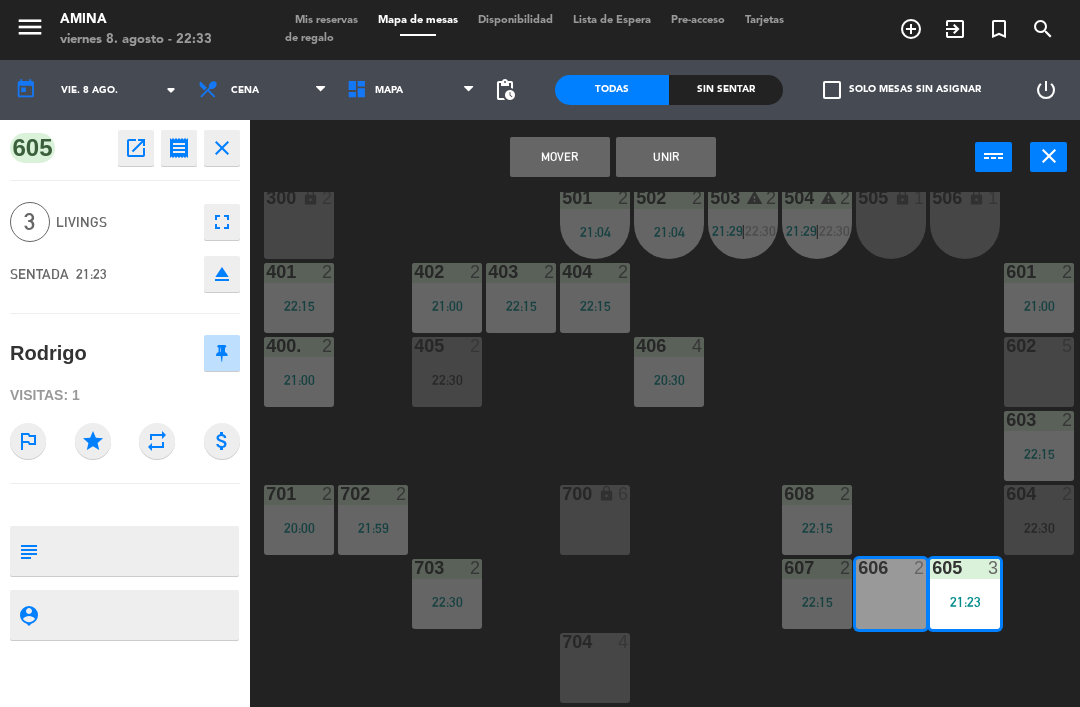 click on "Unir" at bounding box center [666, 157] 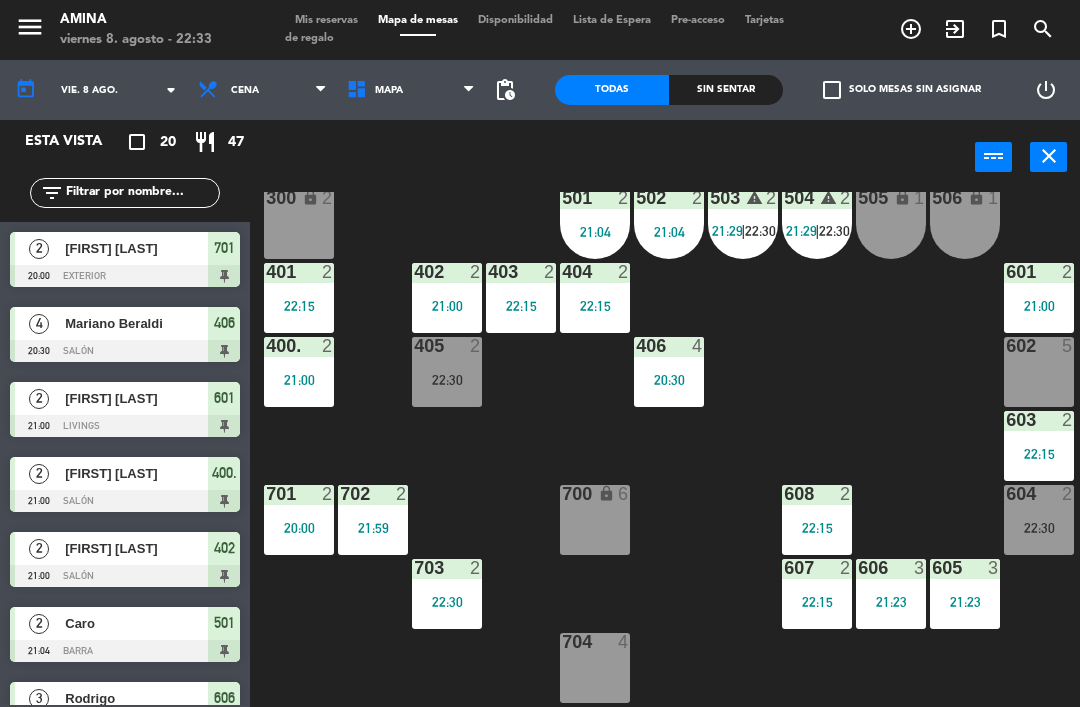 scroll, scrollTop: 0, scrollLeft: 0, axis: both 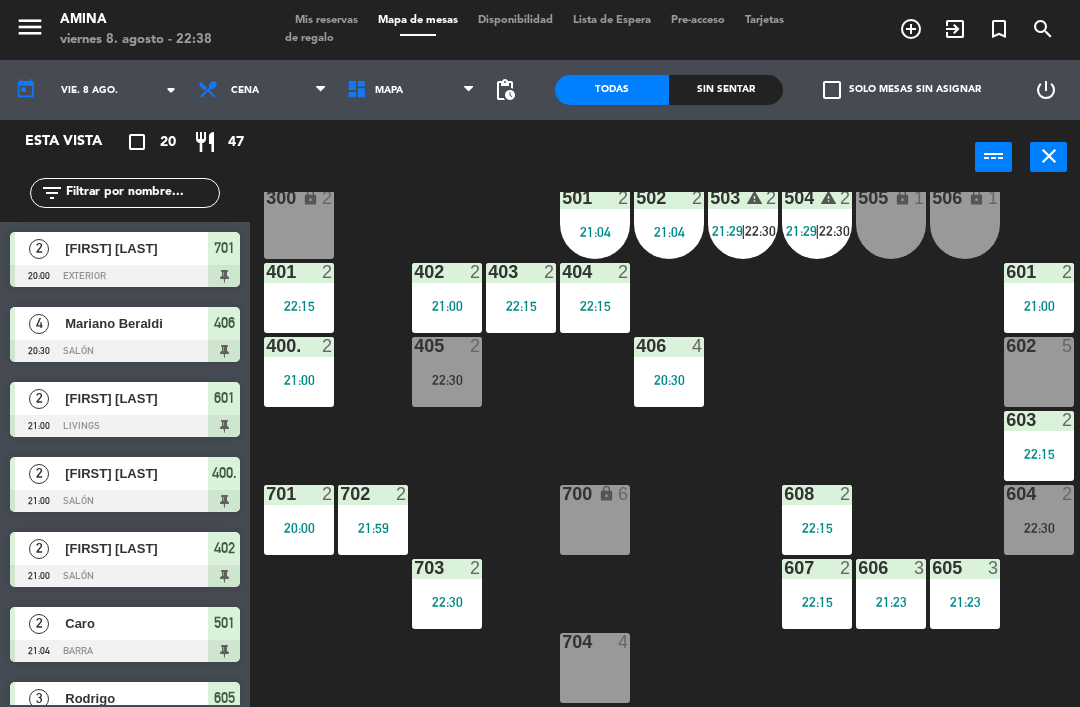 click on "602  5" at bounding box center [1039, 372] 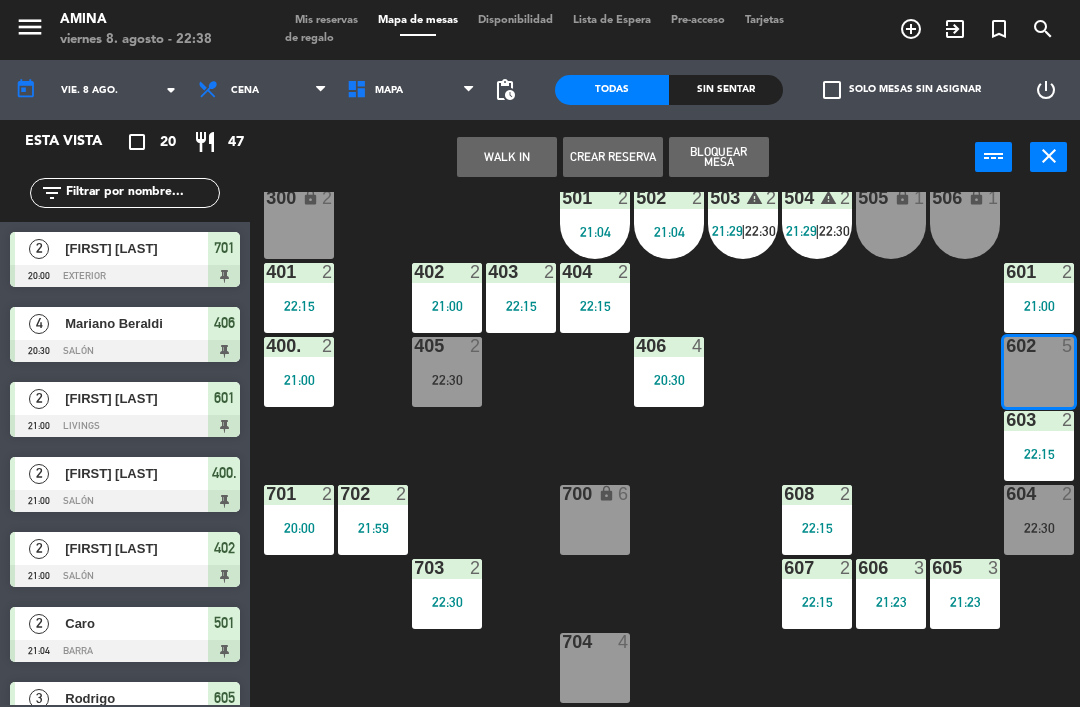 click on "WALK IN" at bounding box center [507, 157] 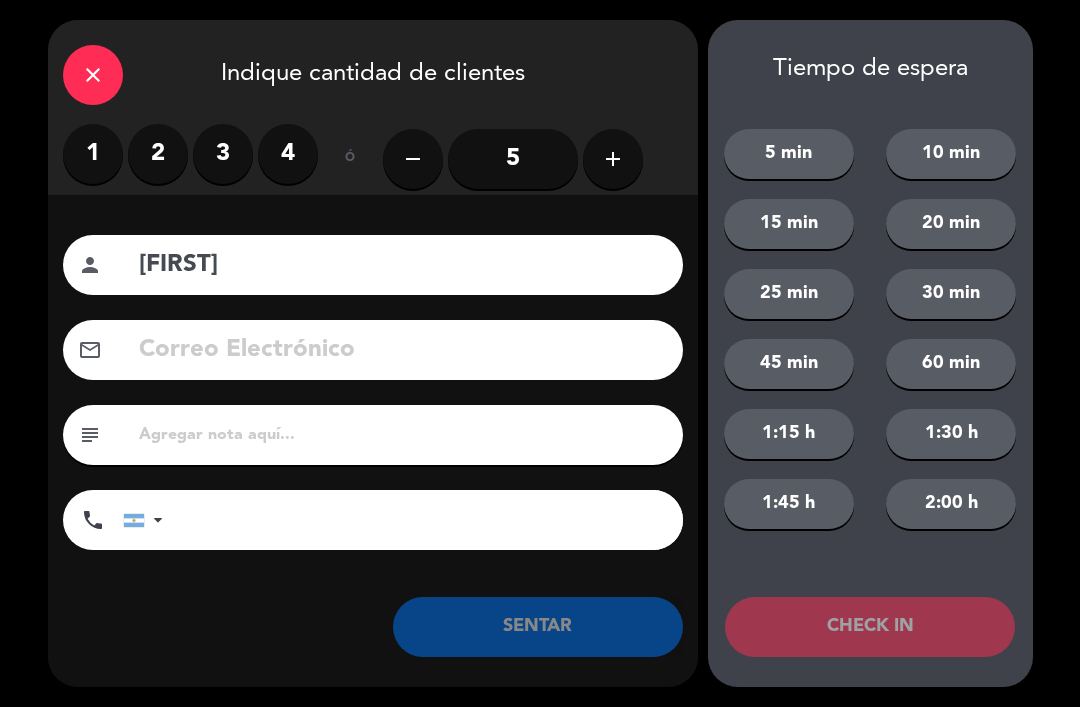 type on "[FIRST]" 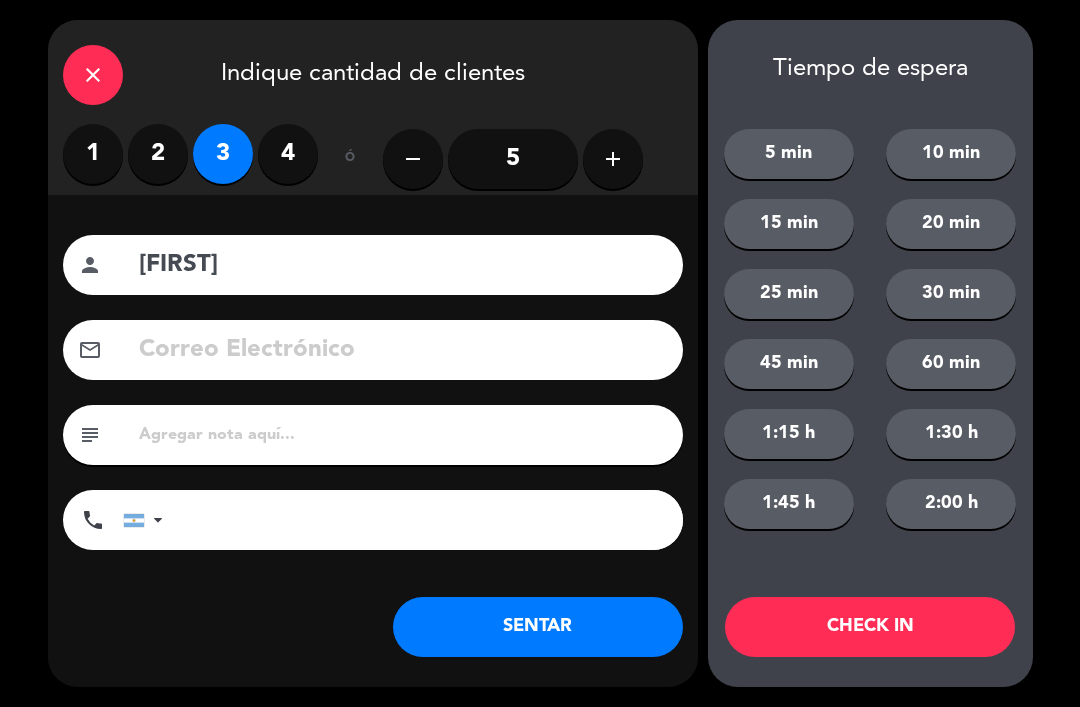 click on "SENTAR" 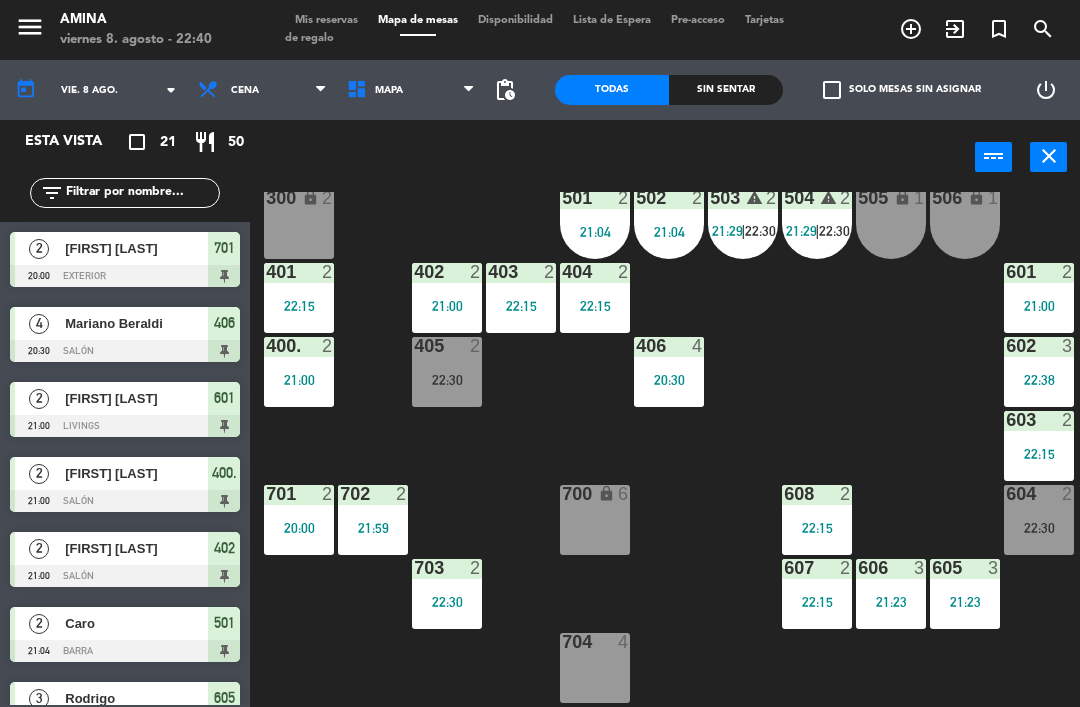 click on "606  3   21:23" at bounding box center (891, 594) 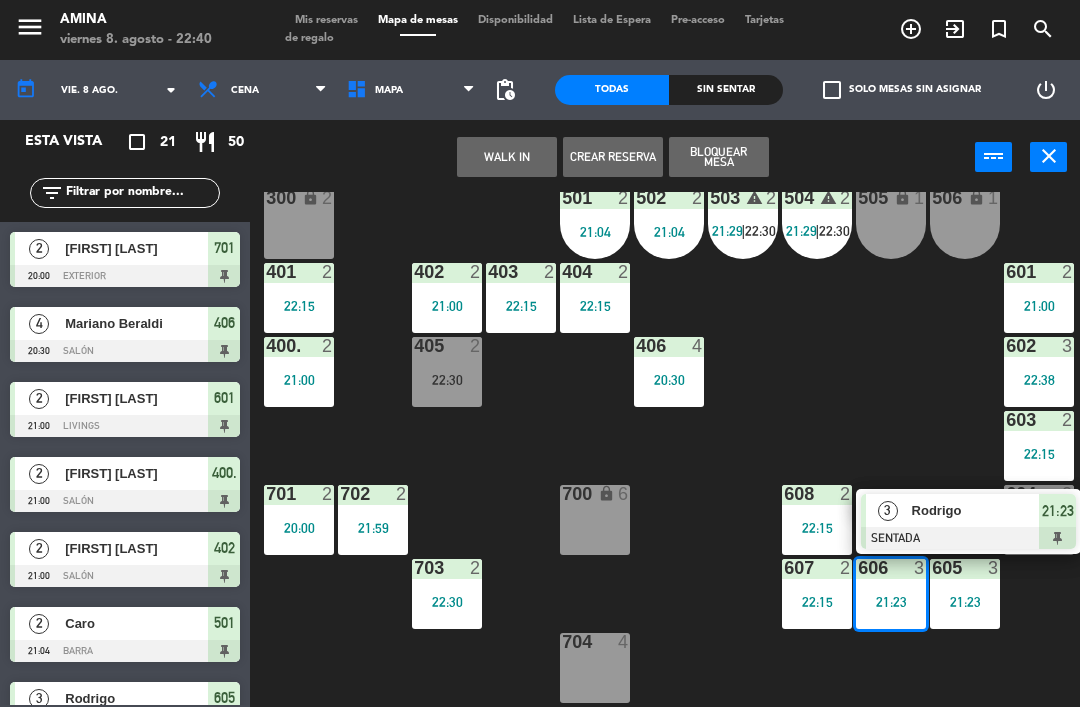 click on "Rodrigo" at bounding box center (976, 510) 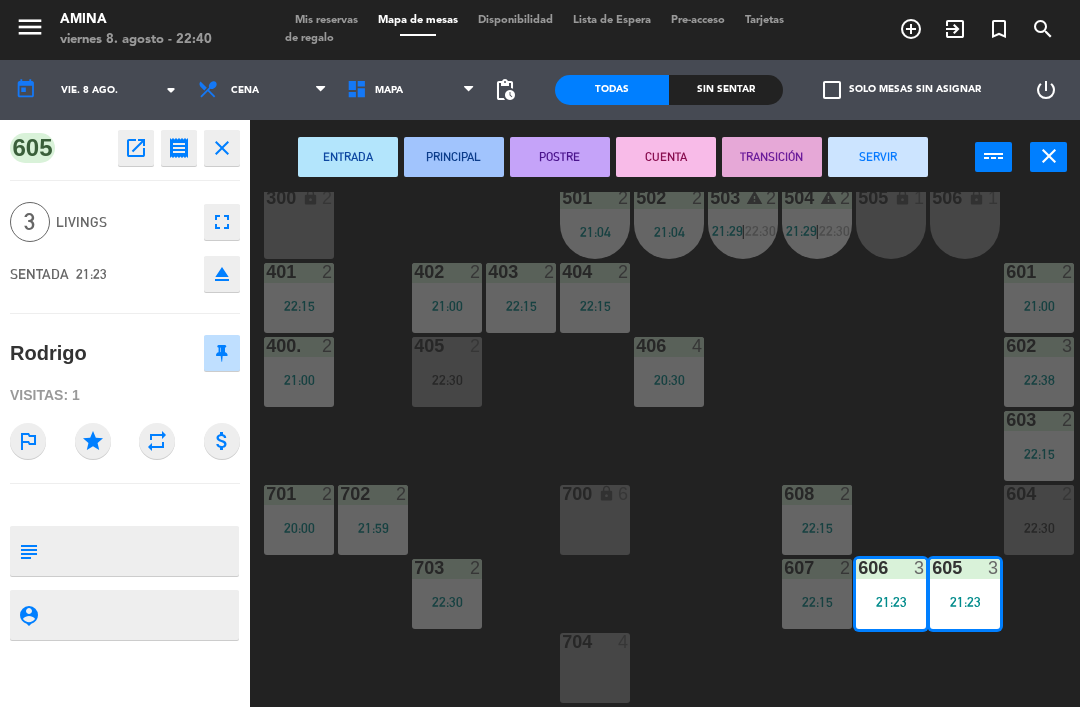 click on "eject" 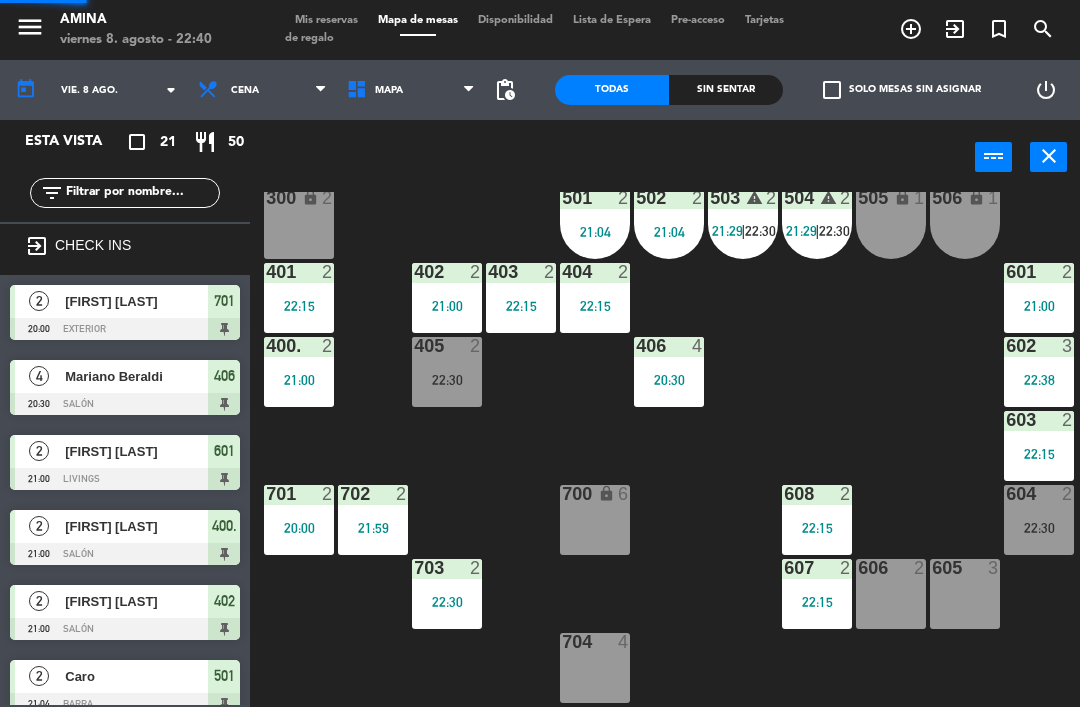 scroll, scrollTop: 0, scrollLeft: 0, axis: both 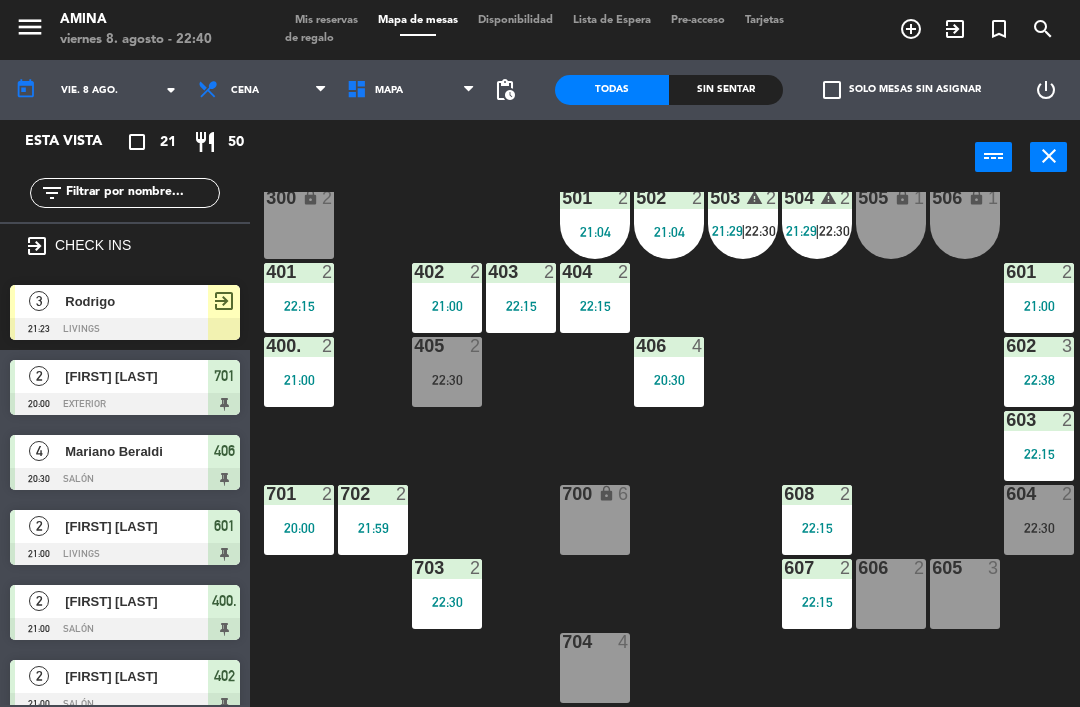 click on "Rodrigo" at bounding box center [136, 301] 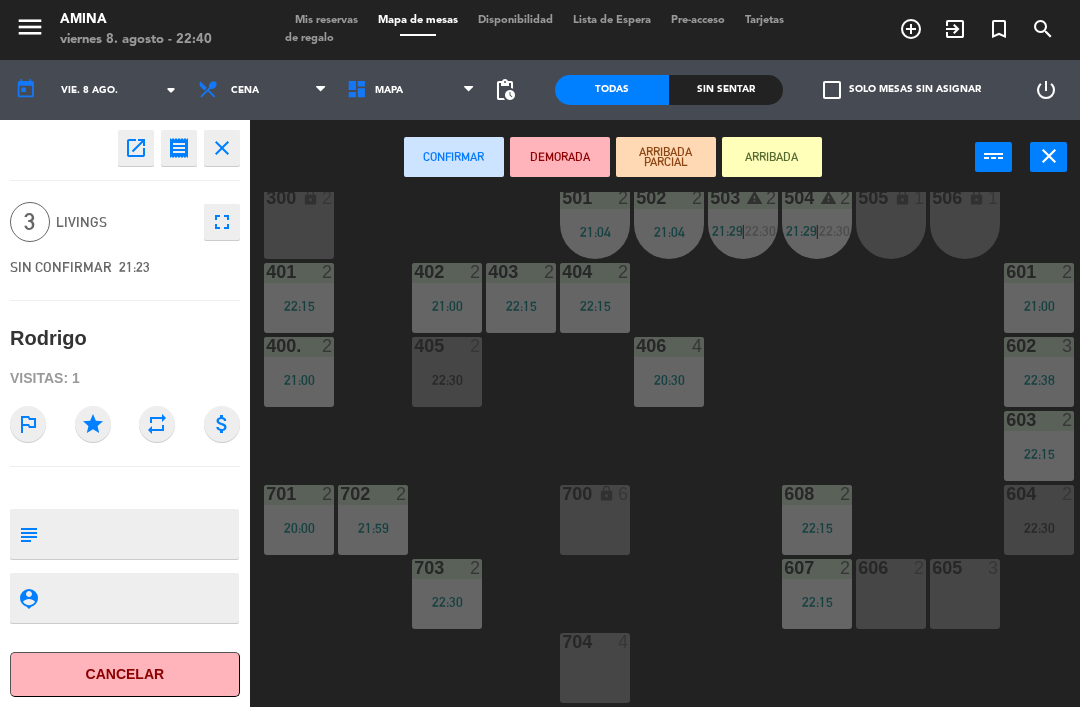 click on "605  3" at bounding box center [965, 569] 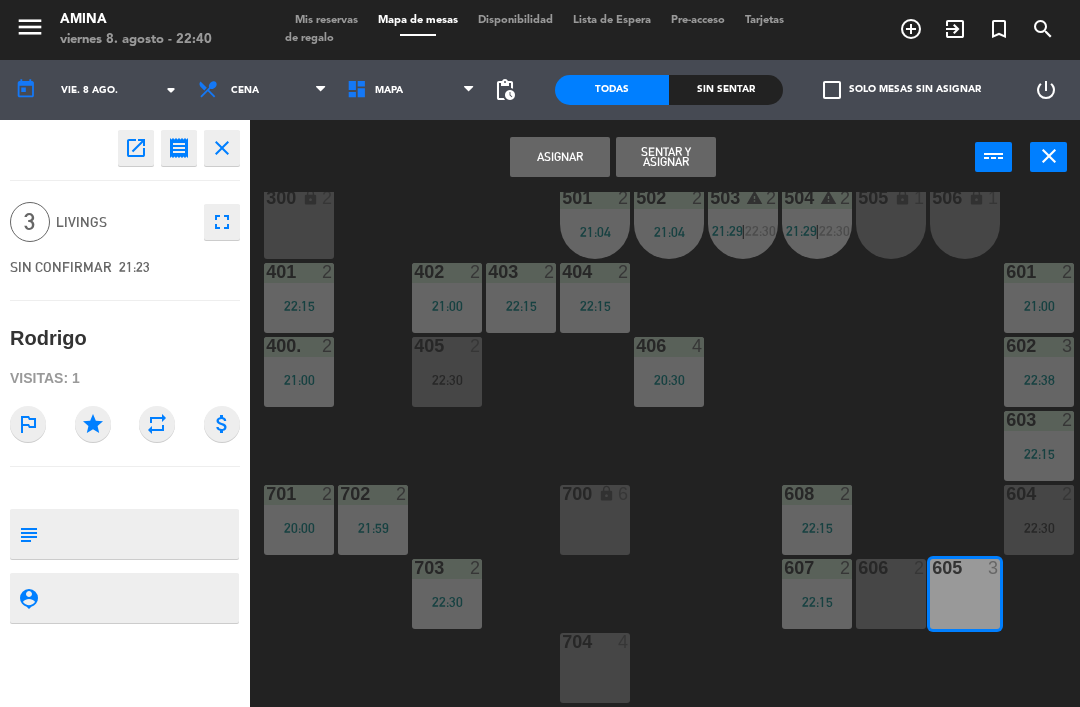 click on "Asignar" at bounding box center [560, 157] 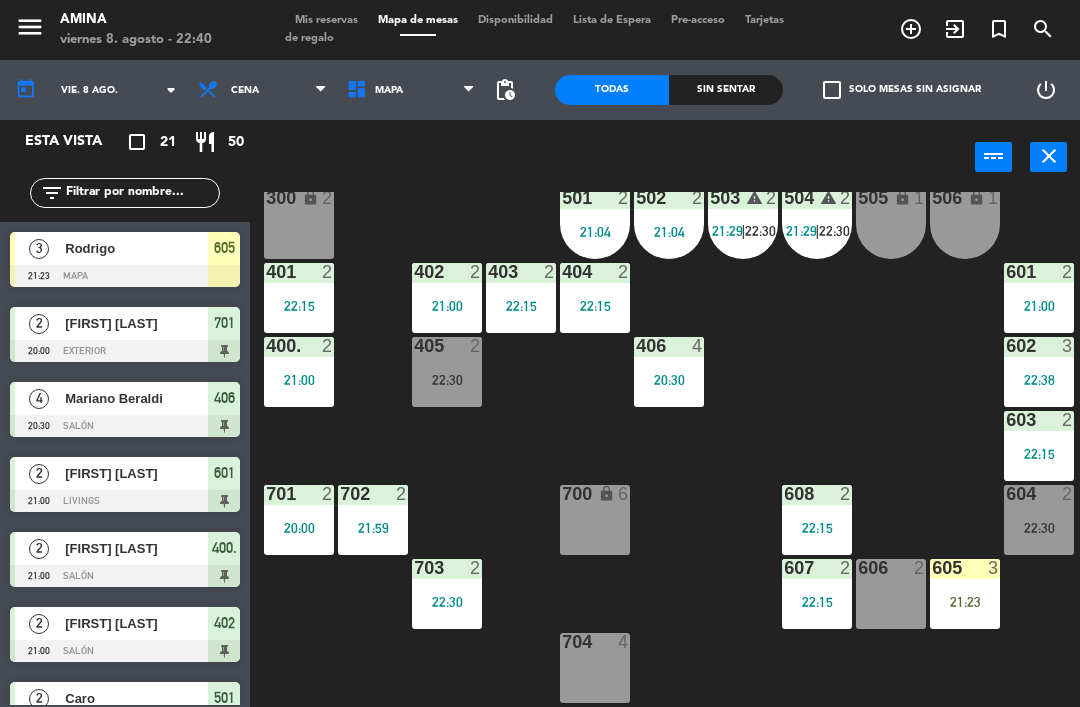 click on "21:23" at bounding box center (965, 602) 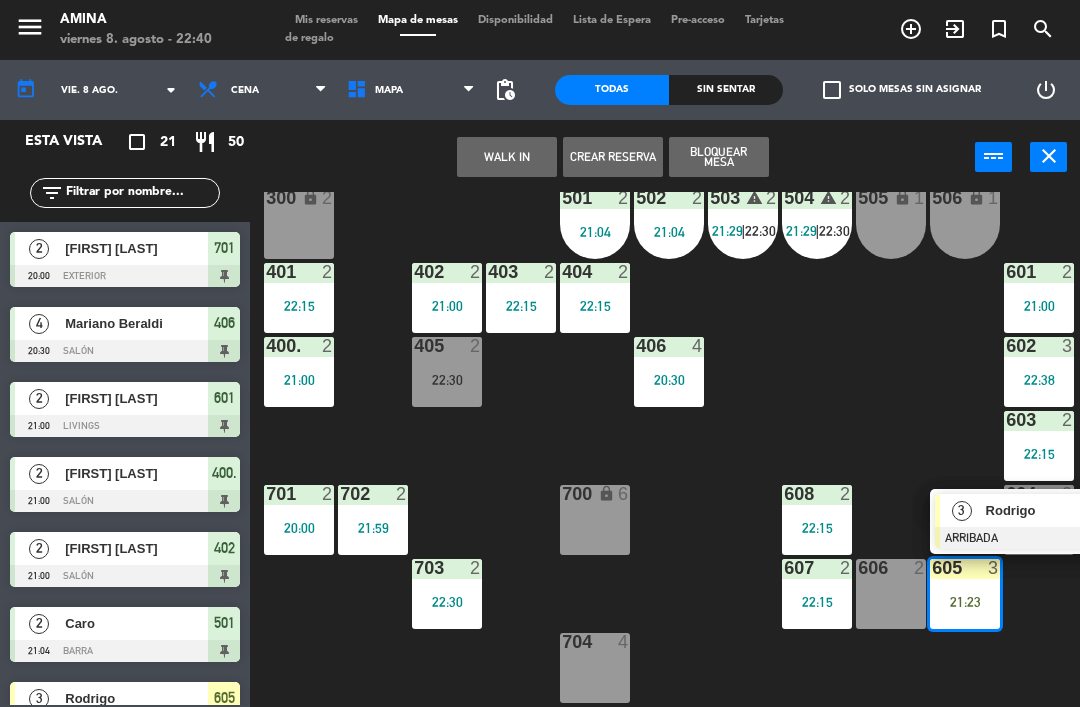 click on "Rodrigo" at bounding box center (1050, 510) 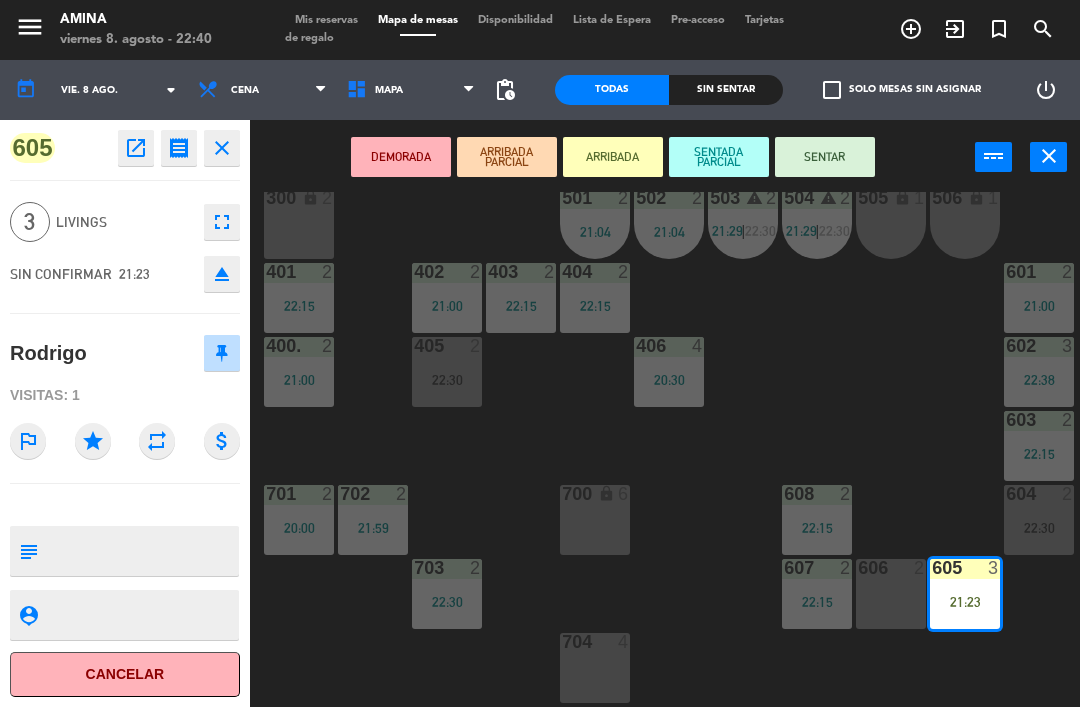 click on "SENTAR" at bounding box center (825, 157) 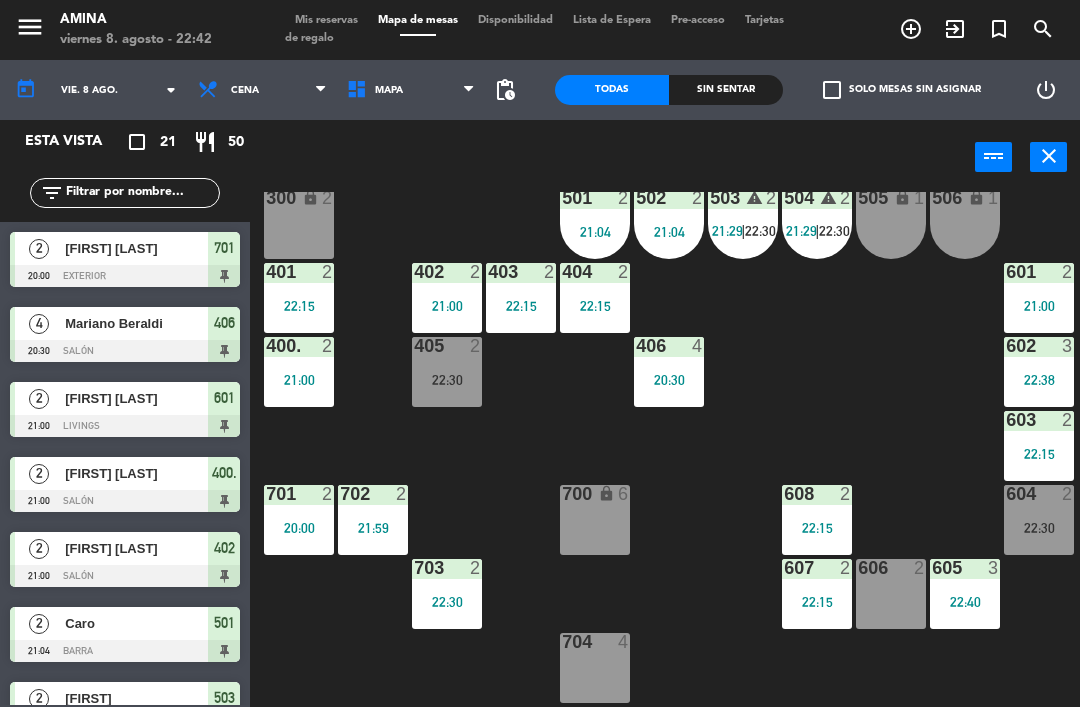 click on "22:30" at bounding box center [834, 231] 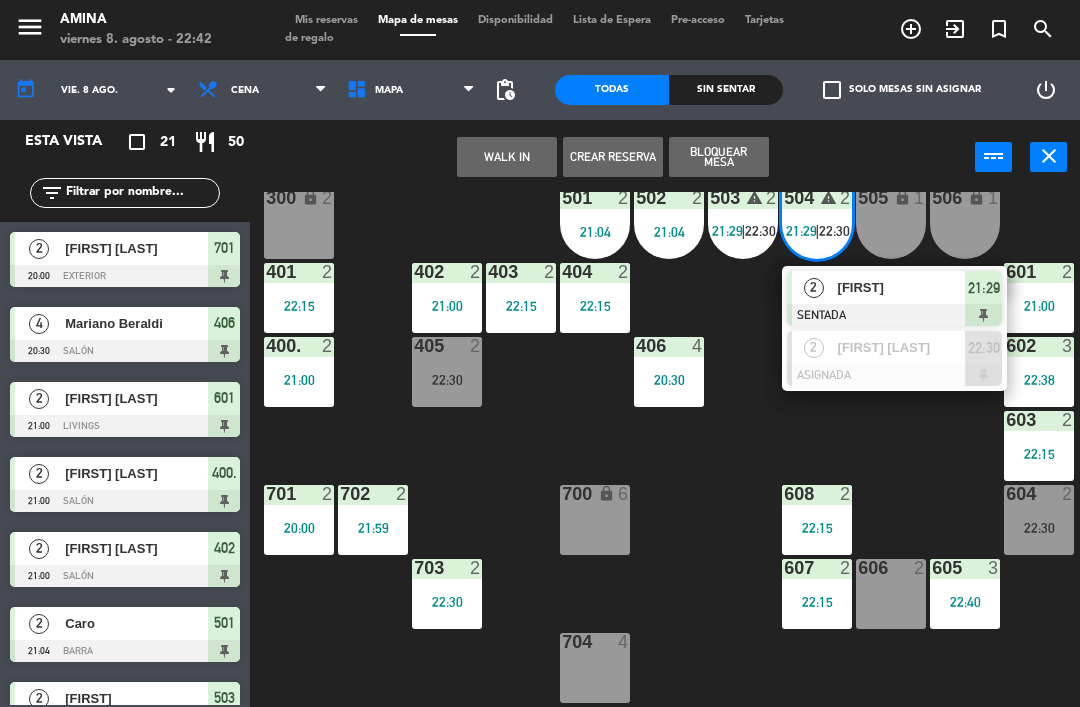 click on "[FIRST] [LAST]" at bounding box center (901, 347) 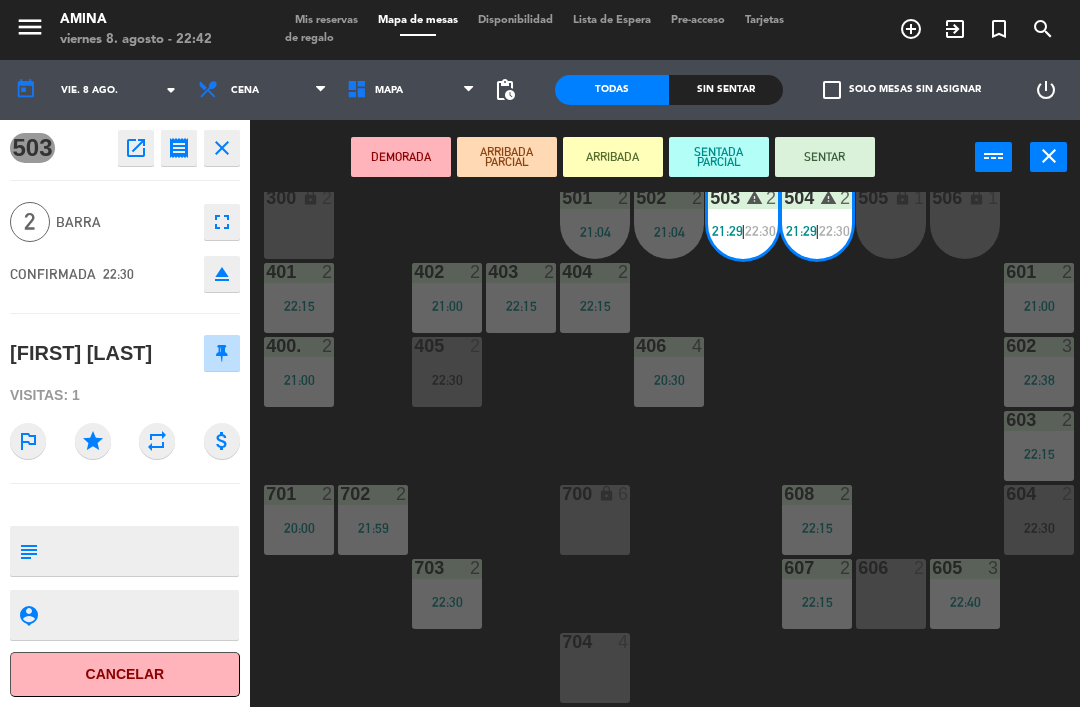 click on "22:30" at bounding box center [1039, 528] 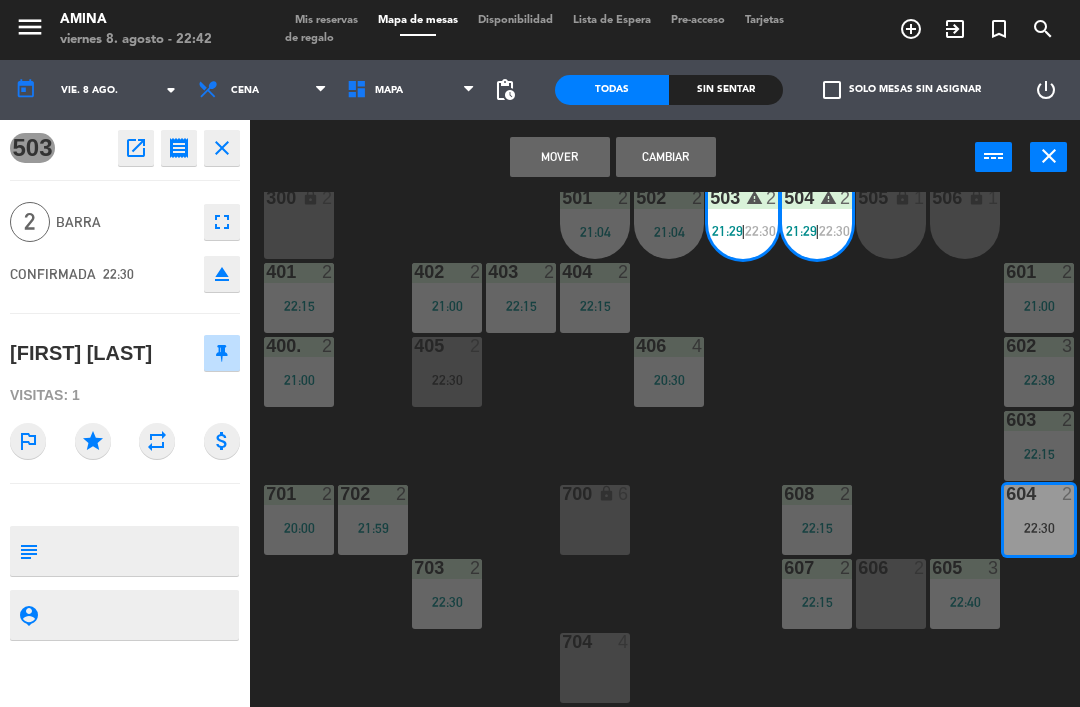 click on "Cambiar" at bounding box center [666, 157] 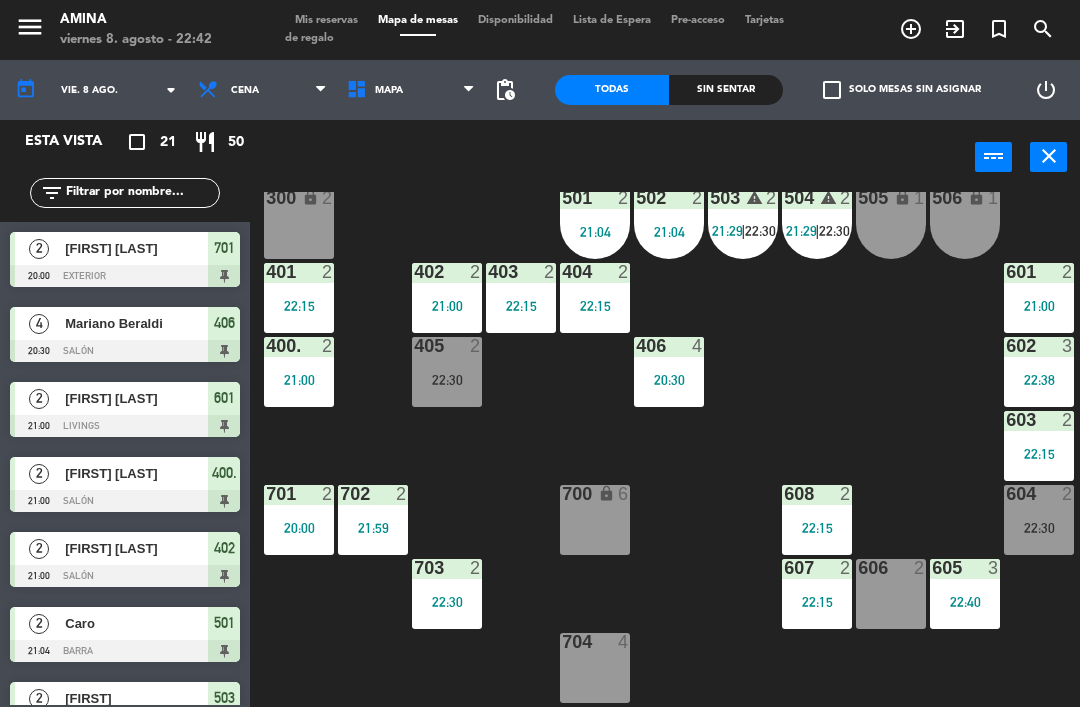 scroll, scrollTop: 185, scrollLeft: 0, axis: vertical 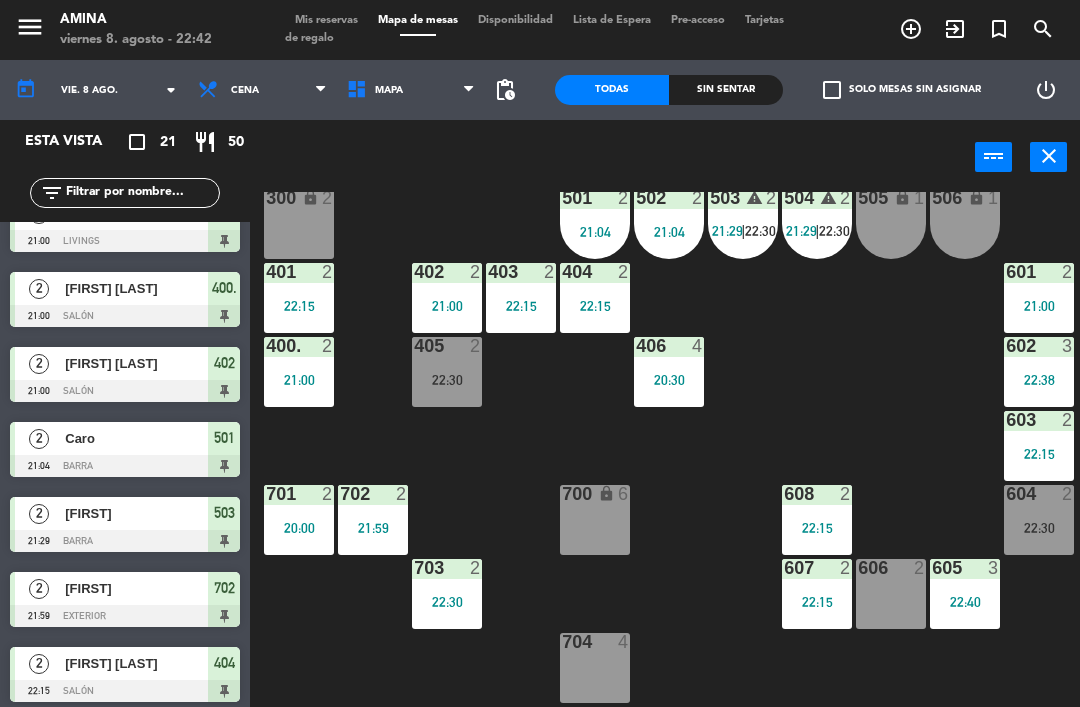 click on "22:30" at bounding box center (1039, 528) 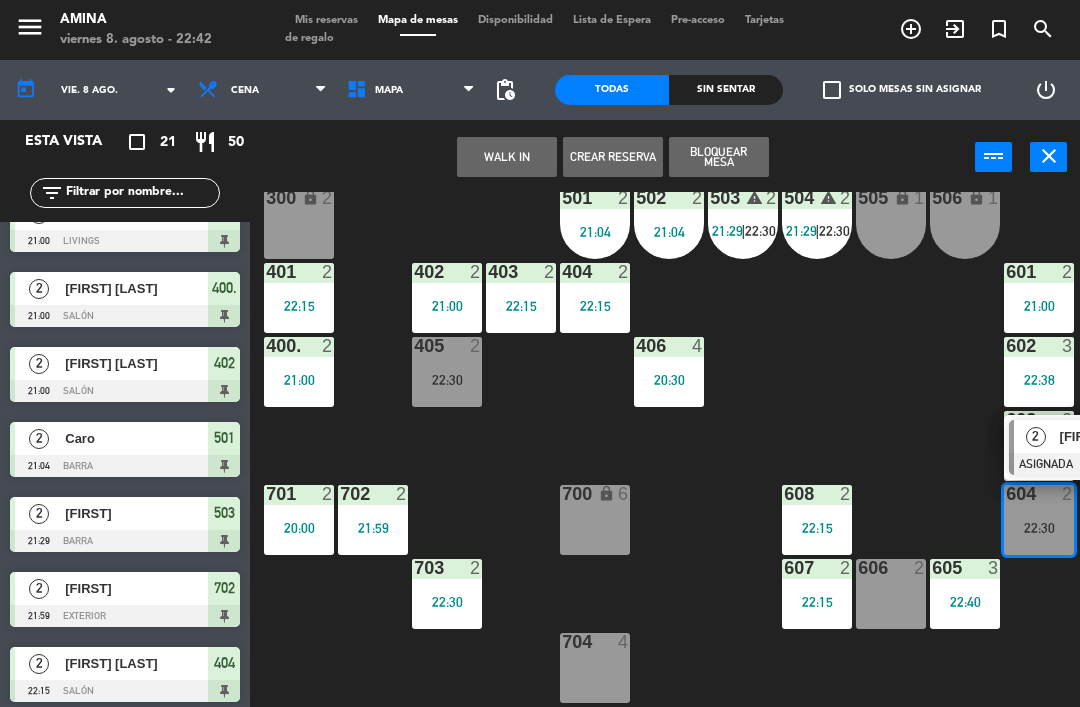 click on "2" at bounding box center [1035, 436] 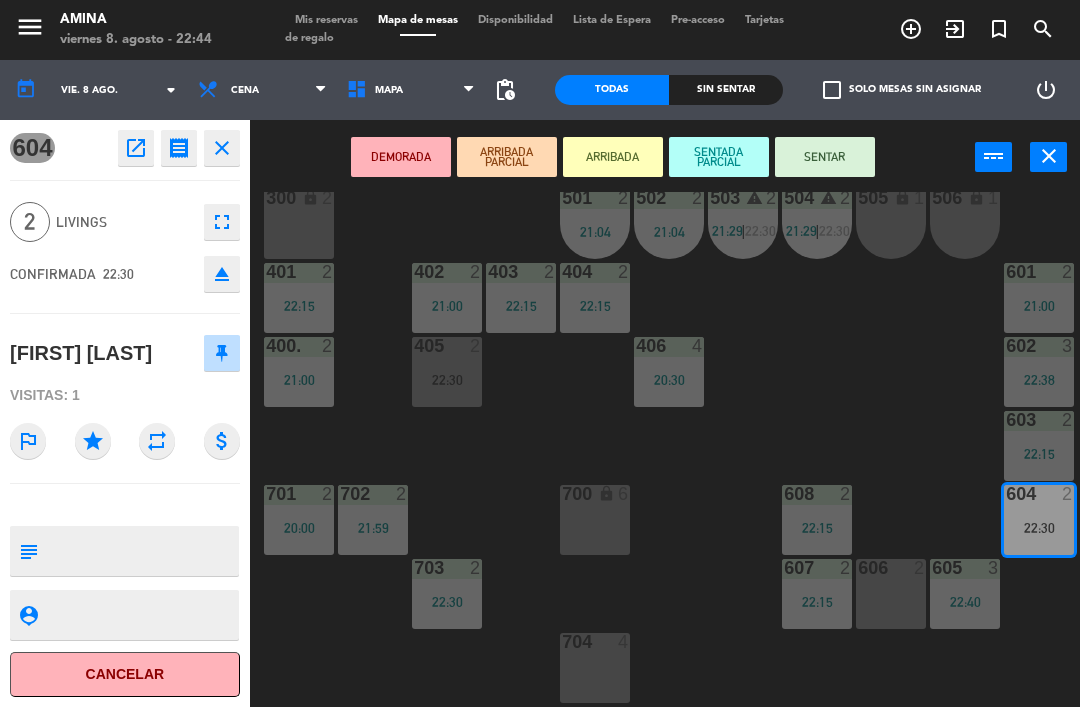 click on "SENTAR" at bounding box center [825, 157] 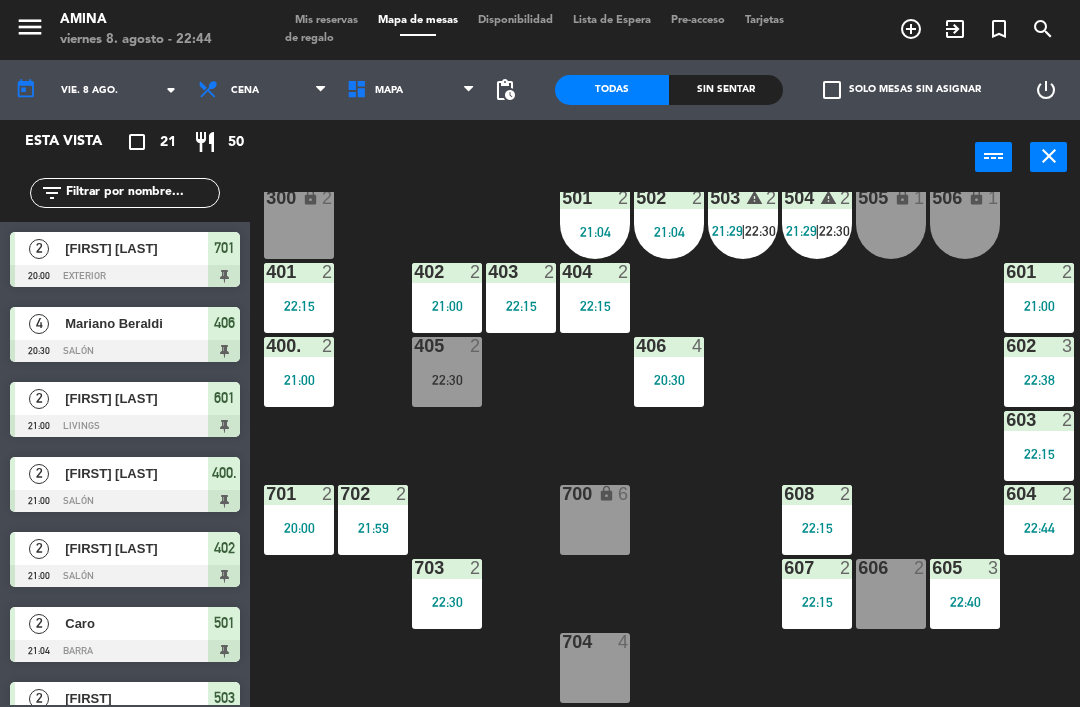 scroll, scrollTop: 0, scrollLeft: 0, axis: both 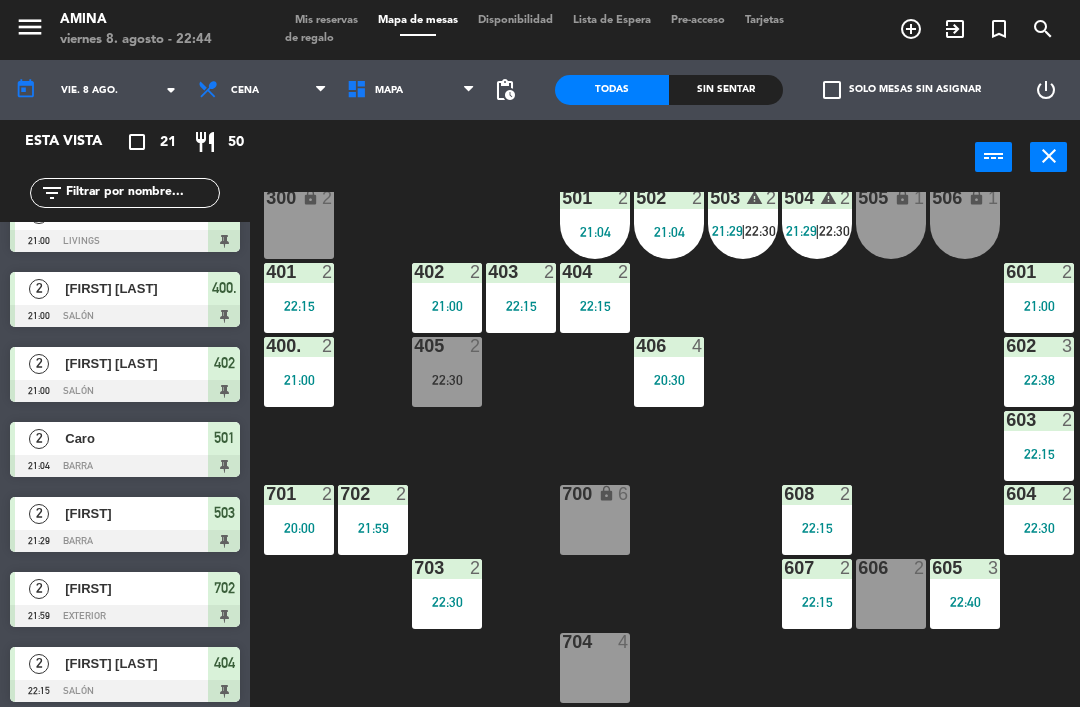 click on "22:30" at bounding box center [447, 380] 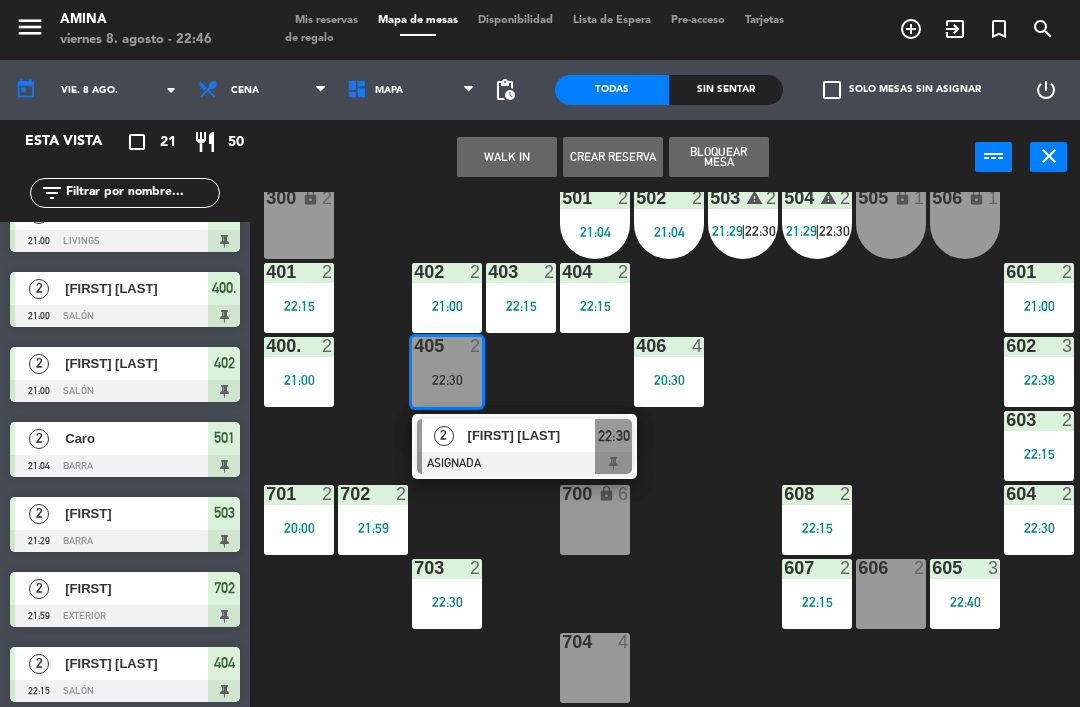 click on "[FIRST] [LAST]" at bounding box center (531, 435) 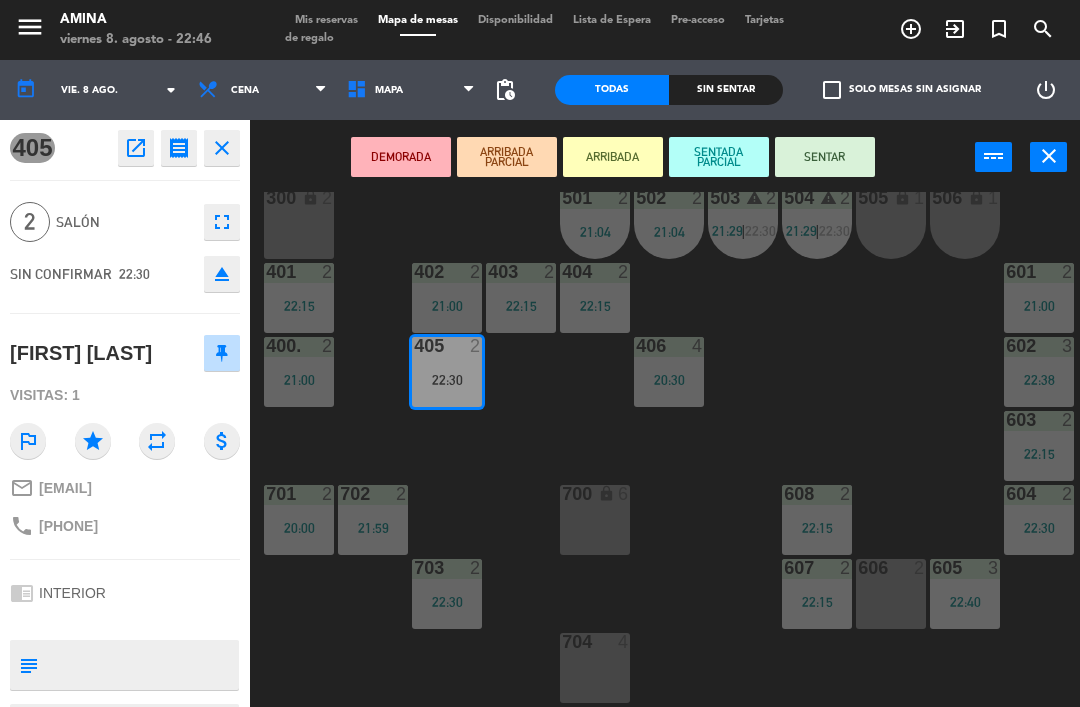 click on "SENTAR" at bounding box center [825, 157] 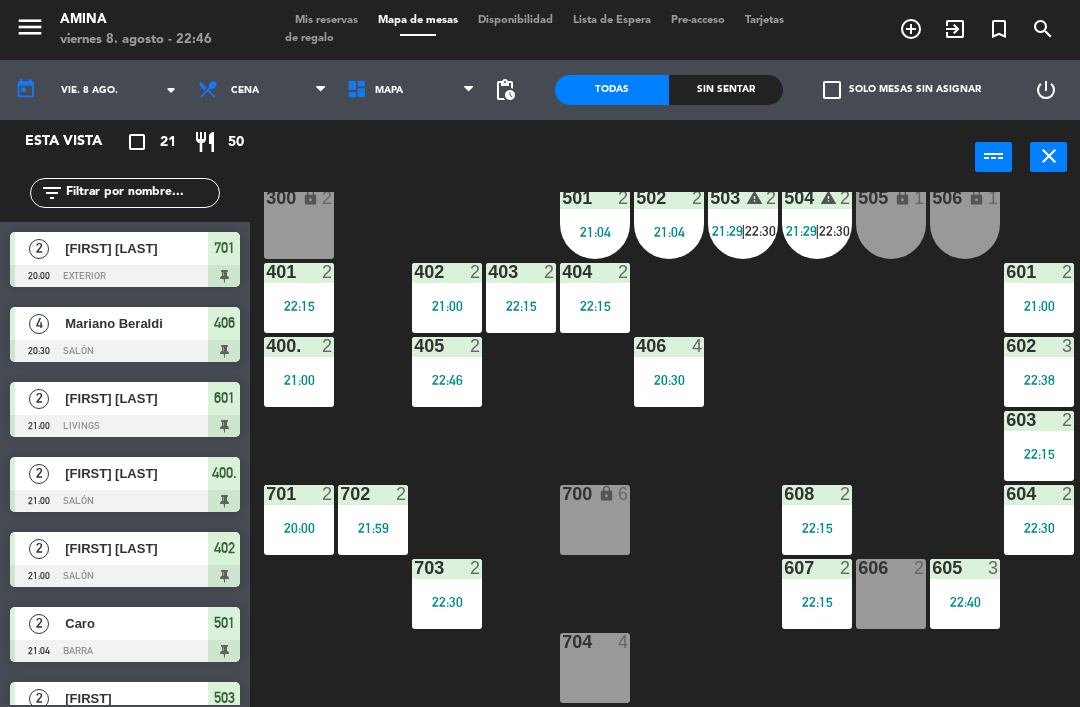 scroll, scrollTop: 0, scrollLeft: 0, axis: both 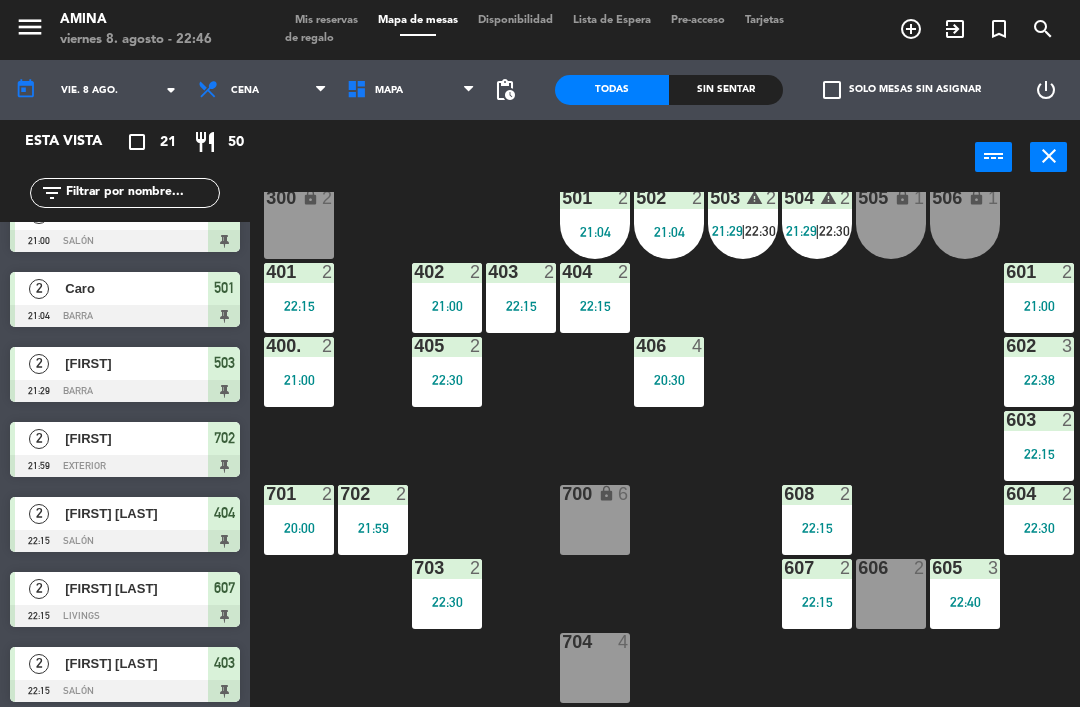 click on "|" at bounding box center [743, 231] 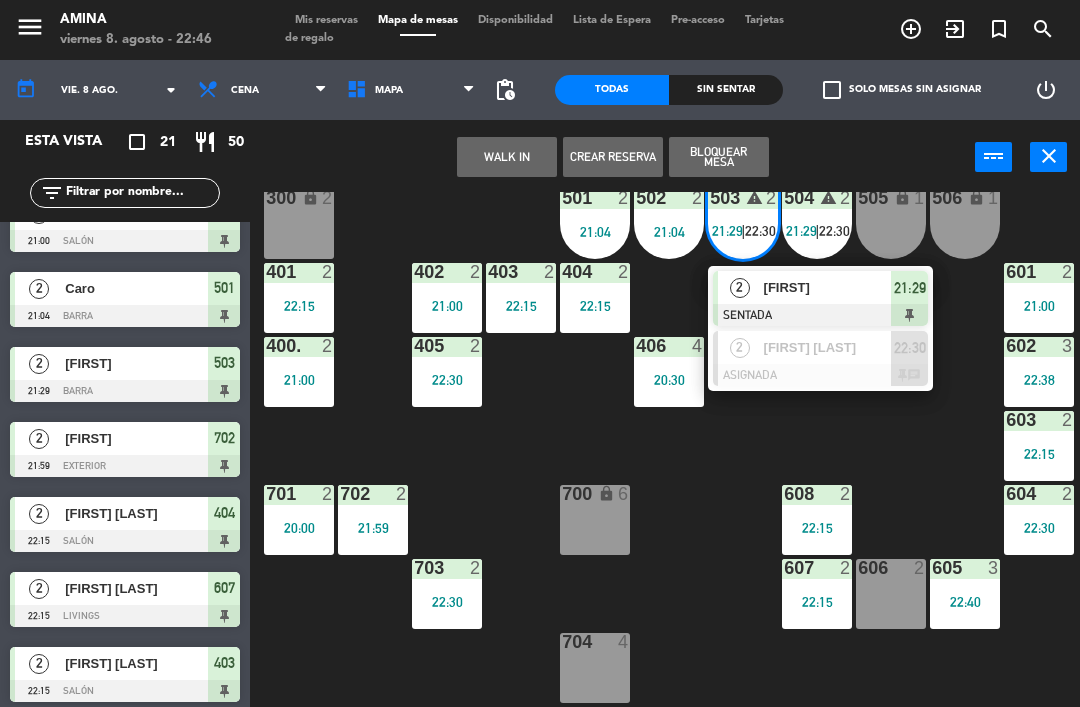 click on "[FIRST] [LAST]" at bounding box center (827, 347) 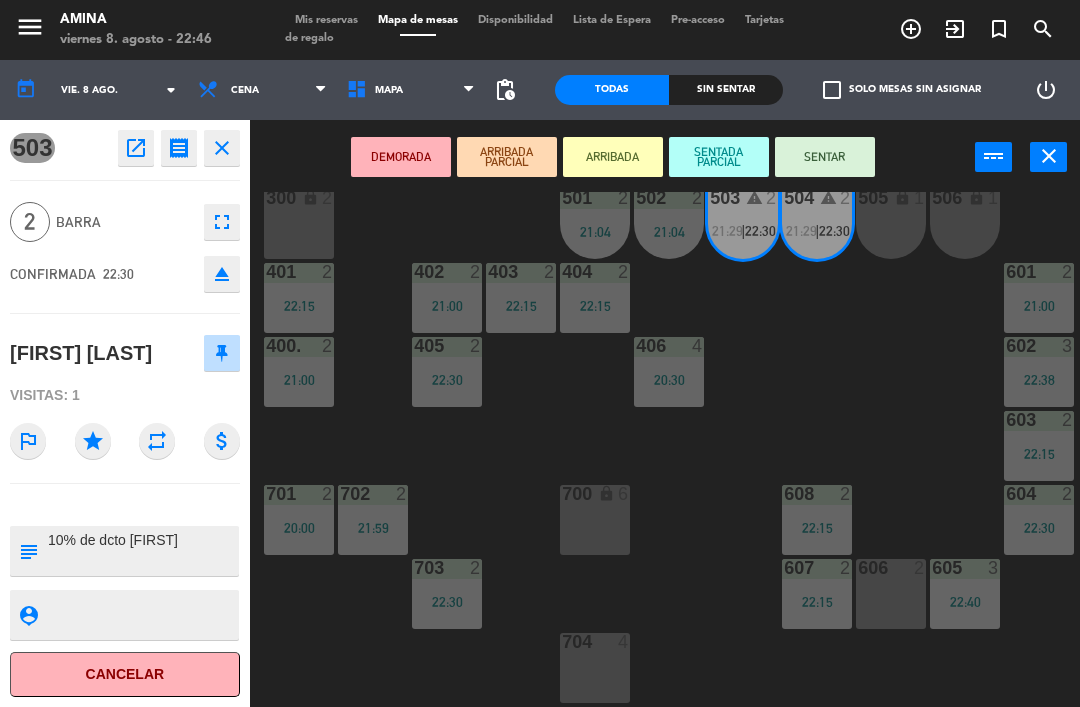 click on "[NUMBER] [NUMBER]" at bounding box center (891, 594) 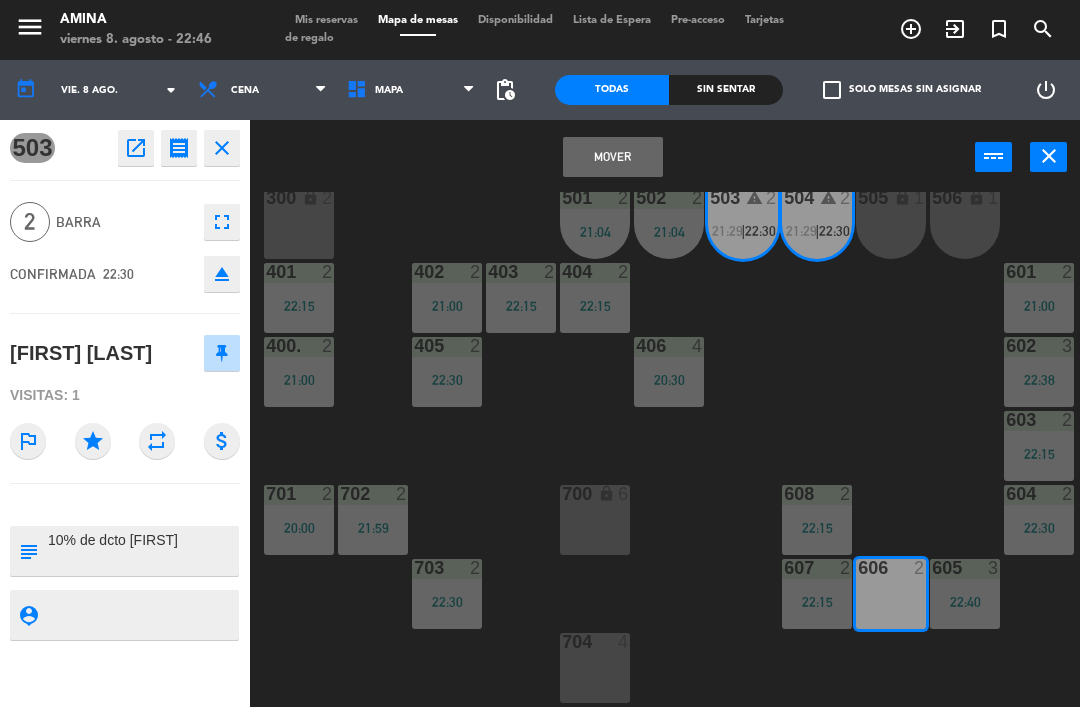 click on "Mover" at bounding box center [613, 157] 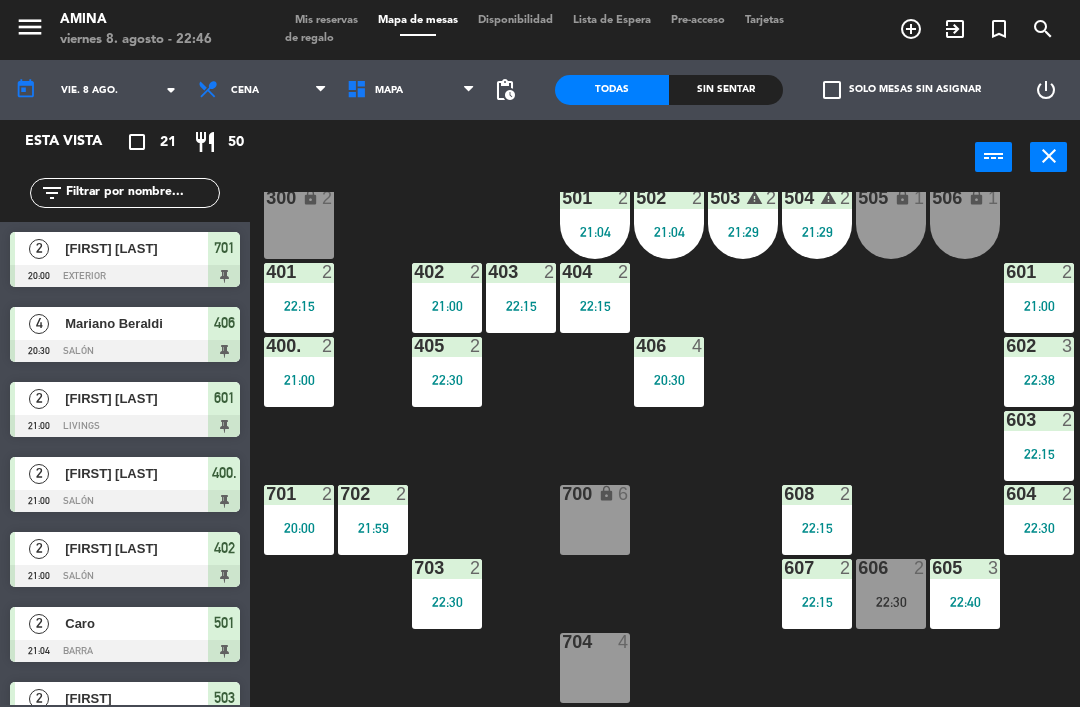 scroll, scrollTop: 0, scrollLeft: 0, axis: both 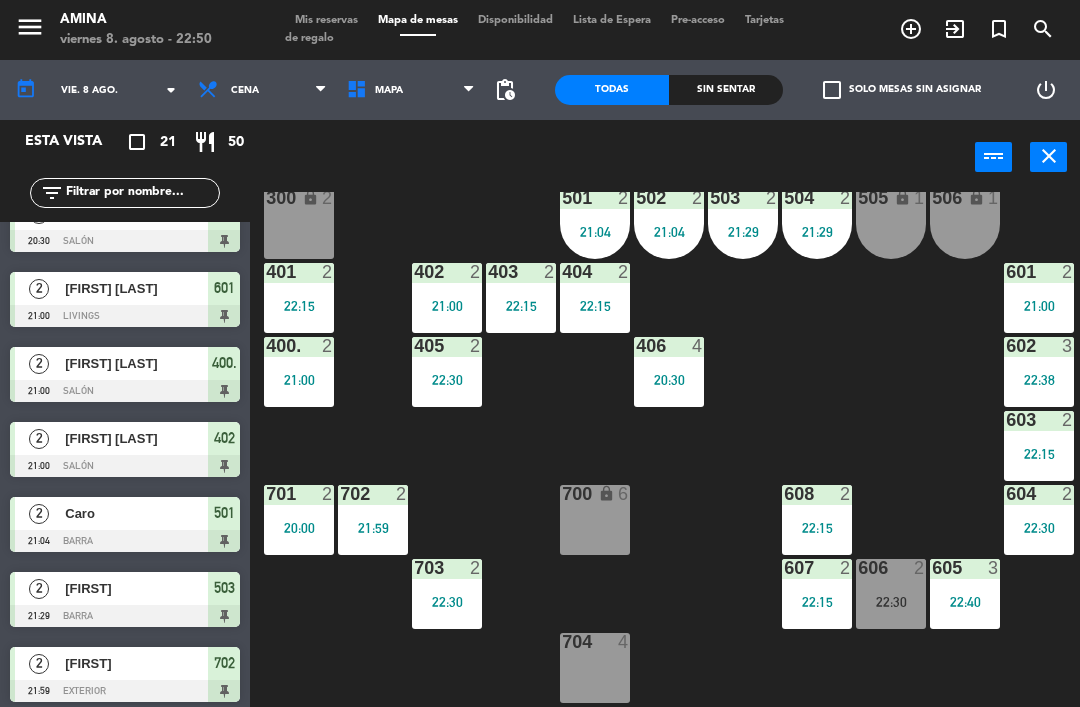 click on "22:30" at bounding box center (891, 602) 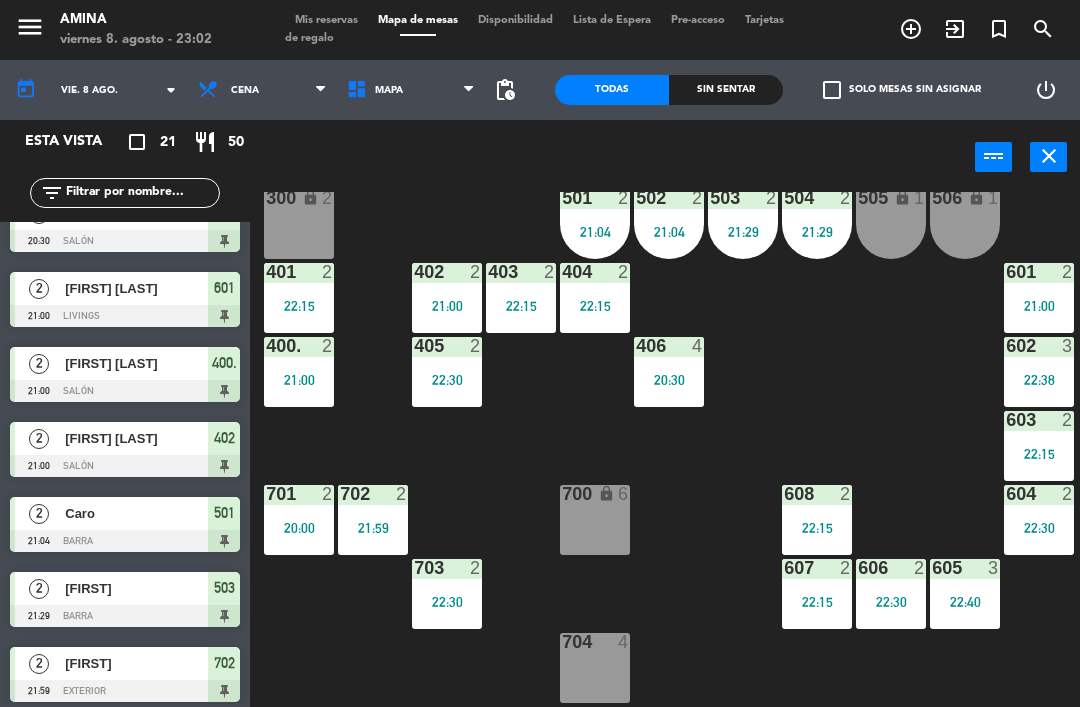 click on "101 lock  6  102 lock  6  103 lock  6  301 lock  6  307 lock  2  302 lock  6  308 lock  2  201 lock  6  303 lock  6  309 lock  6  202 lock  6  304 lock  6  310 lock  6  203 lock  6  305 lock  6  204 lock  6  306 lock  6  801 lock  6   22:15  300 lock  2  501  2   21:04  502  2   21:04  503  2   21:29  504  2   21:29  505 lock  1  506 lock  1  401  2   22:15  402  2   21:00  403  2   22:15  404  2   22:15  601  2   21:00  405  2   22:30  406  4   20:30  400.  2   21:00  602  3   22:38  603  2   22:15  701  2   20:00  702  2   21:59  700 lock  6  604  2   22:30  608  2   22:15  703  2   22:30  605  3   22:40  606  2   22:30  607  2   22:15  704  4" 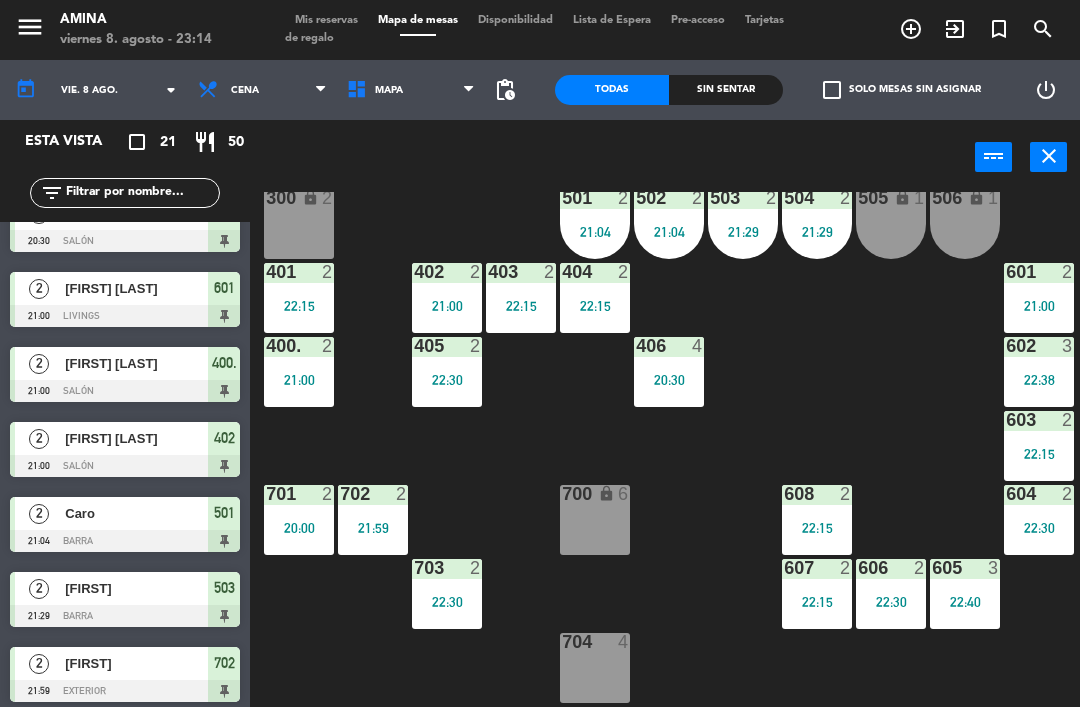 click on "21:29" at bounding box center [743, 232] 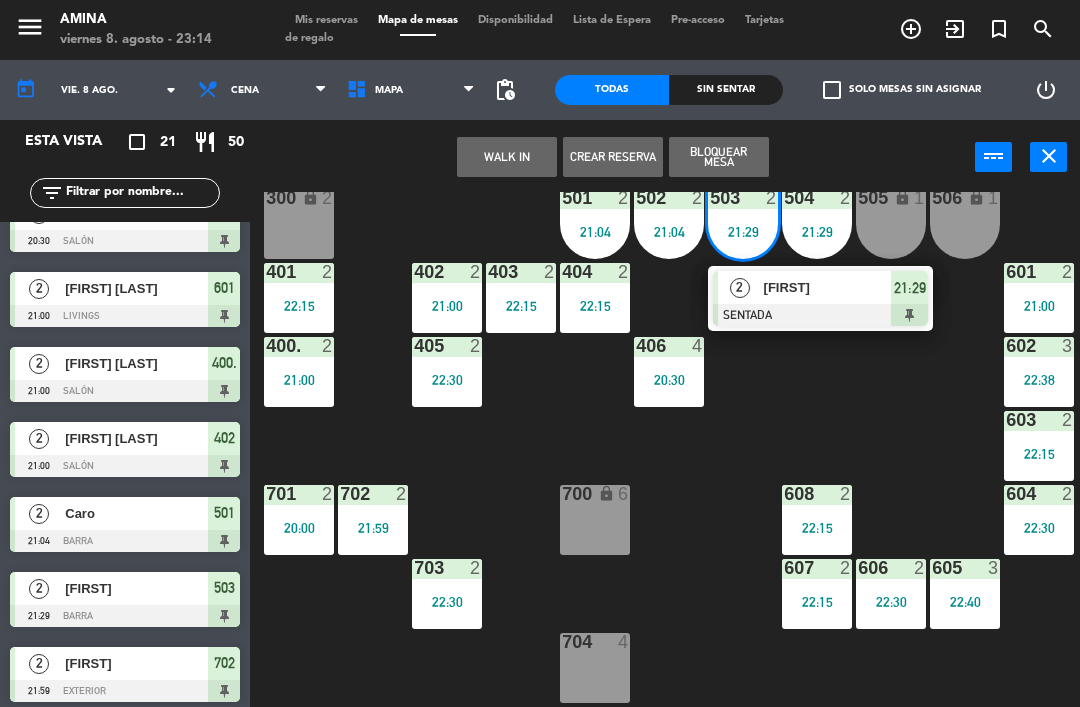 click on "[FIRST]" at bounding box center (828, 287) 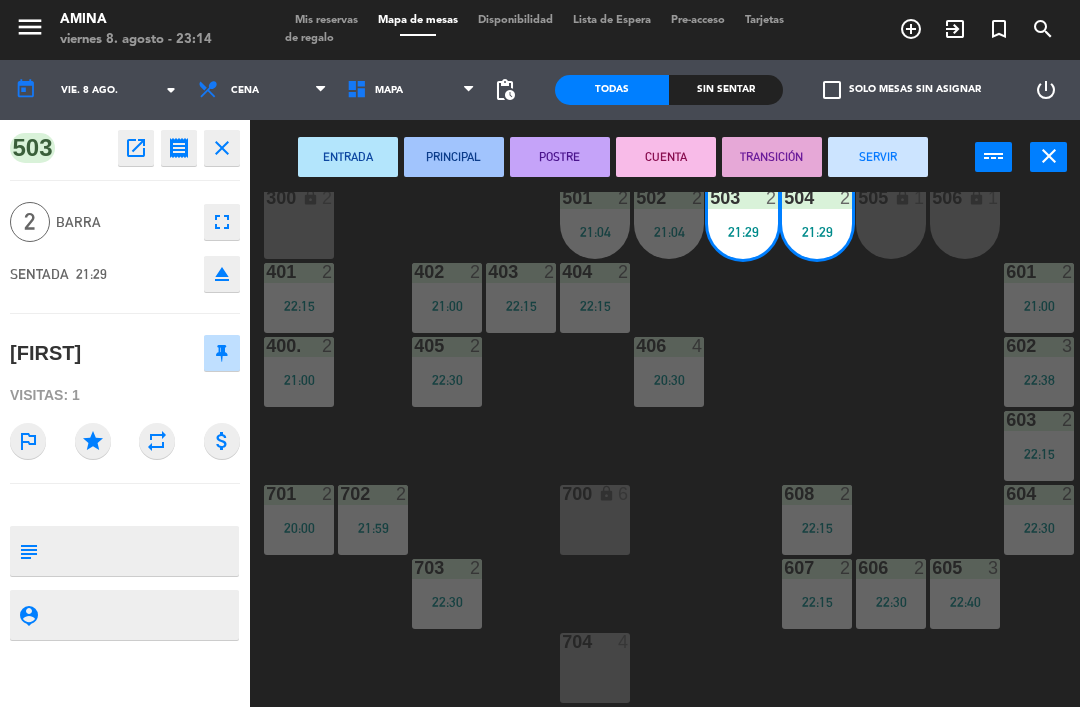click on "SERVIR" at bounding box center (878, 157) 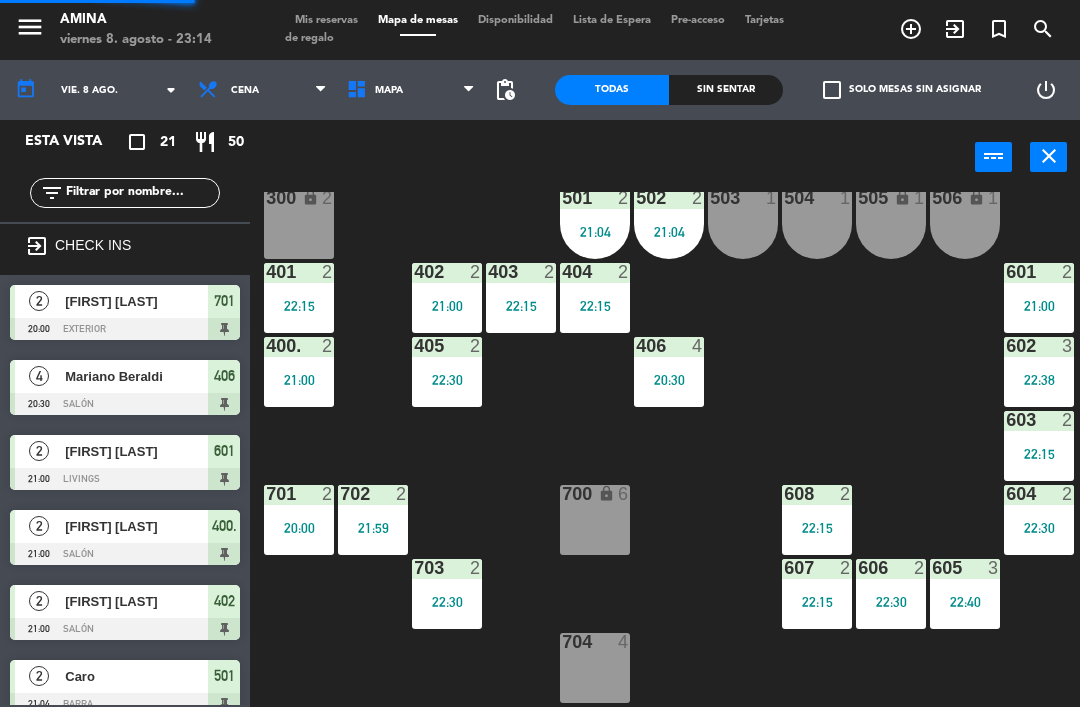 scroll, scrollTop: 0, scrollLeft: 0, axis: both 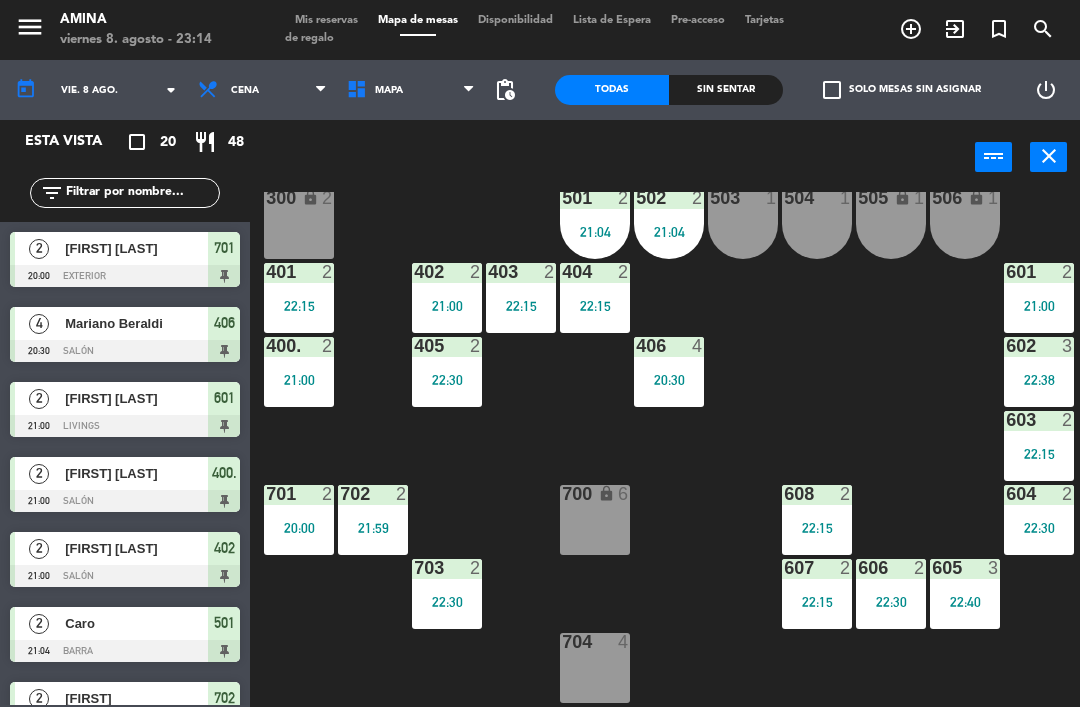 click on "701  2   20:00" at bounding box center [299, 520] 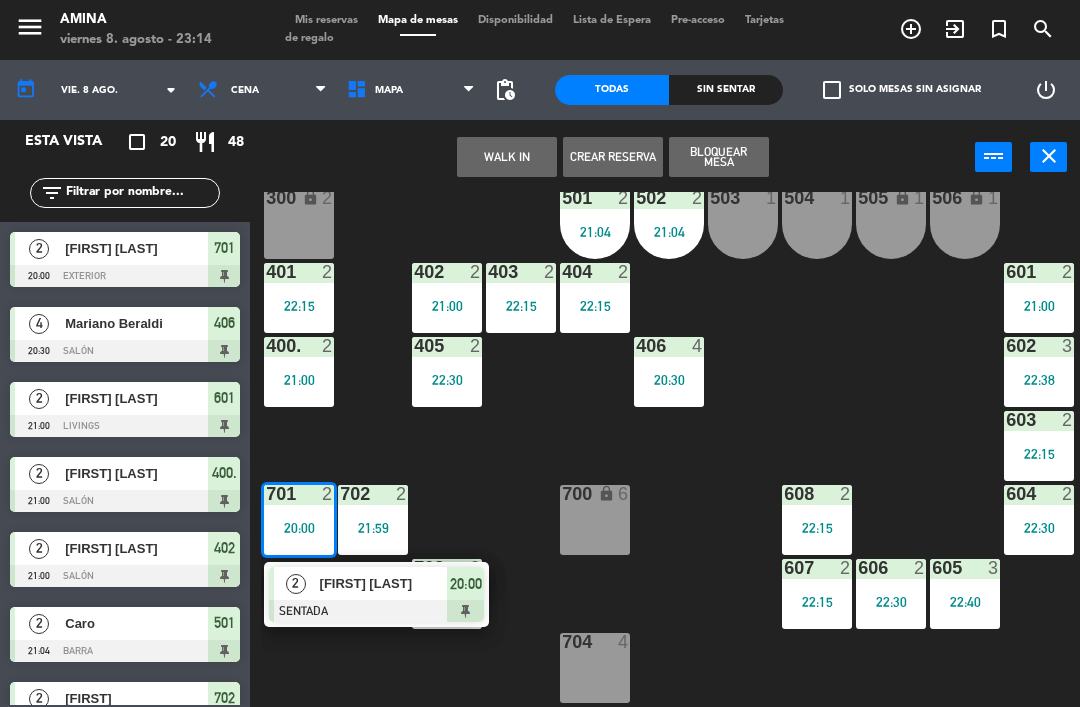 click on "[FIRST] [LAST]" at bounding box center (383, 583) 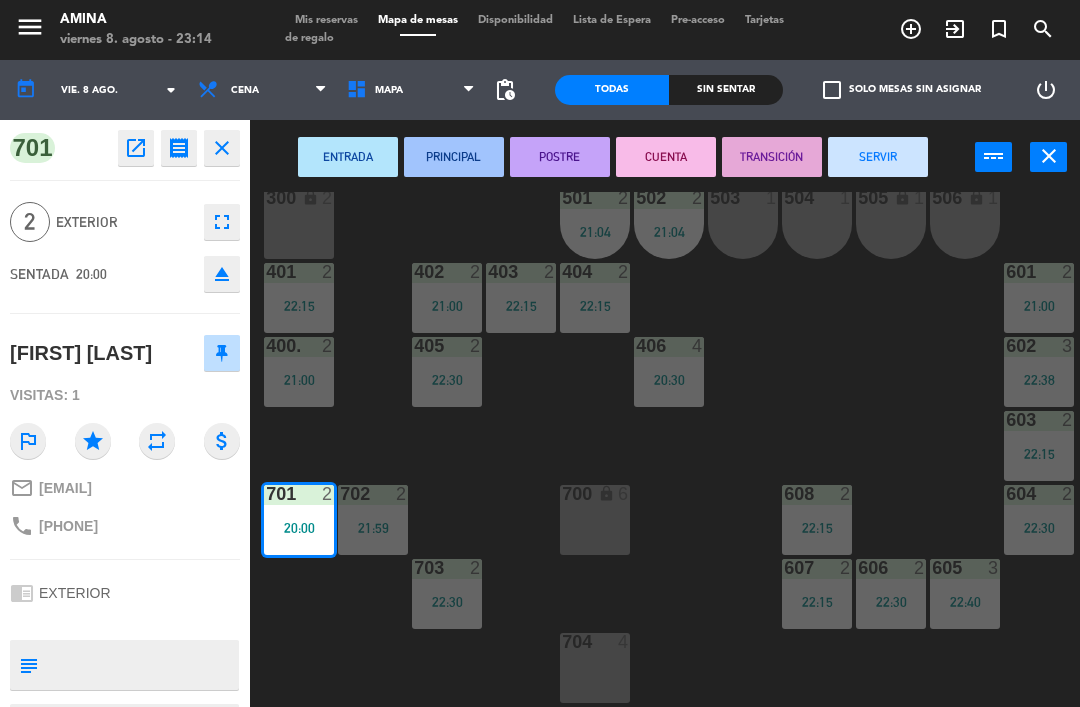 click on "SERVIR" at bounding box center [878, 157] 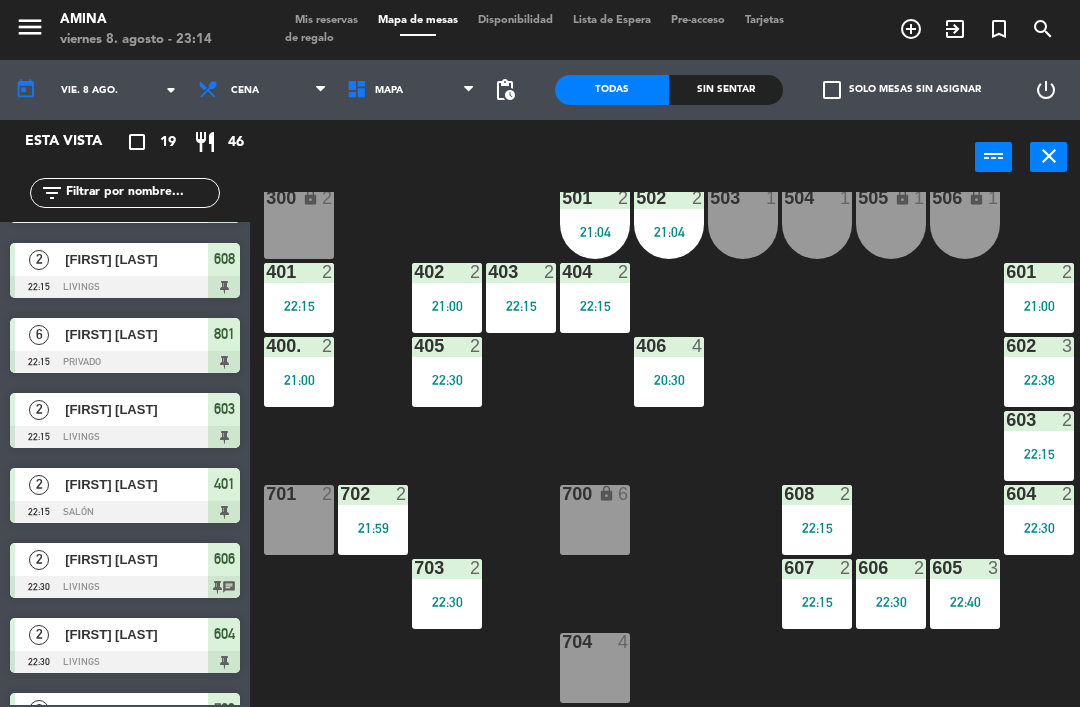 scroll, scrollTop: 684, scrollLeft: 0, axis: vertical 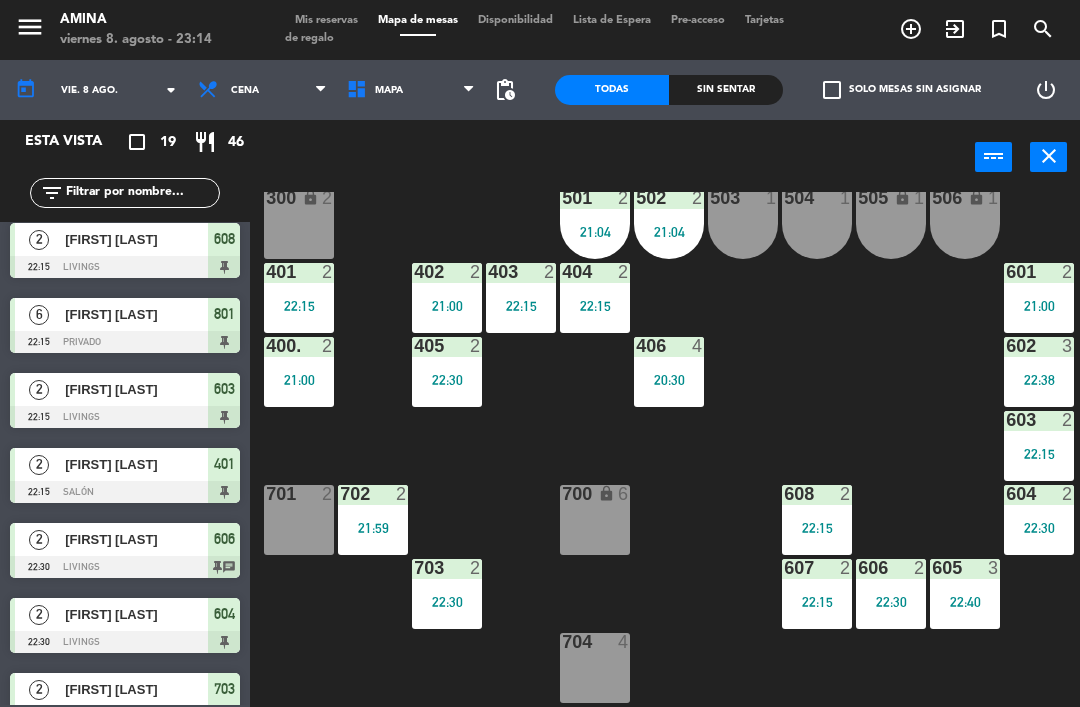 click on "[NUMBER] [FIRST] [LAST] [TIME] [SECTION] [NUMBER]" at bounding box center (125, 475) 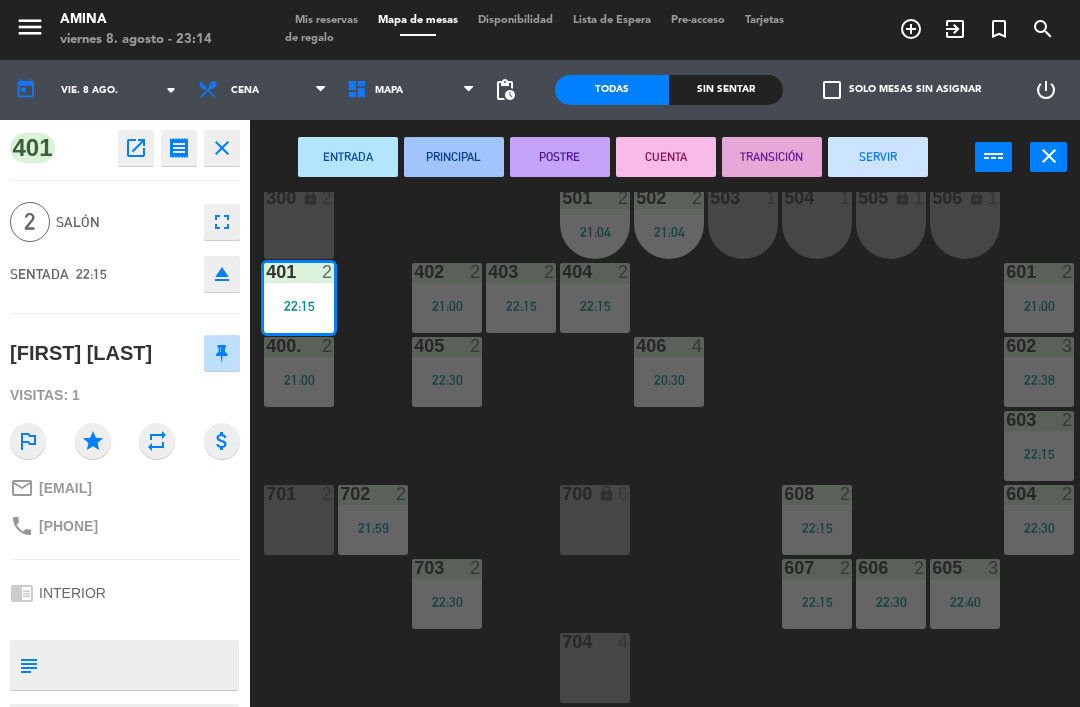 scroll, scrollTop: 0, scrollLeft: 0, axis: both 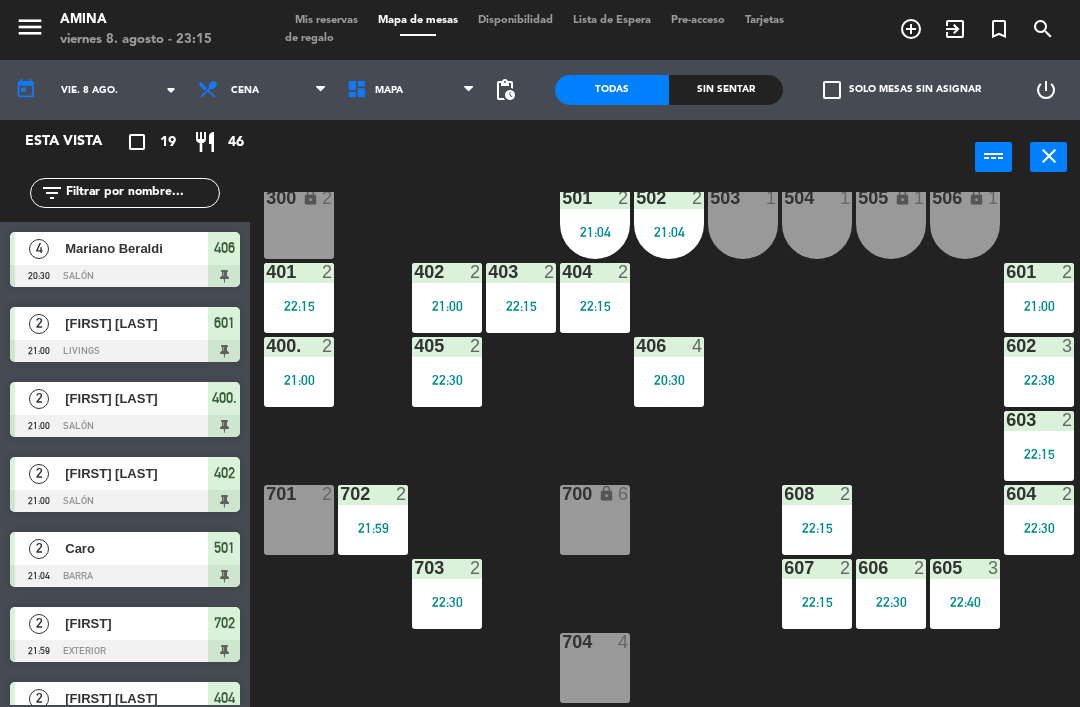 click on "Mis reservas" at bounding box center [326, 20] 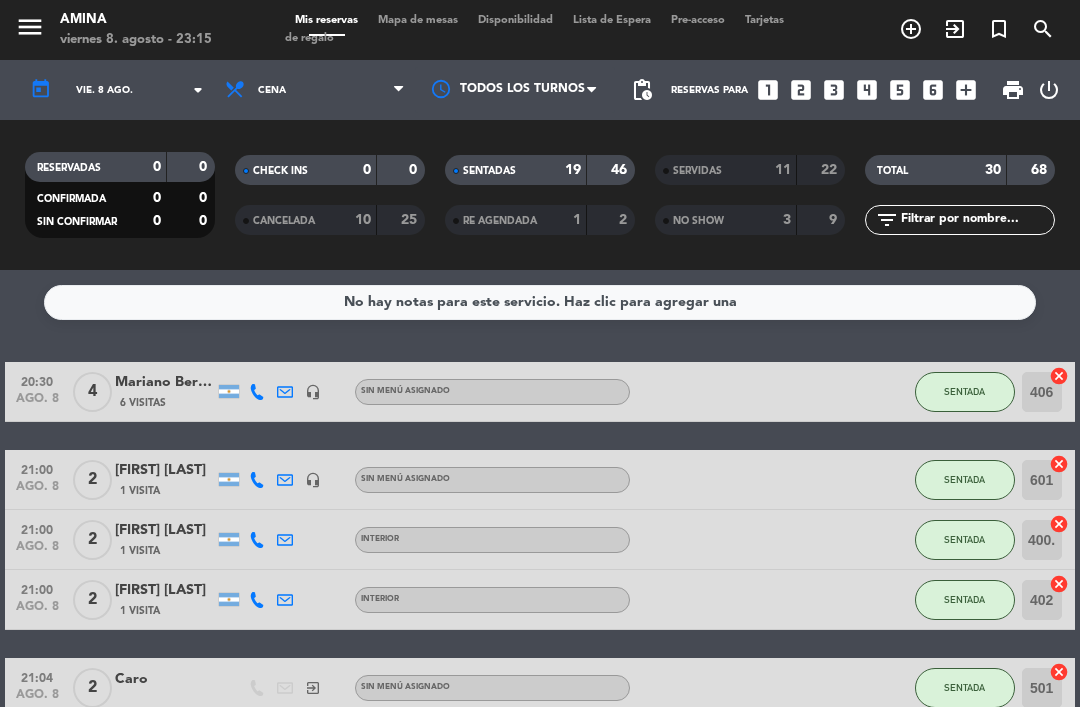 scroll, scrollTop: 0, scrollLeft: 0, axis: both 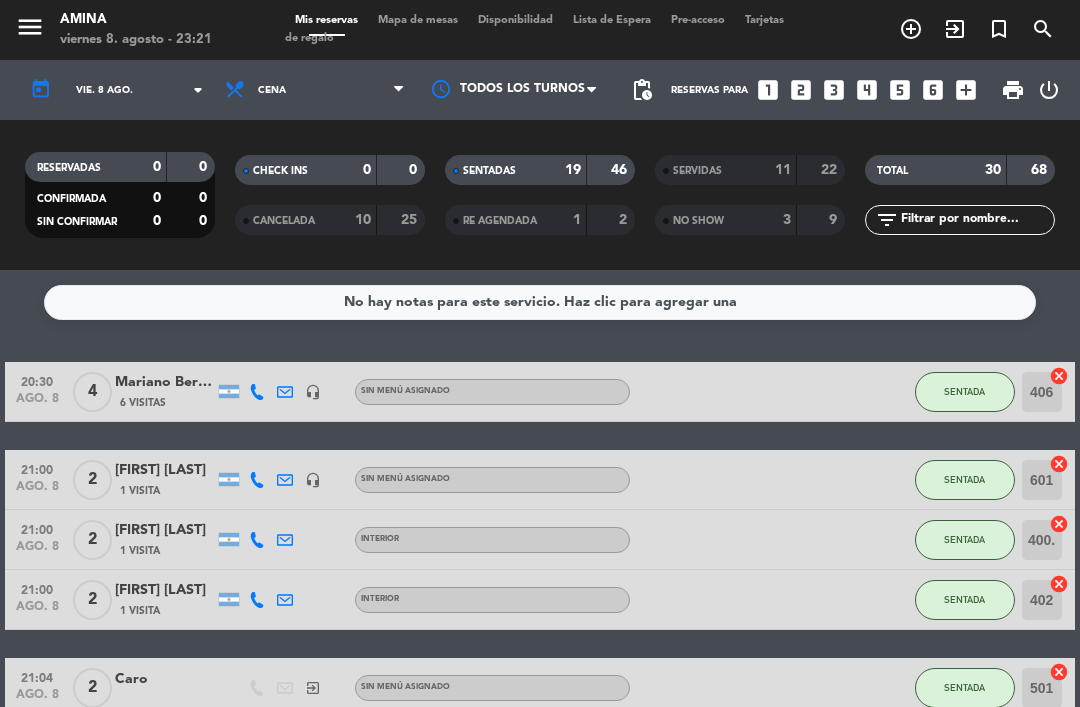 click on "vie. 8 ago." 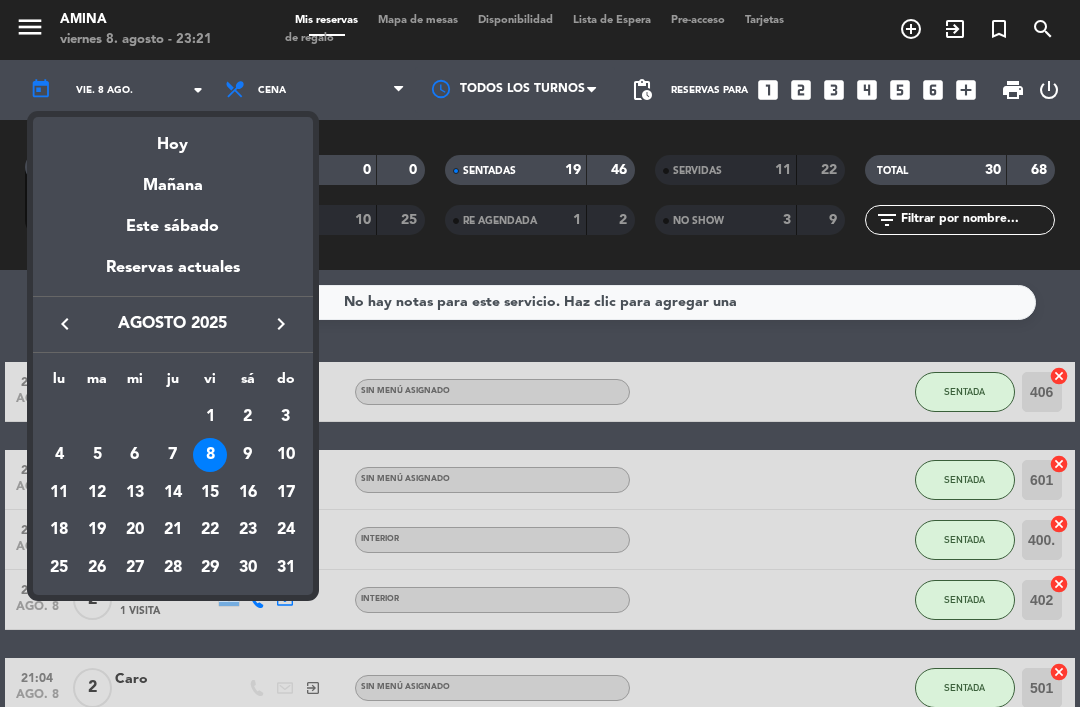 click on "9" at bounding box center [248, 455] 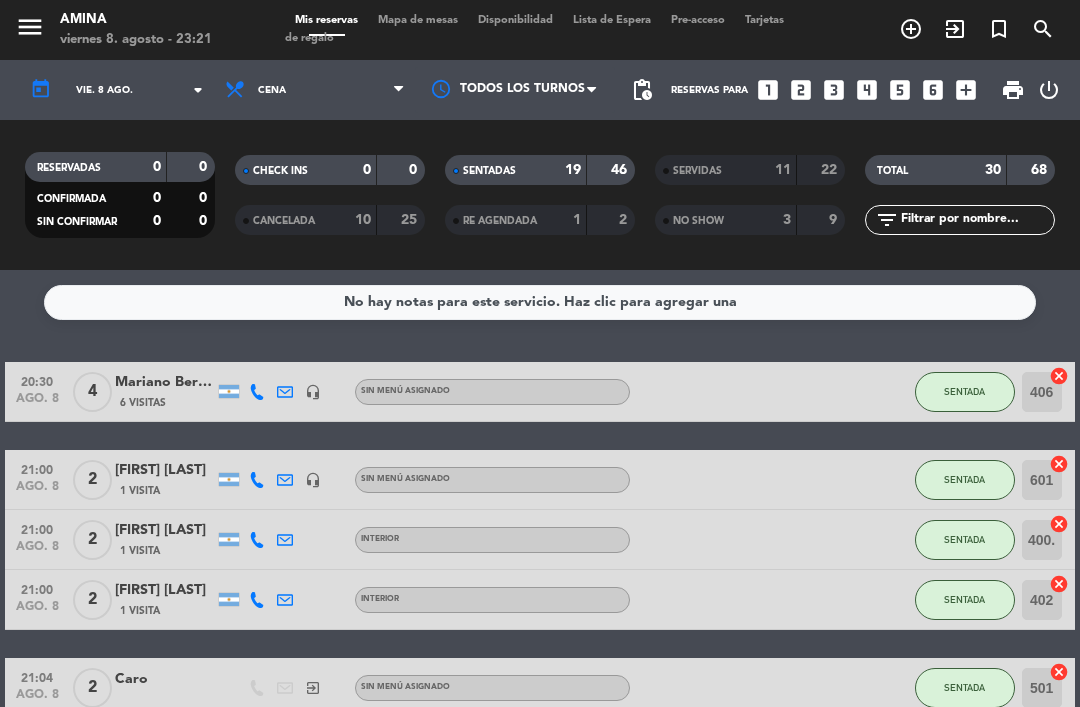 type on "sáb. 9 ago." 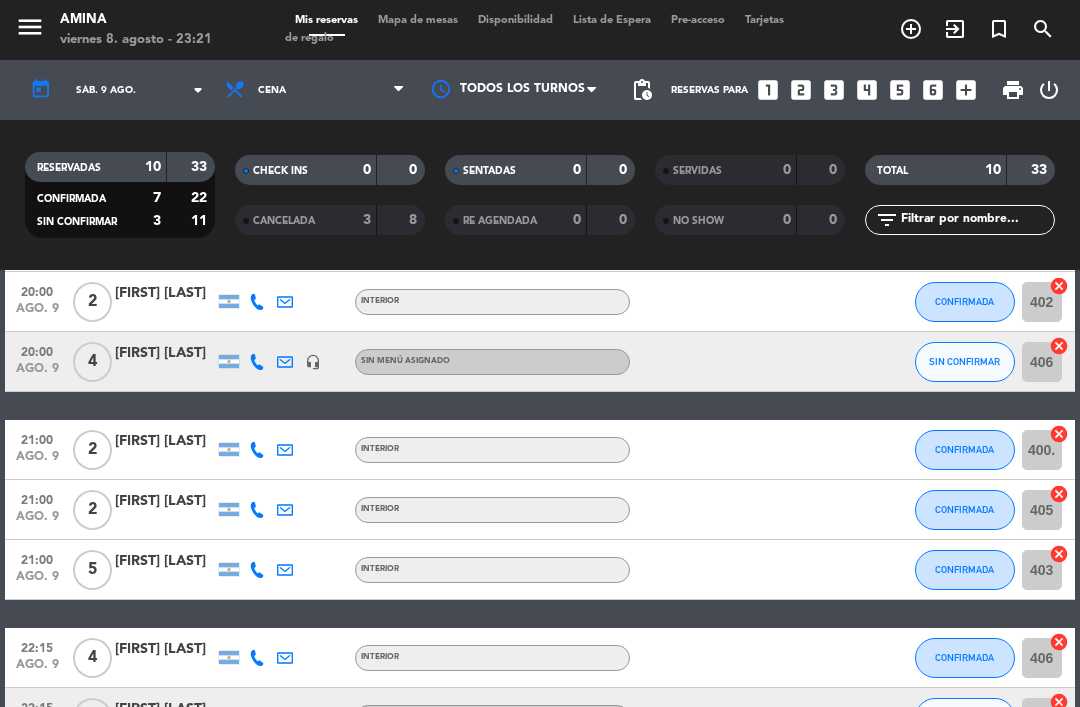 scroll, scrollTop: 278, scrollLeft: 0, axis: vertical 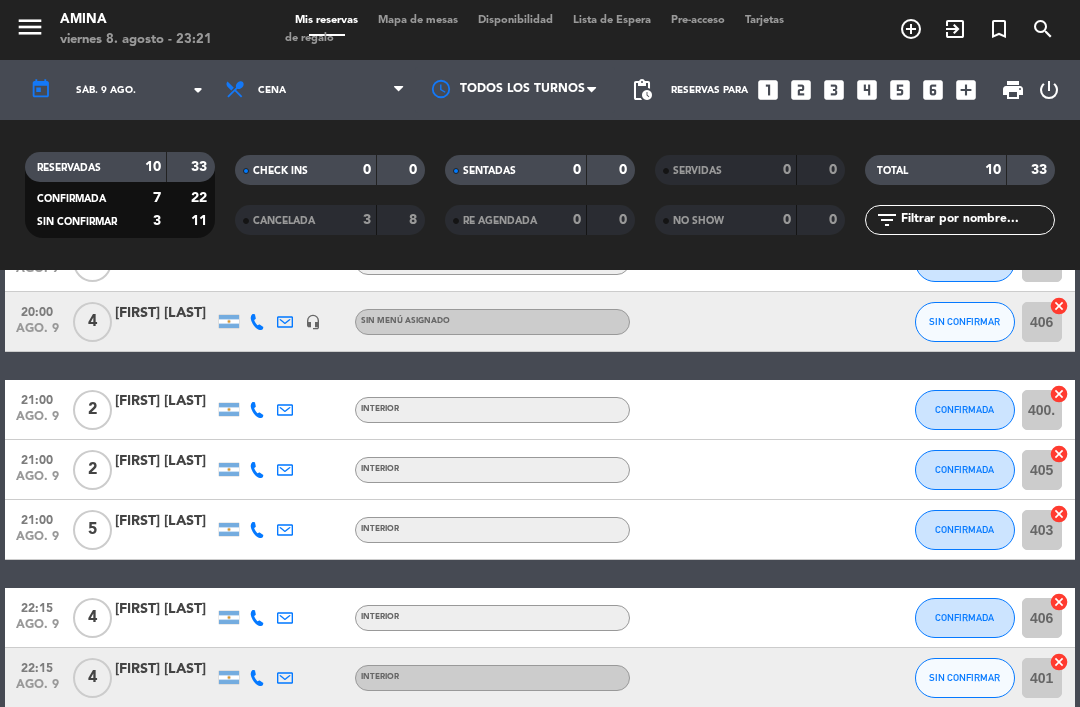 click on "Mapa de mesas" at bounding box center (418, 20) 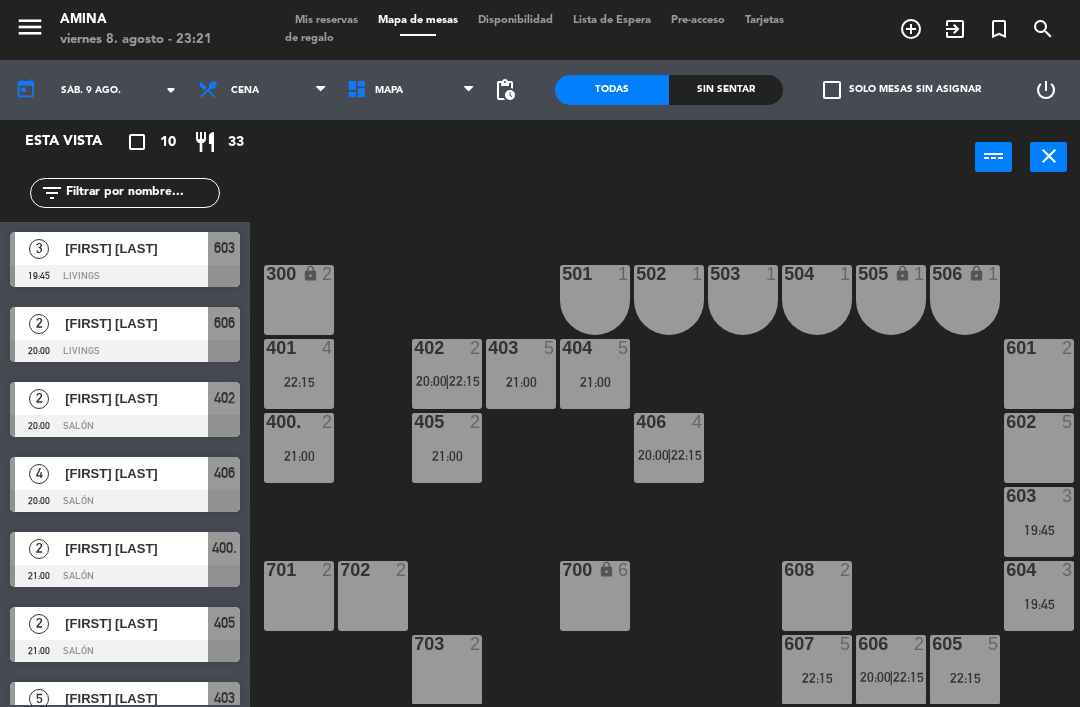 scroll, scrollTop: 519, scrollLeft: 0, axis: vertical 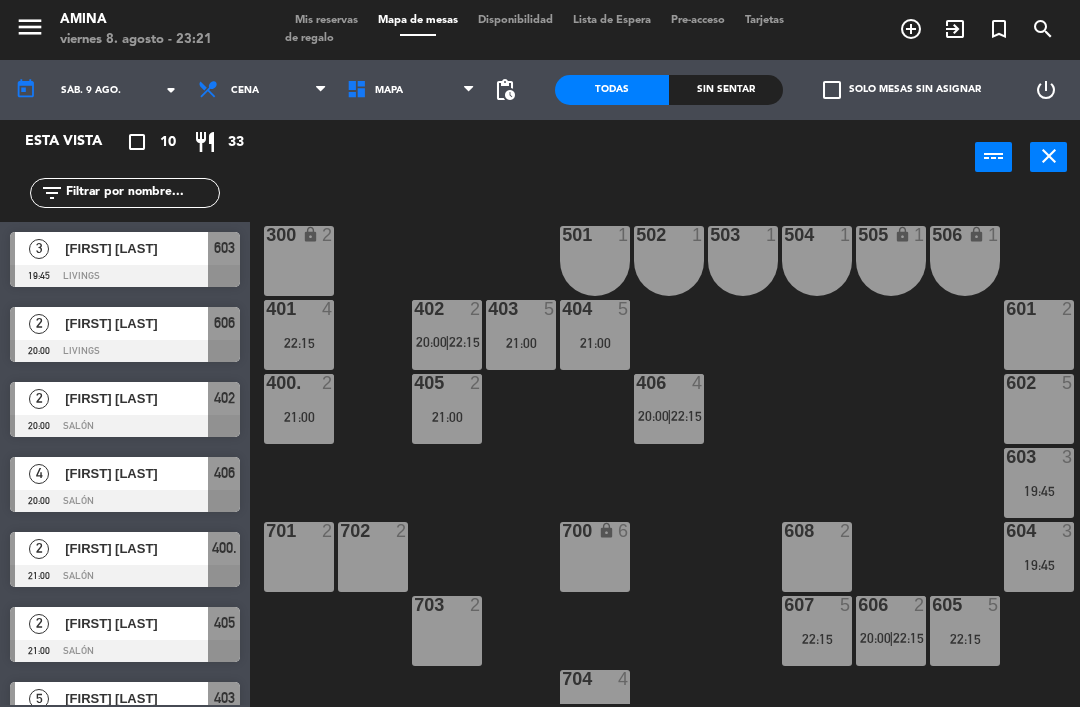click on "602  5" at bounding box center [1039, 409] 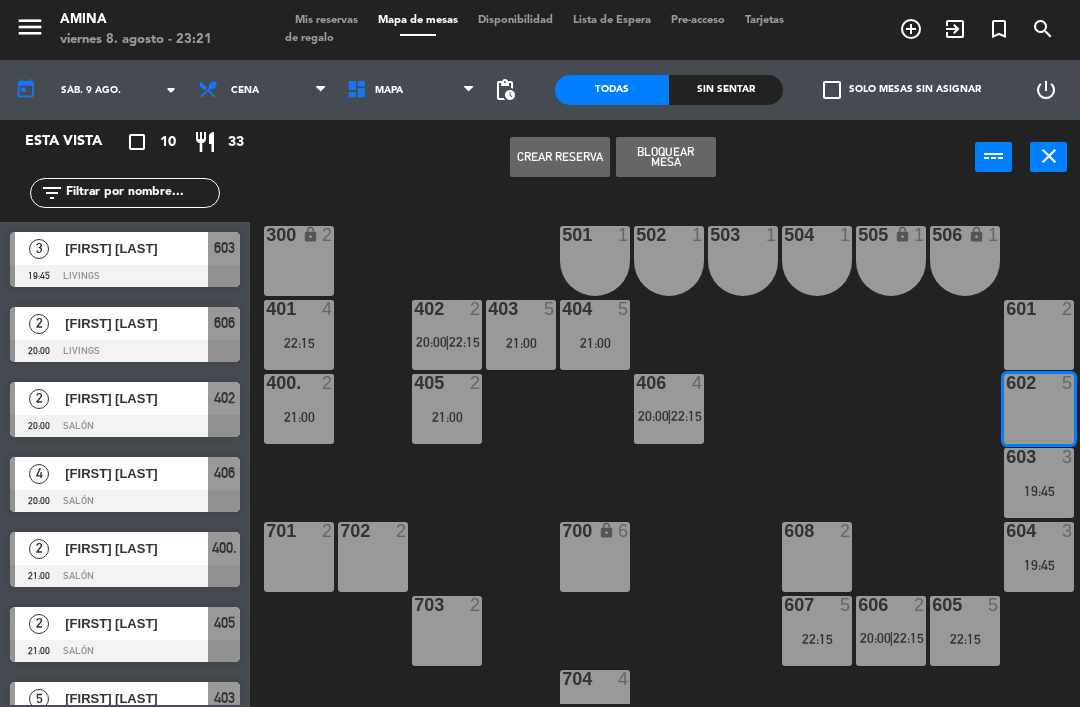 click on "Crear Reserva" at bounding box center (560, 157) 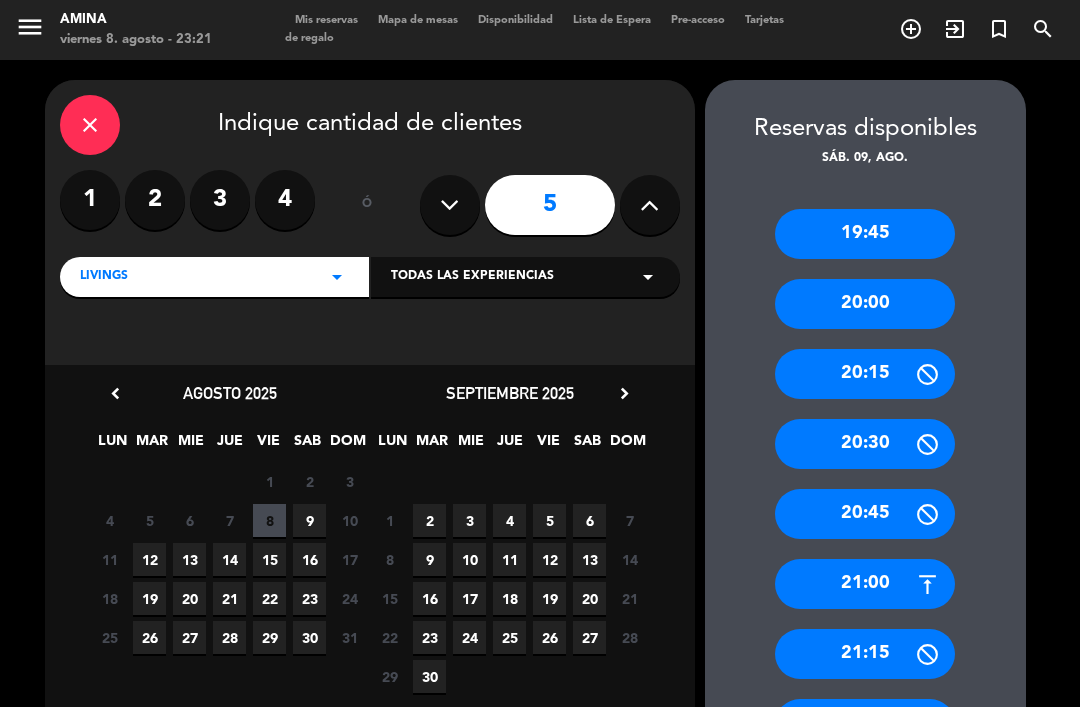 click on "4" at bounding box center [285, 200] 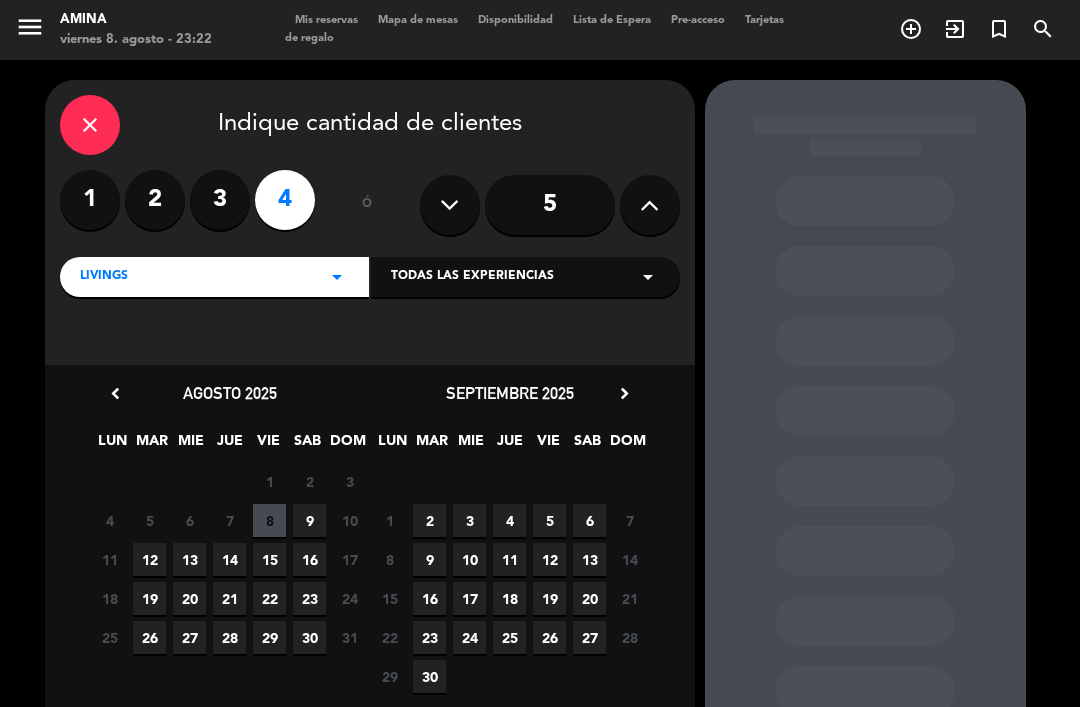 click on "9" at bounding box center (309, 520) 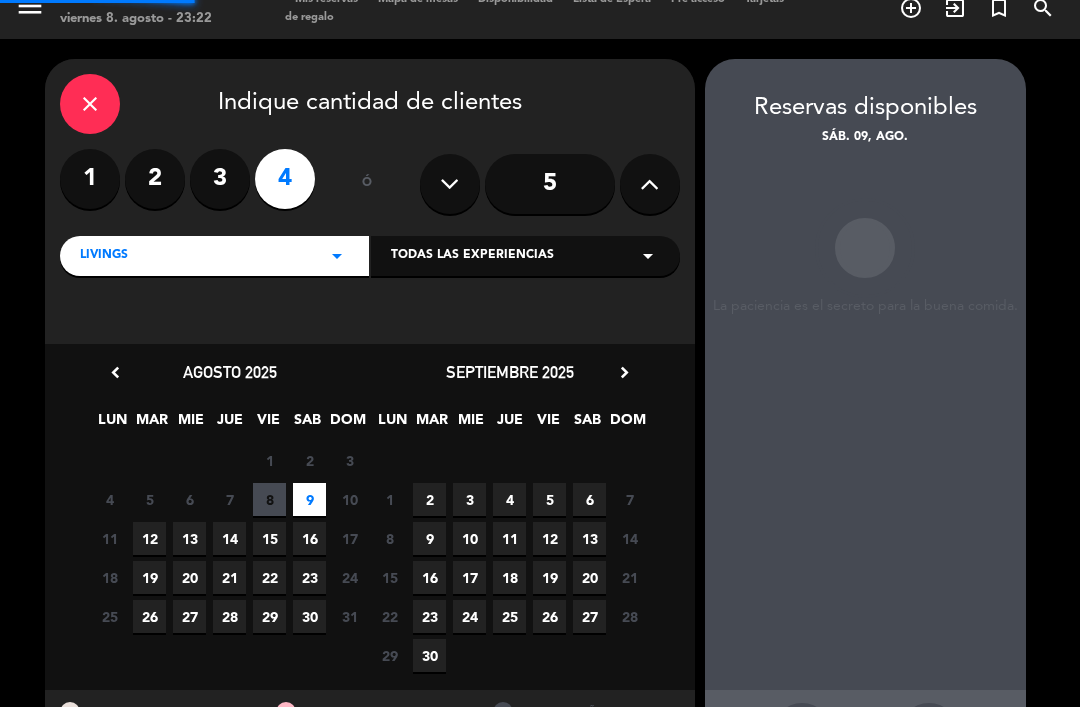 scroll, scrollTop: 44, scrollLeft: 0, axis: vertical 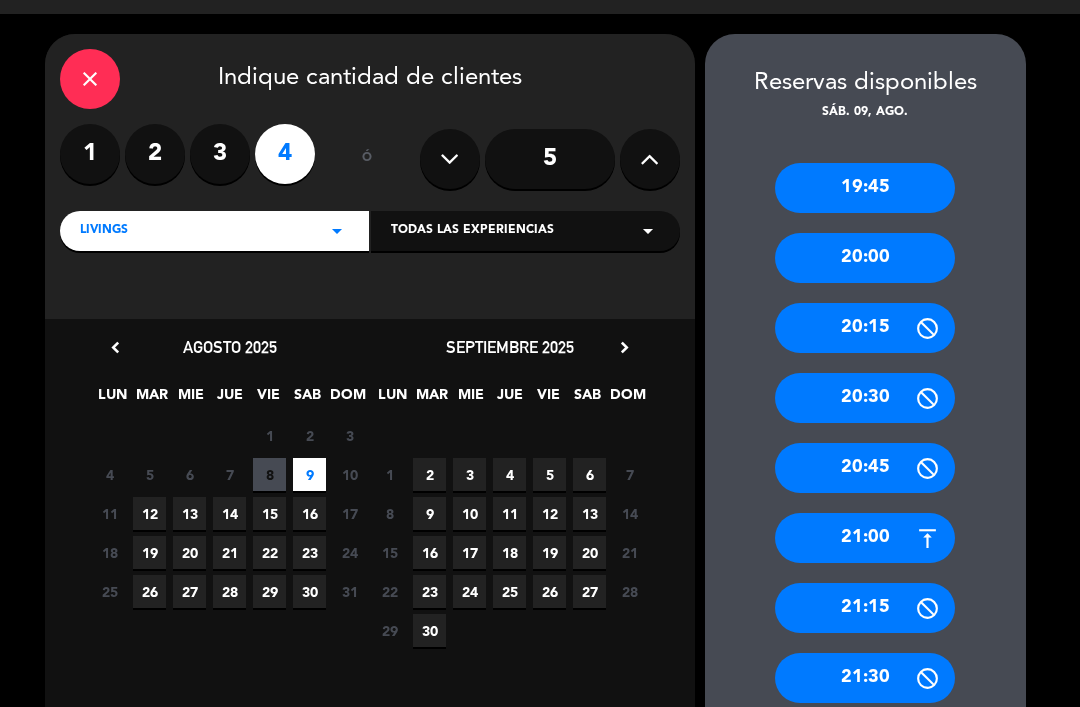 click on "21:00" at bounding box center [865, 538] 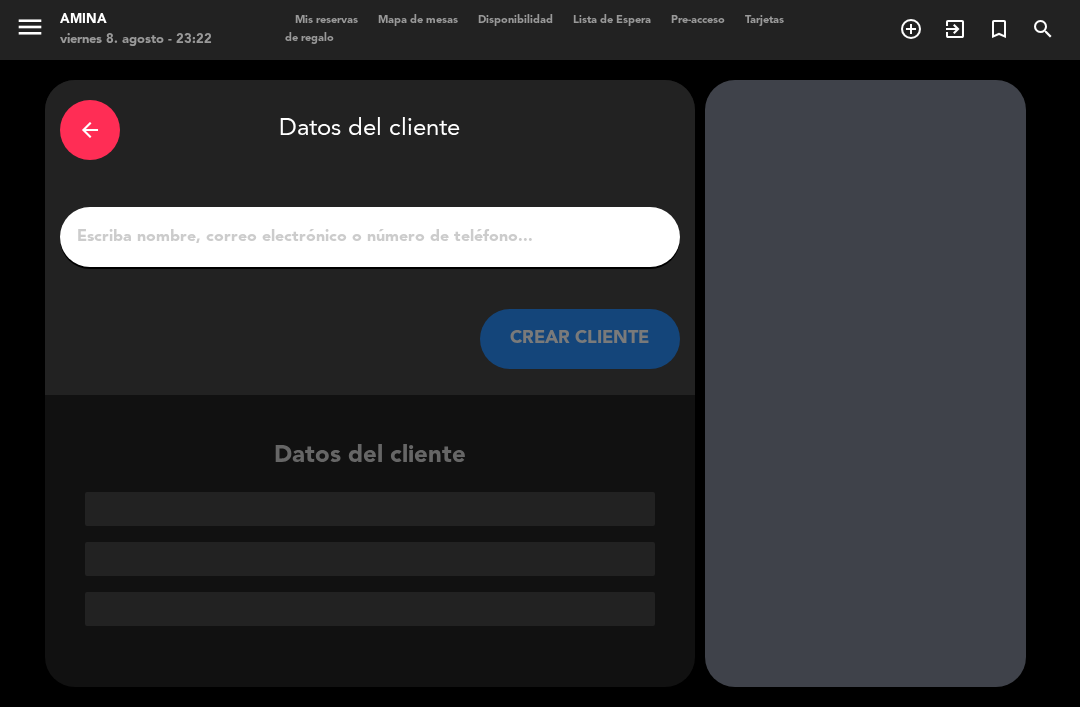 scroll, scrollTop: 0, scrollLeft: 0, axis: both 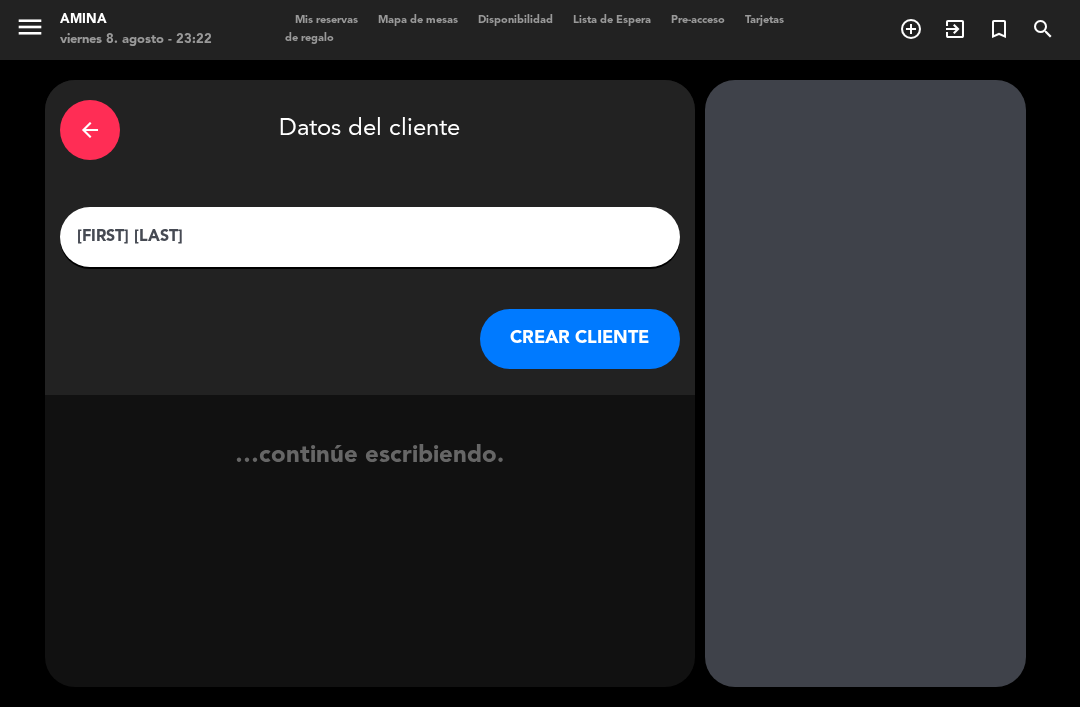 type on "[FIRST] [LAST]" 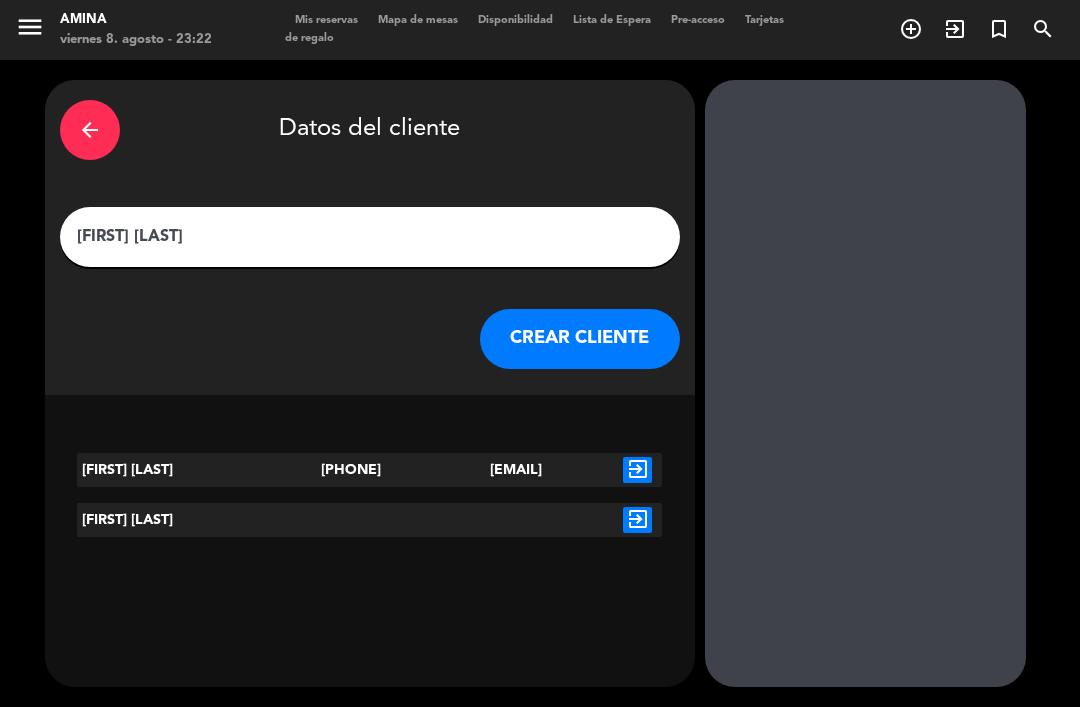 click on "CREAR CLIENTE" at bounding box center [580, 339] 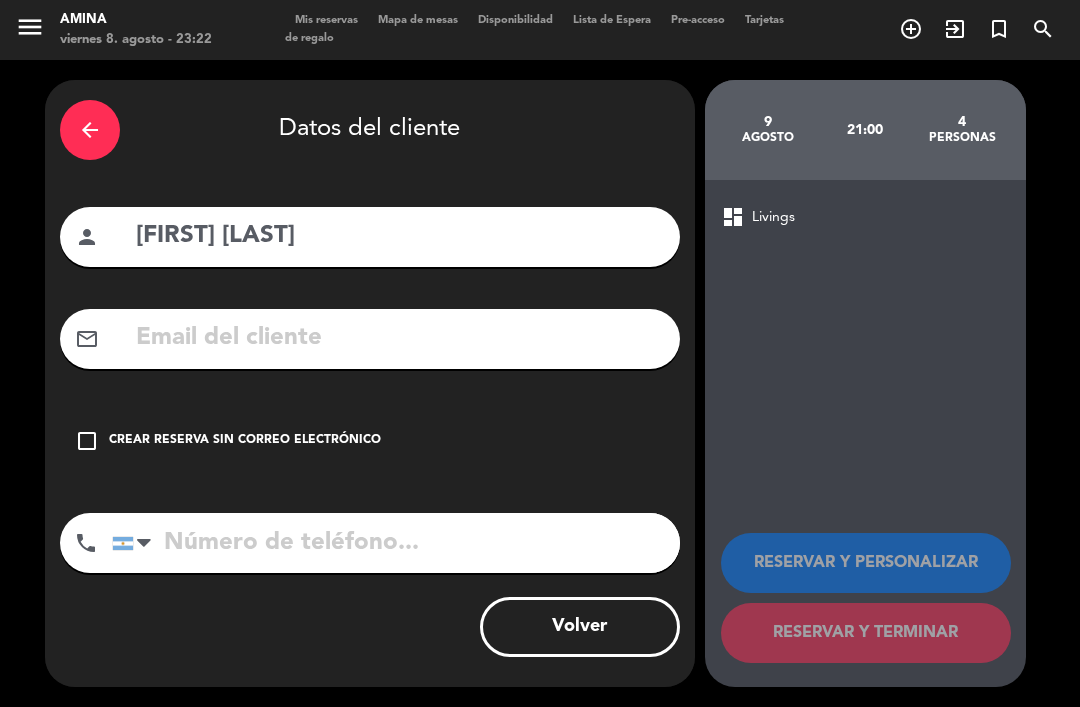 click at bounding box center [399, 338] 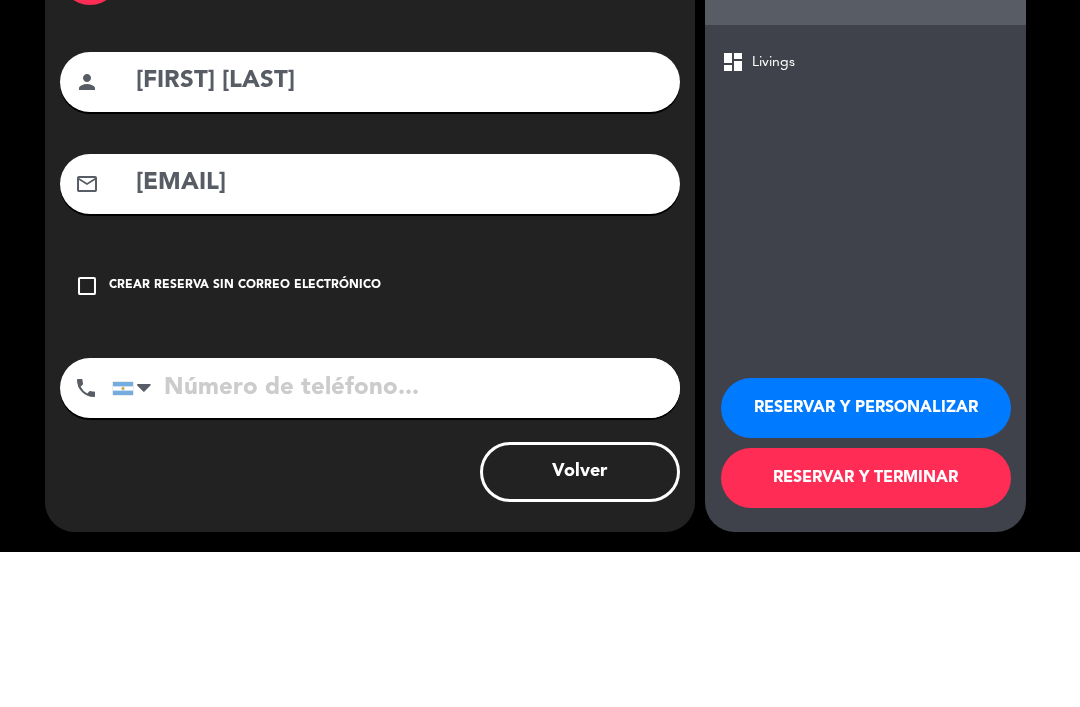 type on "[EMAIL]" 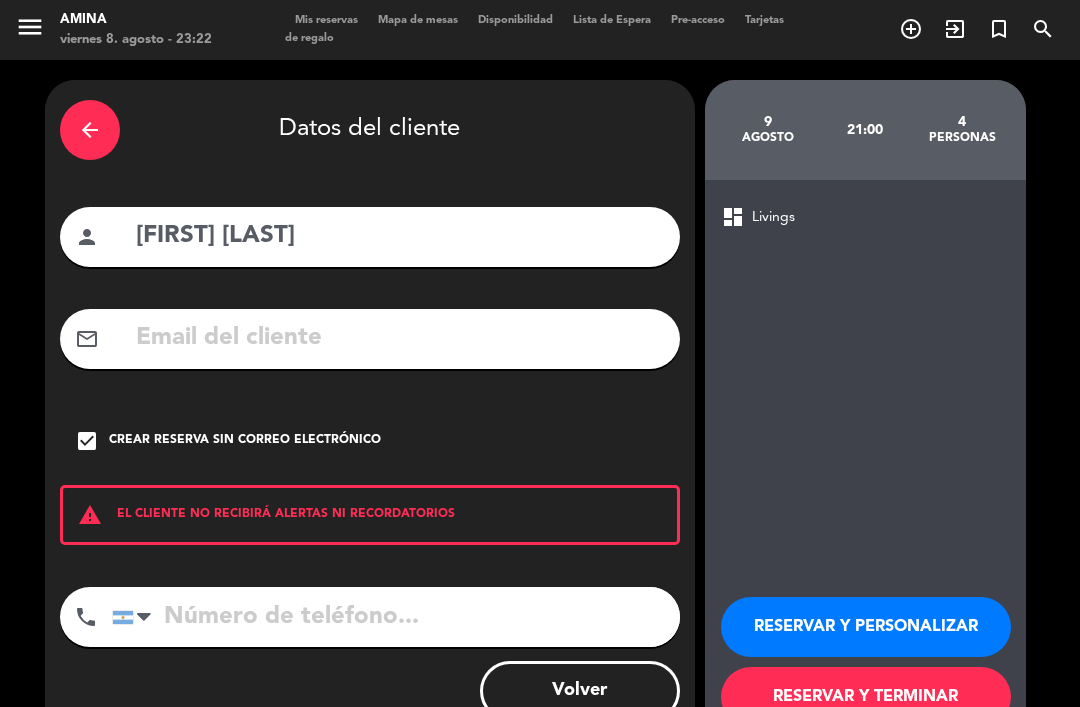 click on "check_box   Crear reserva sin correo electrónico" at bounding box center (370, 441) 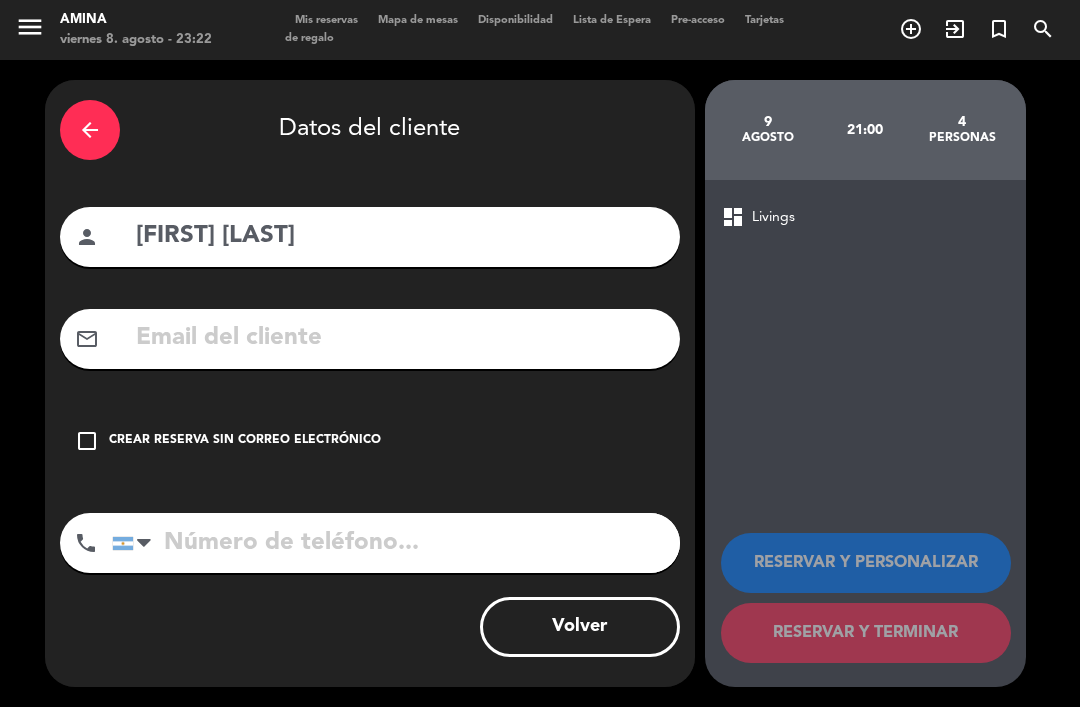 click on "[FIRST] [LAST]" at bounding box center (399, 236) 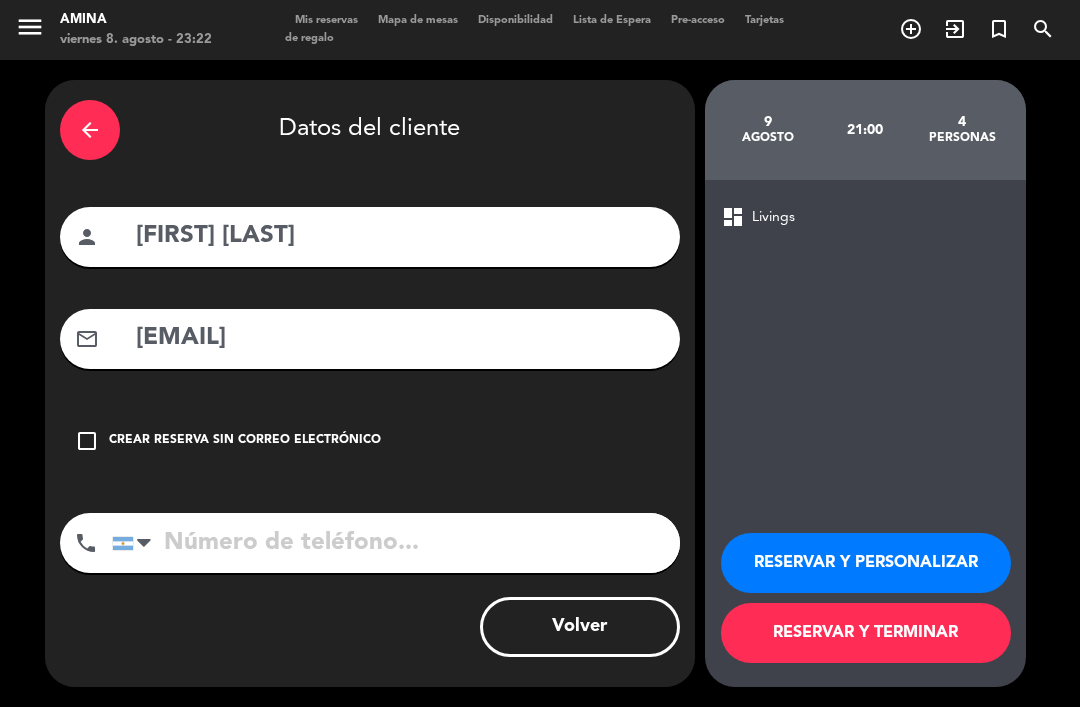 type on "[EMAIL]" 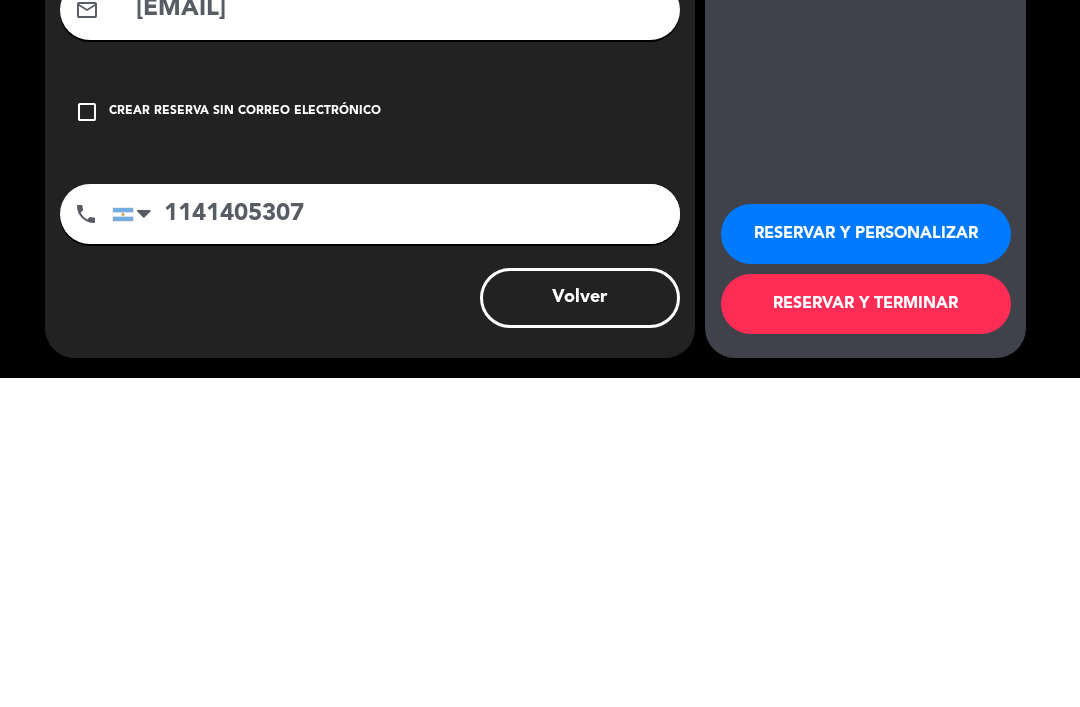 type on "1141405307" 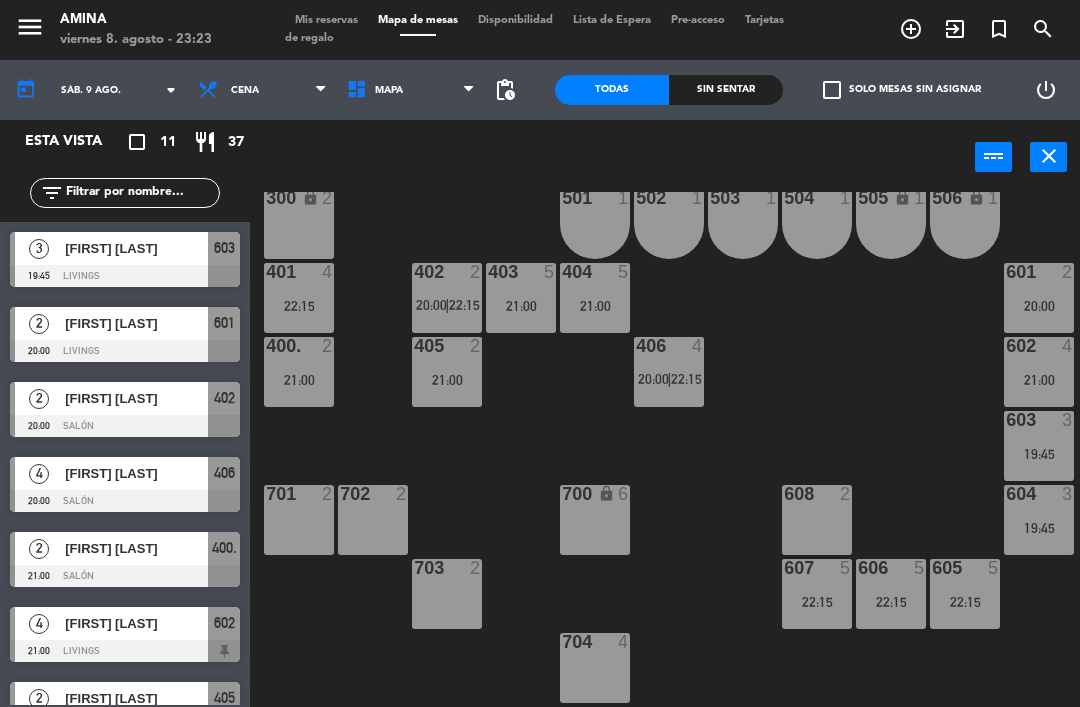 scroll, scrollTop: 556, scrollLeft: 0, axis: vertical 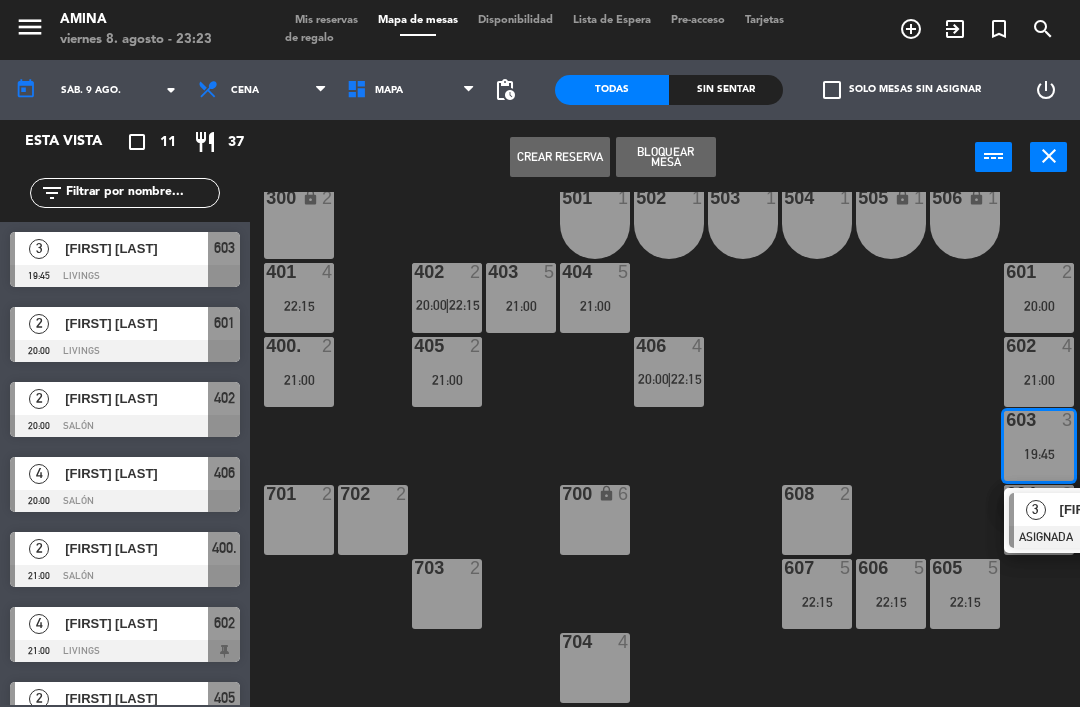 click at bounding box center (1116, 537) 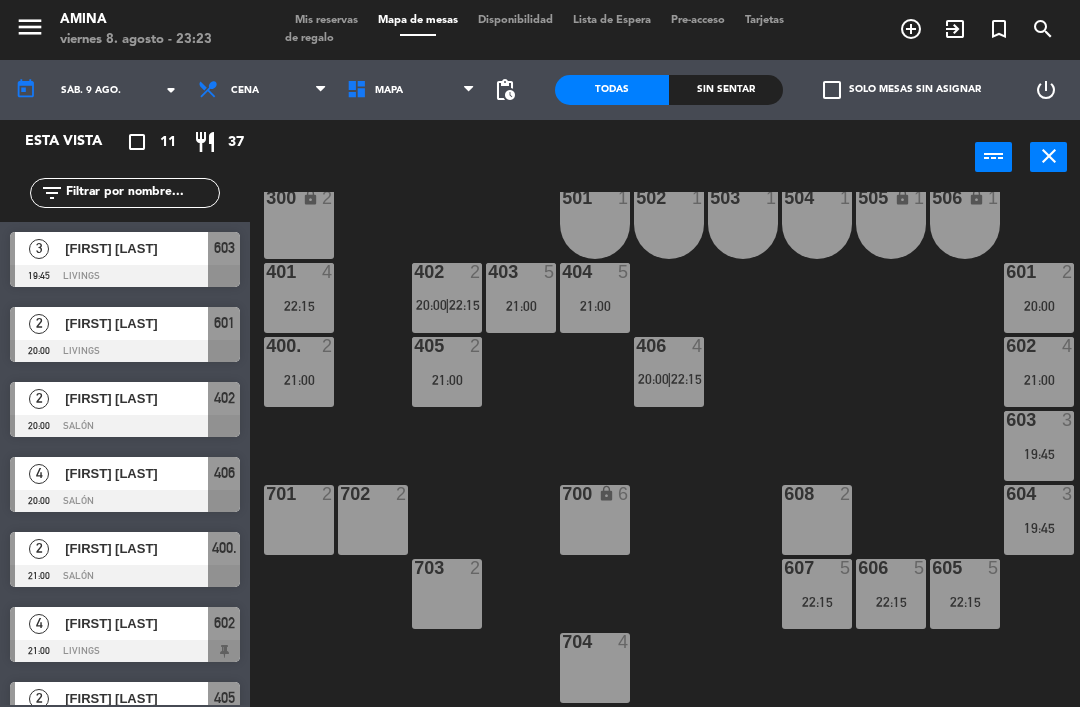 click on "22:15" at bounding box center (891, 602) 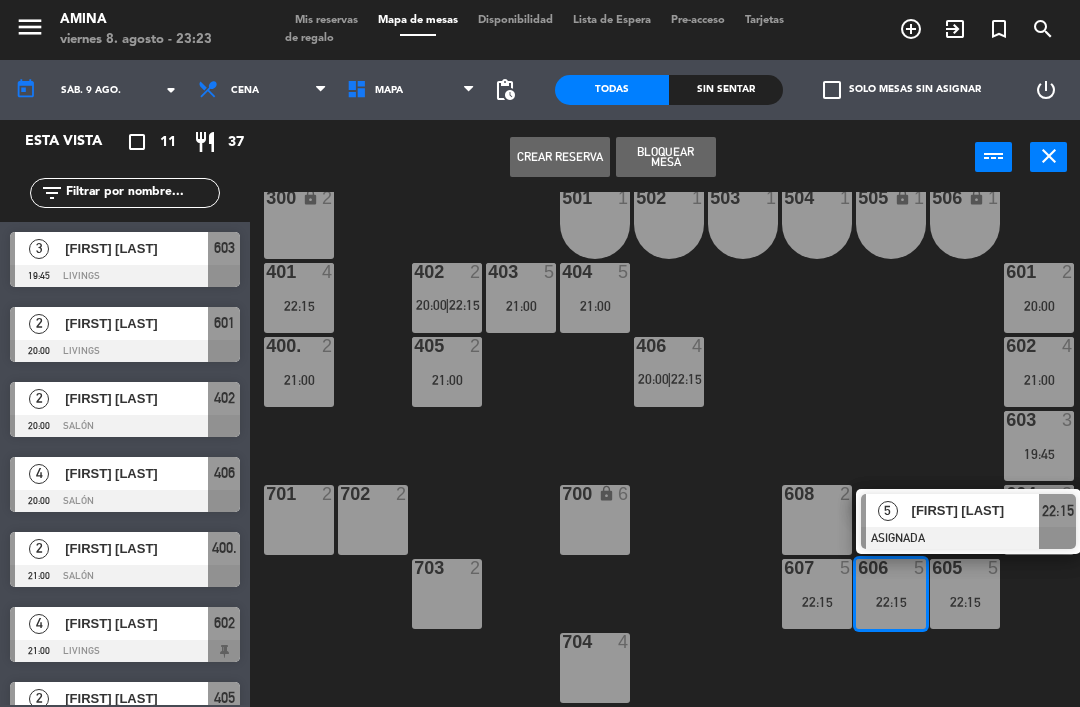 click at bounding box center [968, 538] 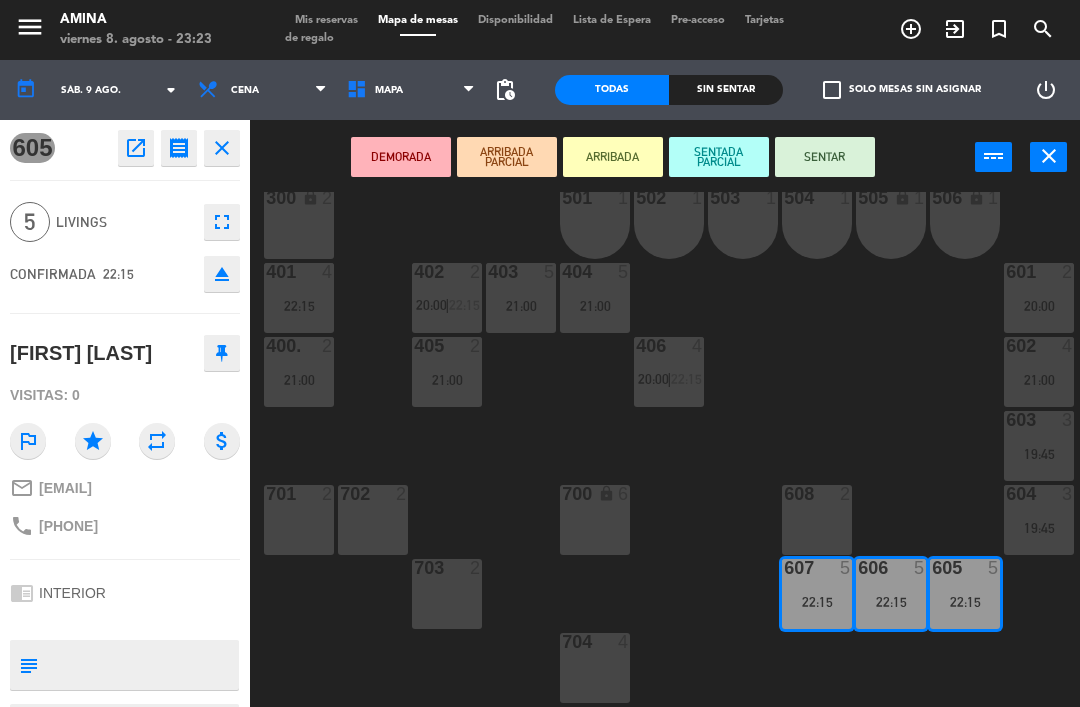 click on "eject" 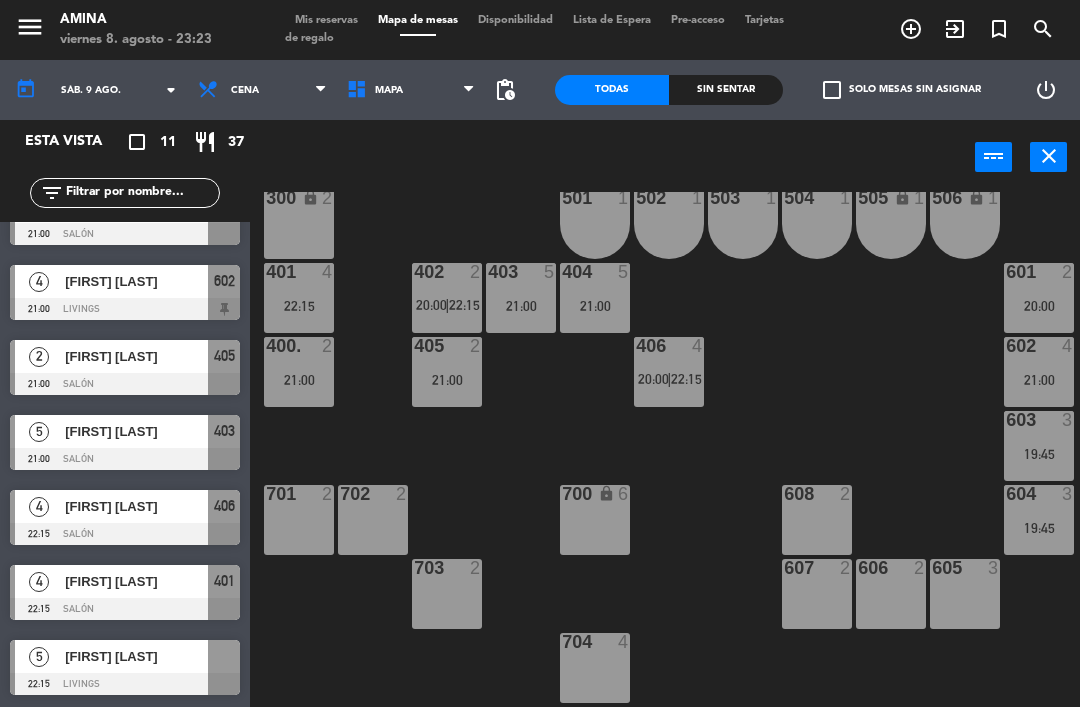 scroll, scrollTop: 342, scrollLeft: 0, axis: vertical 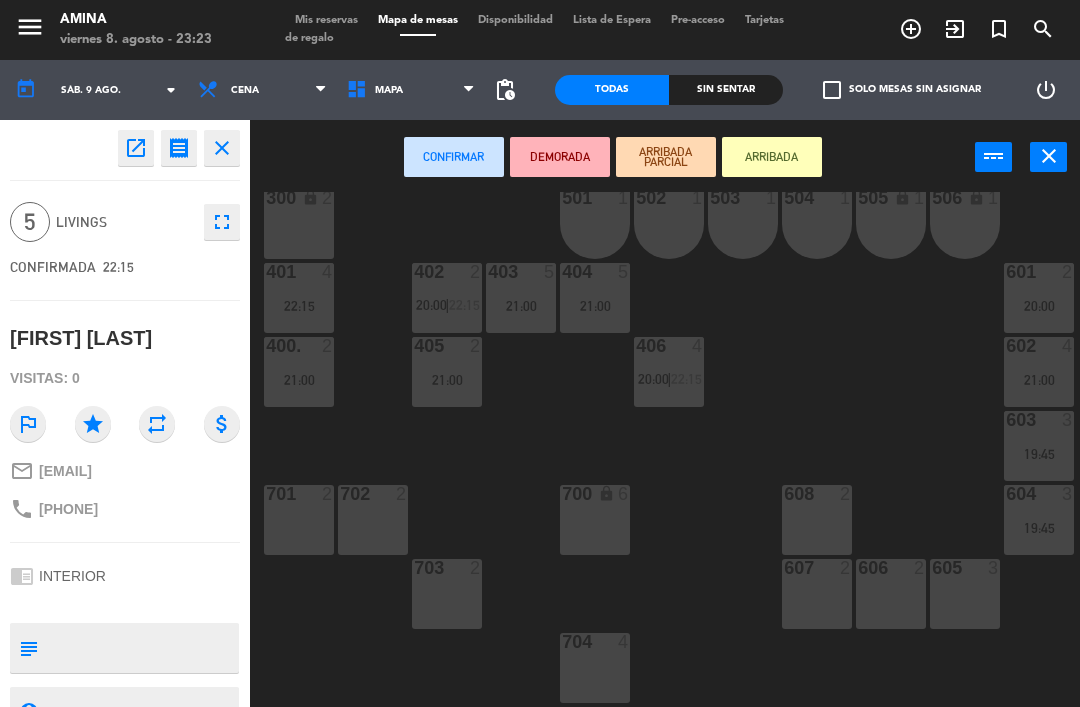 click on "[NUMBER] [NUMBER]" at bounding box center [891, 594] 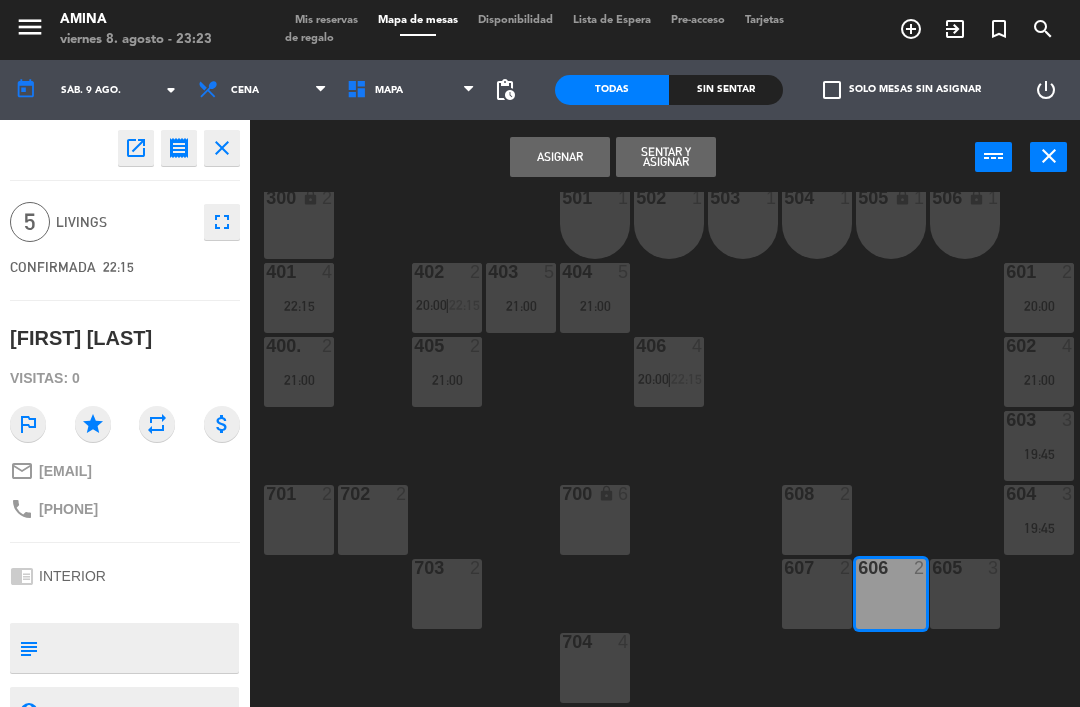 click on "607  2" at bounding box center (817, 594) 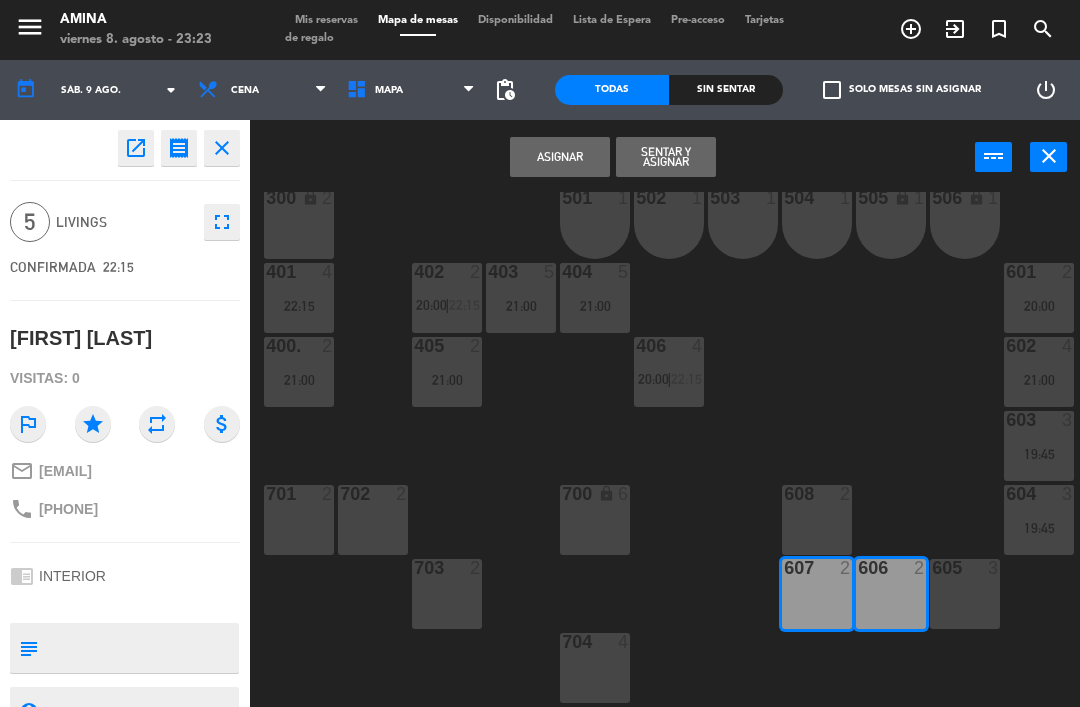 click on "Asignar" at bounding box center (560, 157) 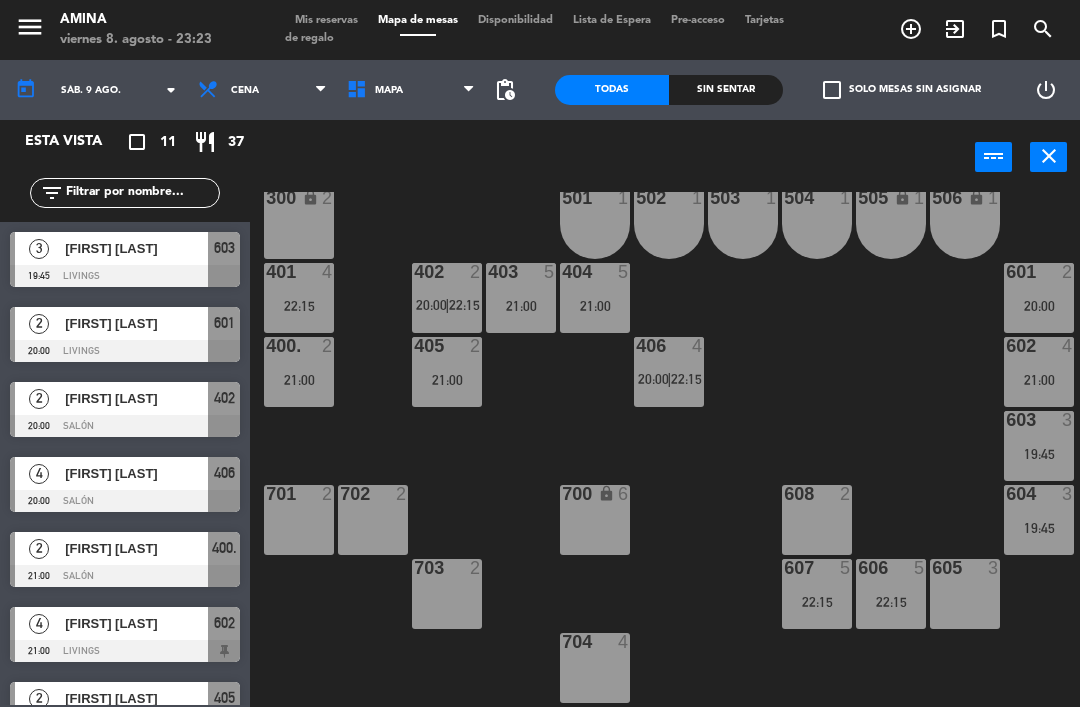 scroll, scrollTop: 0, scrollLeft: 0, axis: both 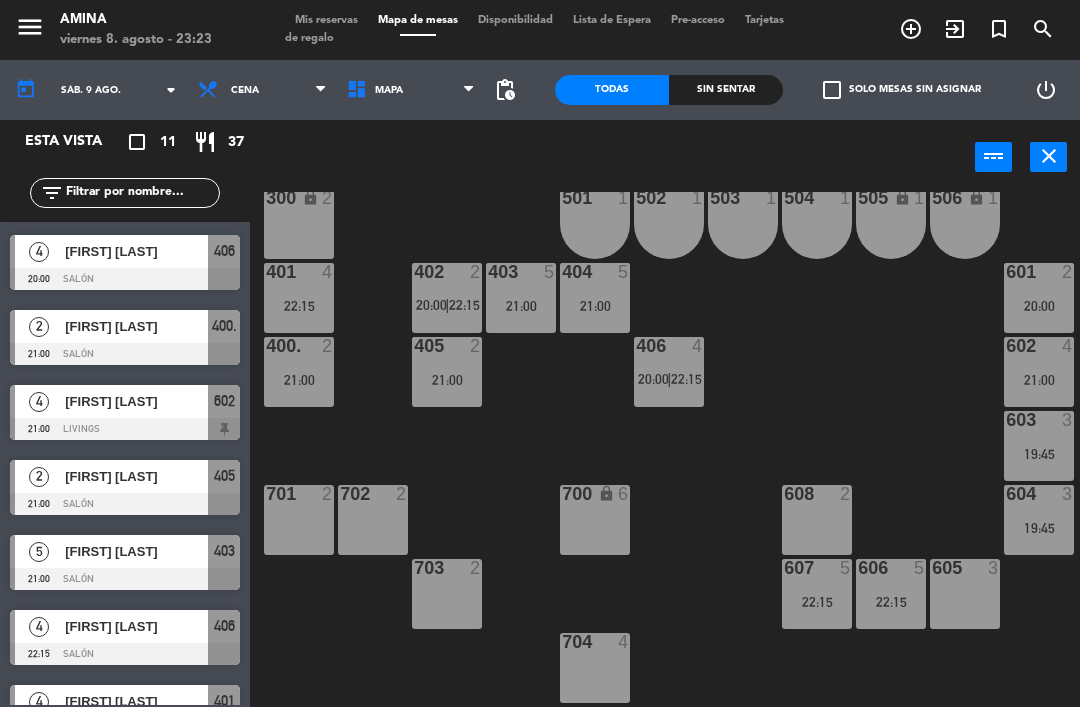click on "[NUMBER]. [NUMBER]   [TIME]" at bounding box center [299, 372] 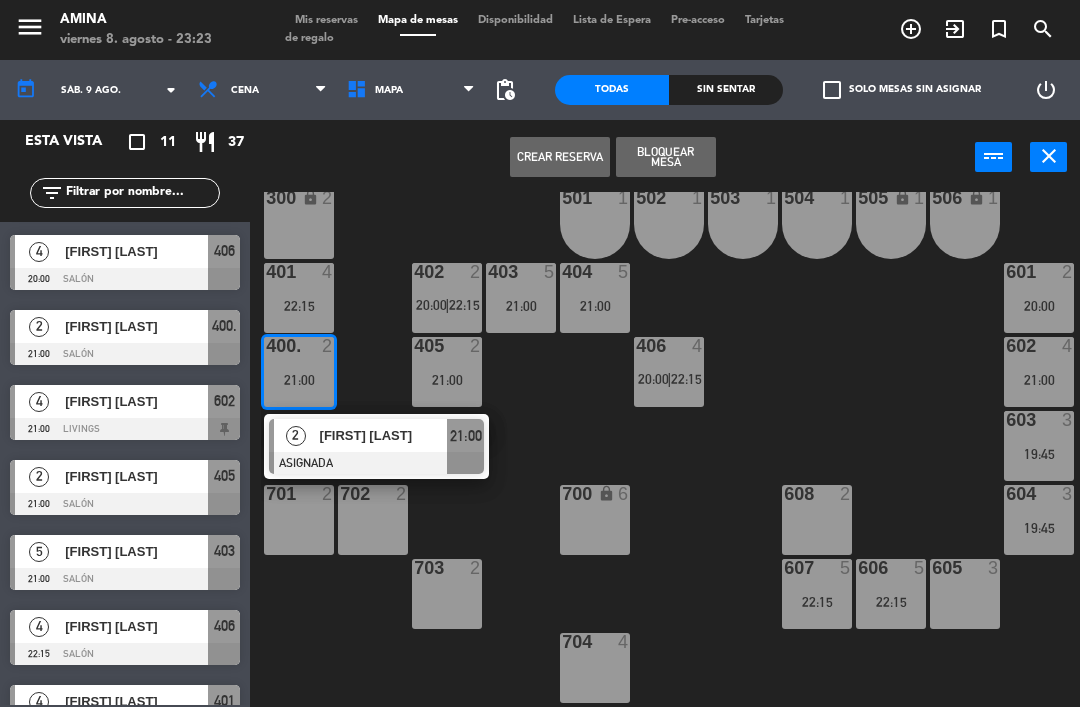 click on "[NUMBER] [NUMBER]" at bounding box center [817, 520] 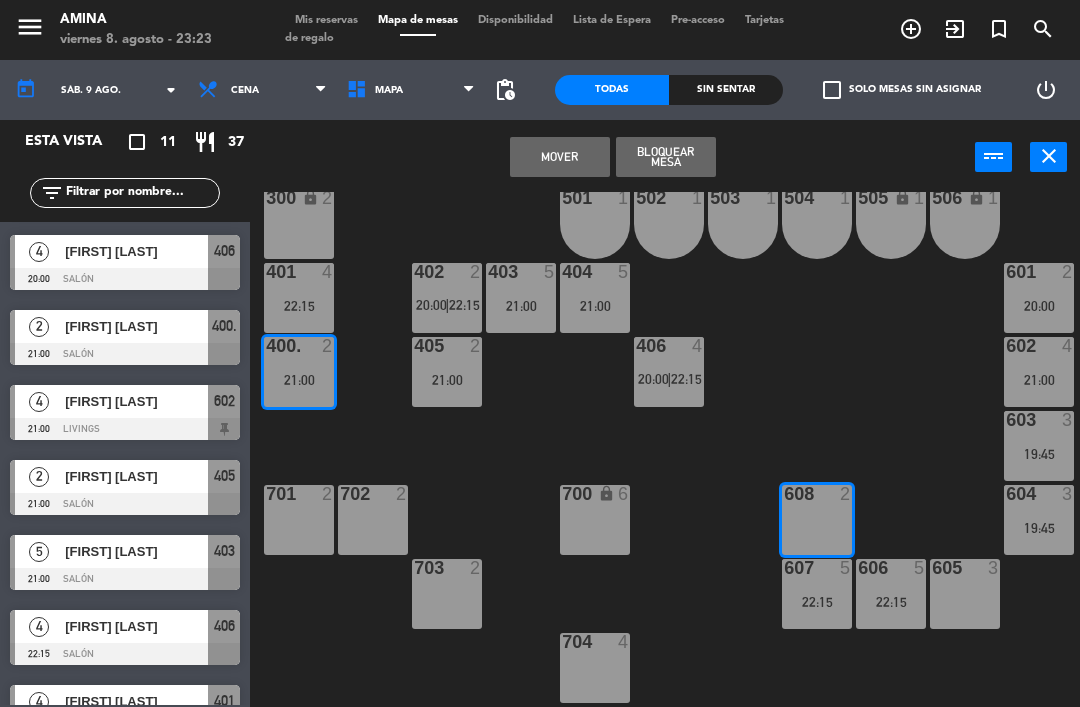 click on "Mover" at bounding box center [560, 157] 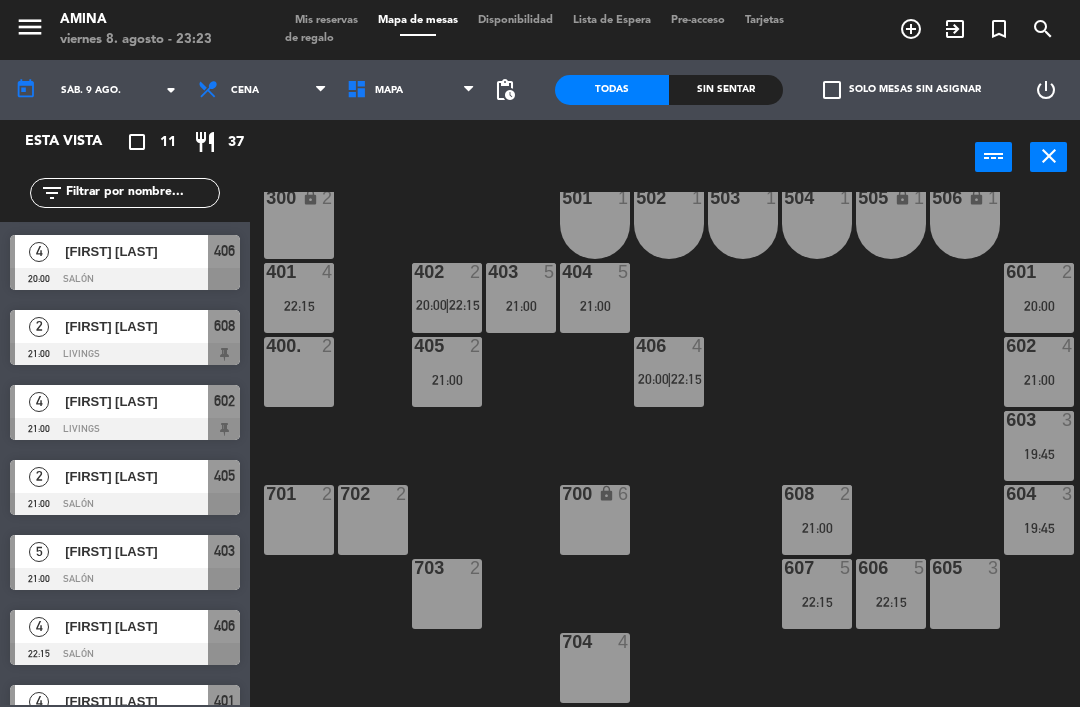 click on "[NUMBER] [NUMBER]   [TIME]" at bounding box center (817, 520) 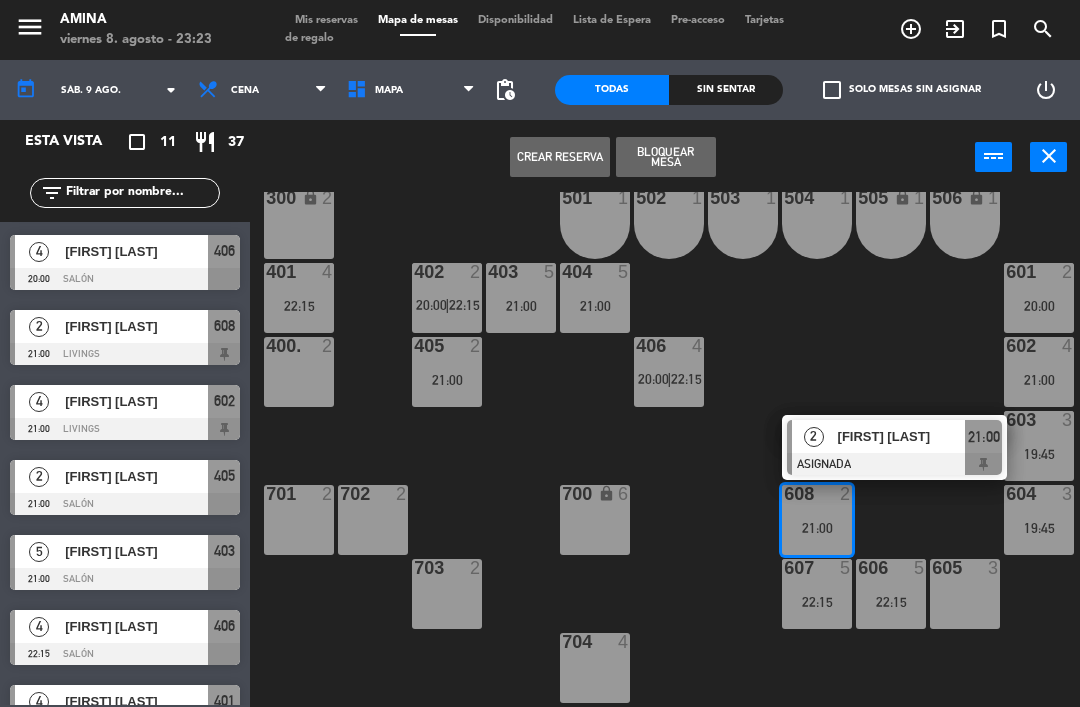 click on "[FIRST] [LAST]" at bounding box center [902, 436] 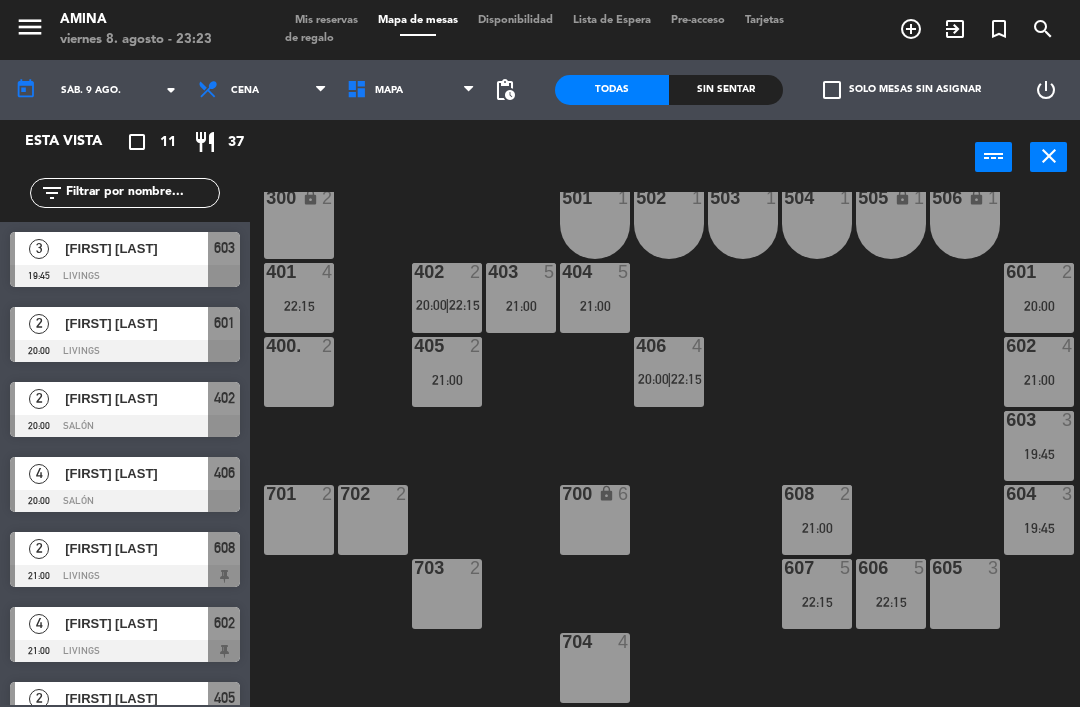 click on "401  4   22:15" at bounding box center [299, 298] 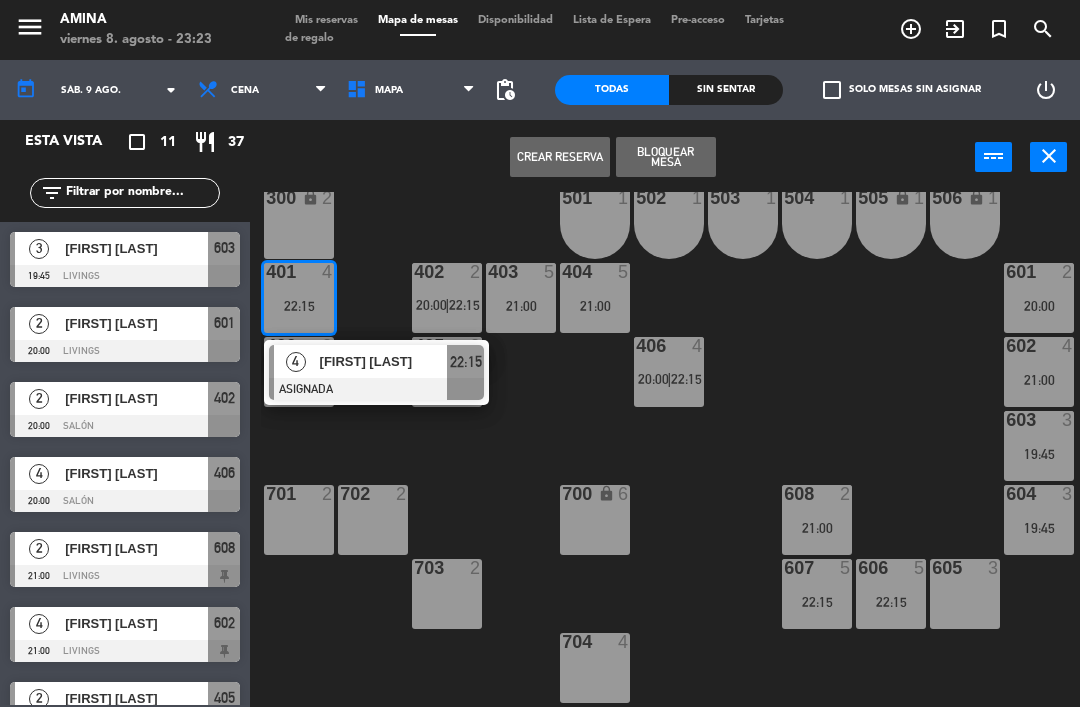click on "4" at bounding box center [295, 361] 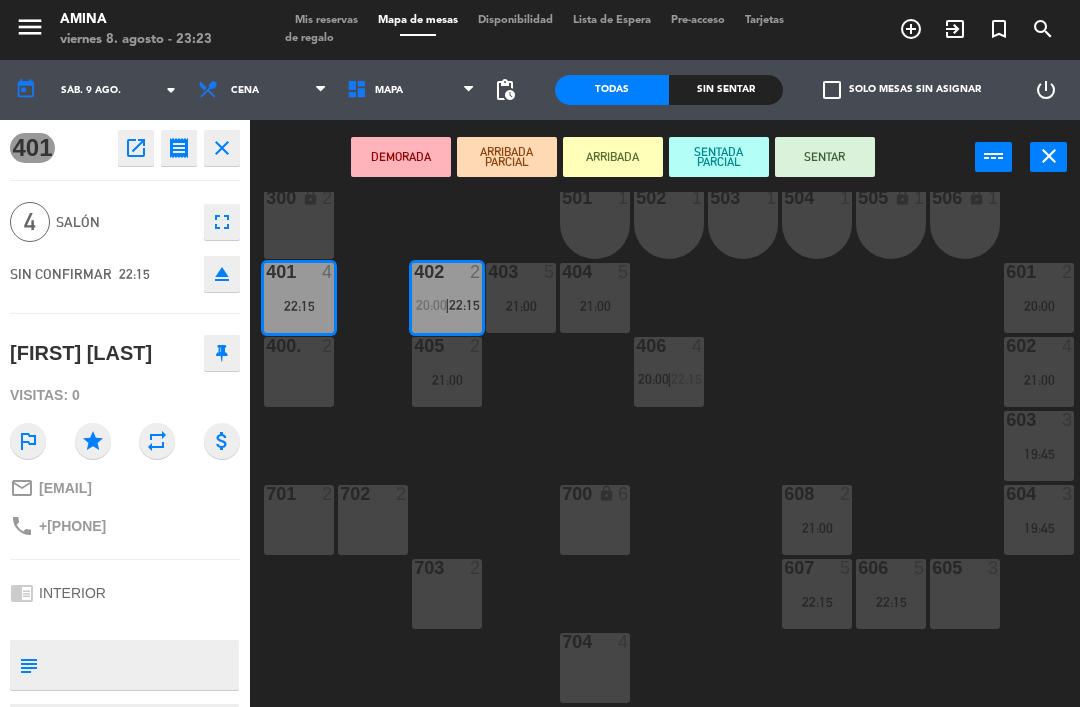 click on "400.  2" at bounding box center (299, 372) 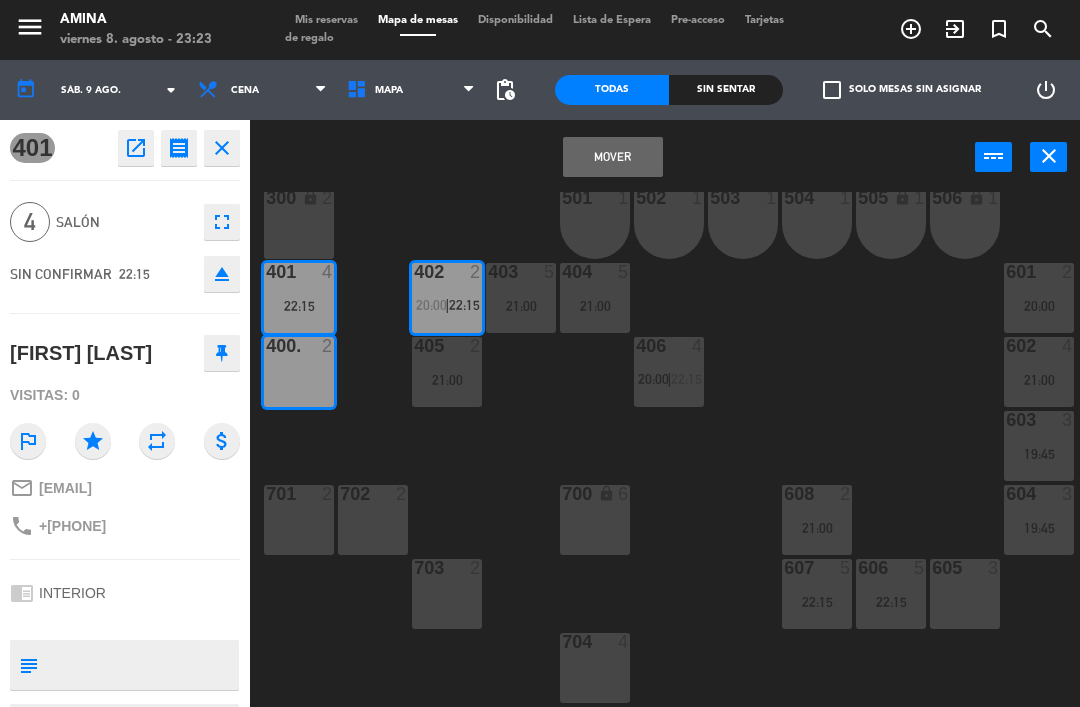 click on "Mover" at bounding box center [613, 157] 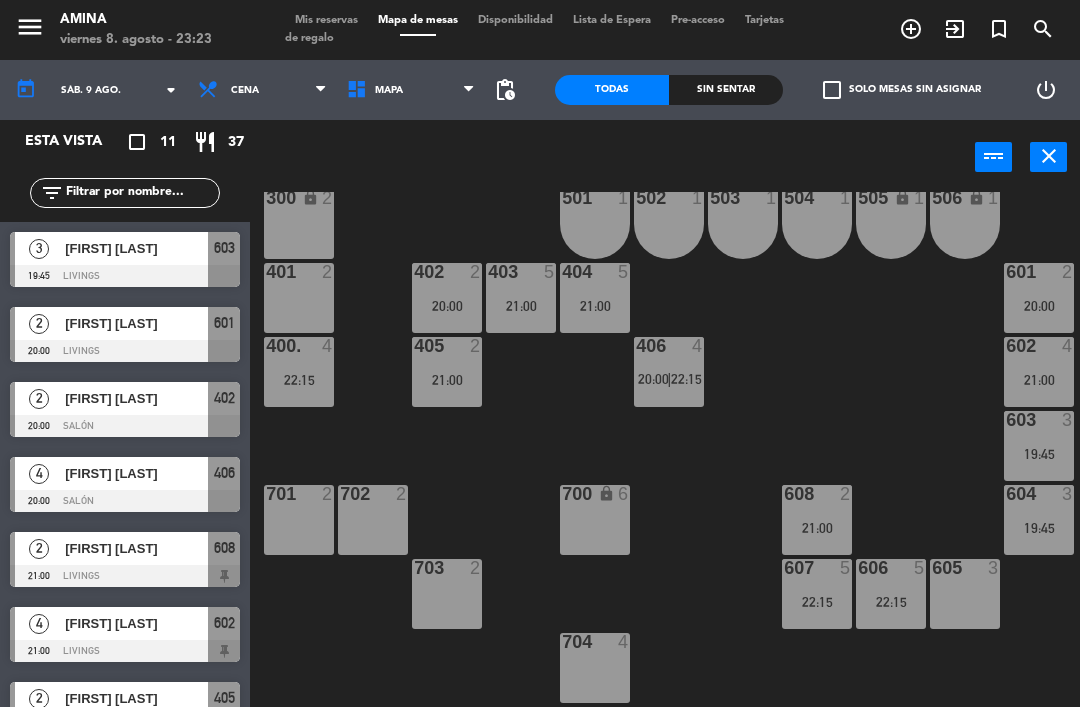 scroll, scrollTop: 147, scrollLeft: 0, axis: vertical 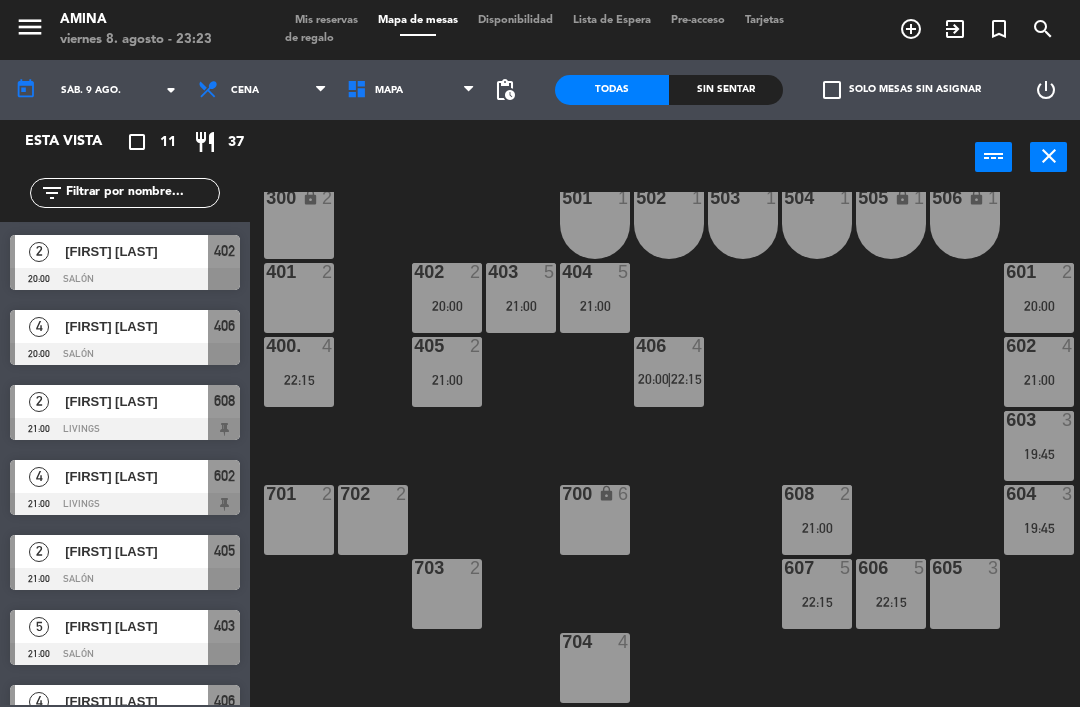 click on "22:15" at bounding box center (299, 380) 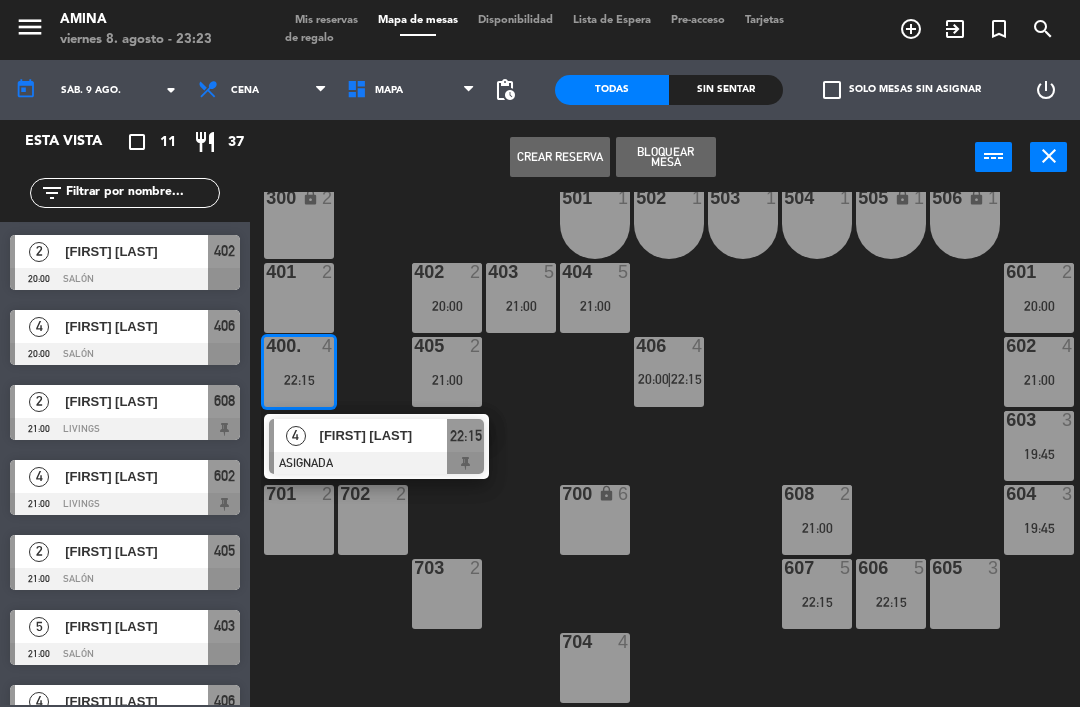 click on "[FIRST] [LAST]" at bounding box center (384, 435) 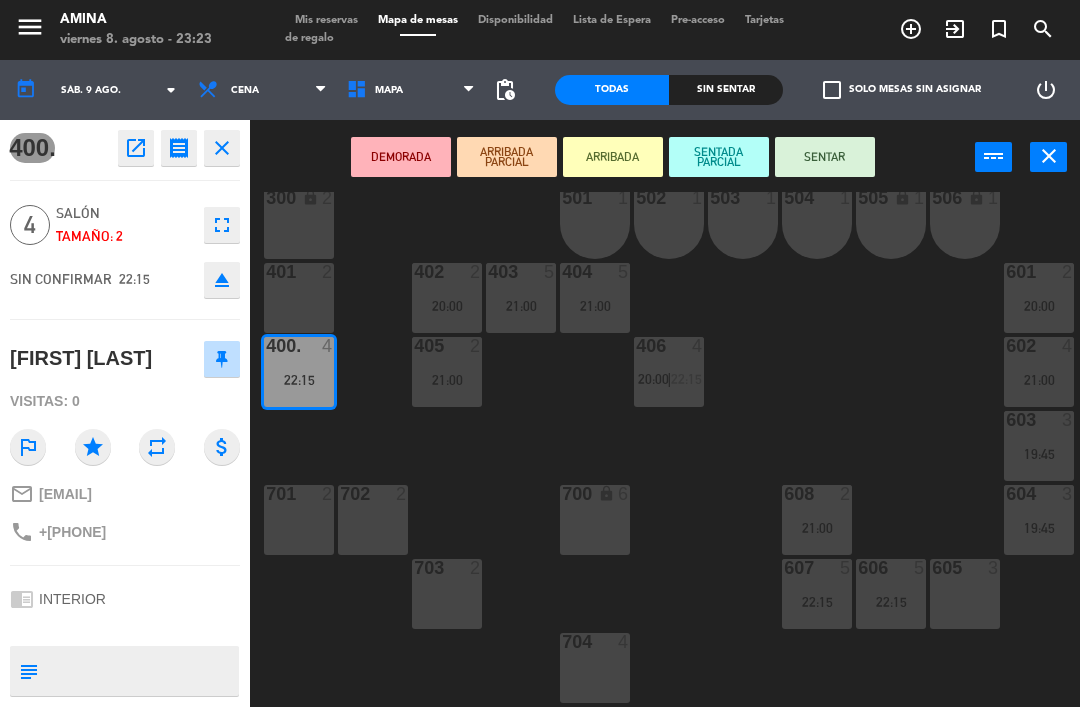 click at bounding box center [299, 272] 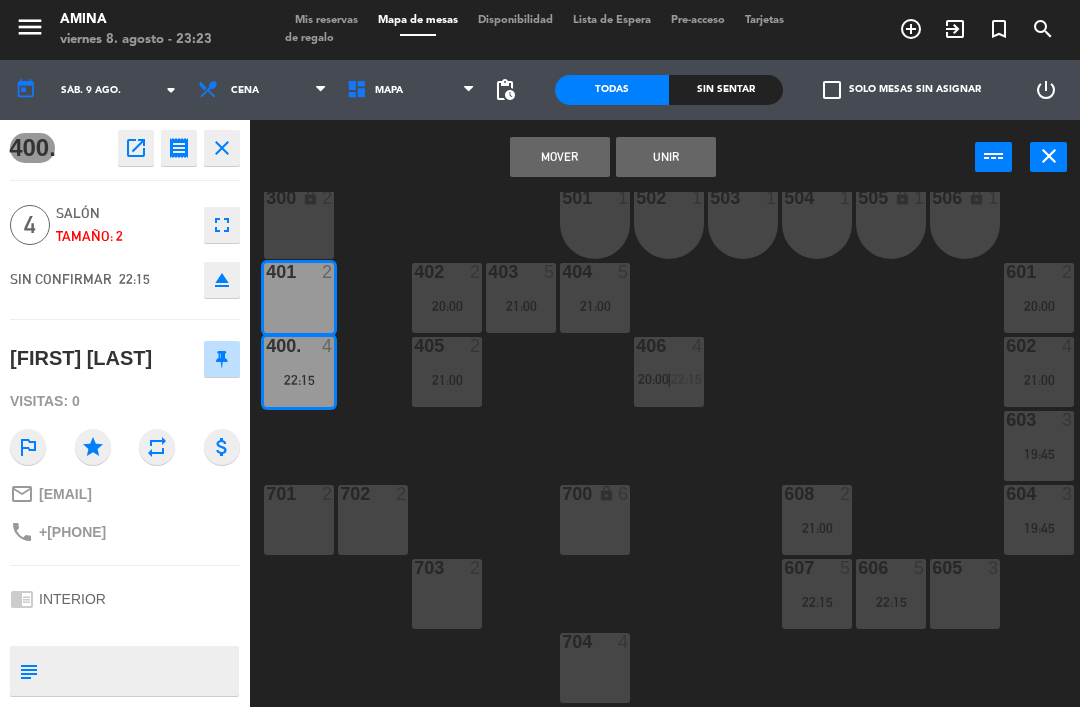 click on "Unir" at bounding box center [666, 157] 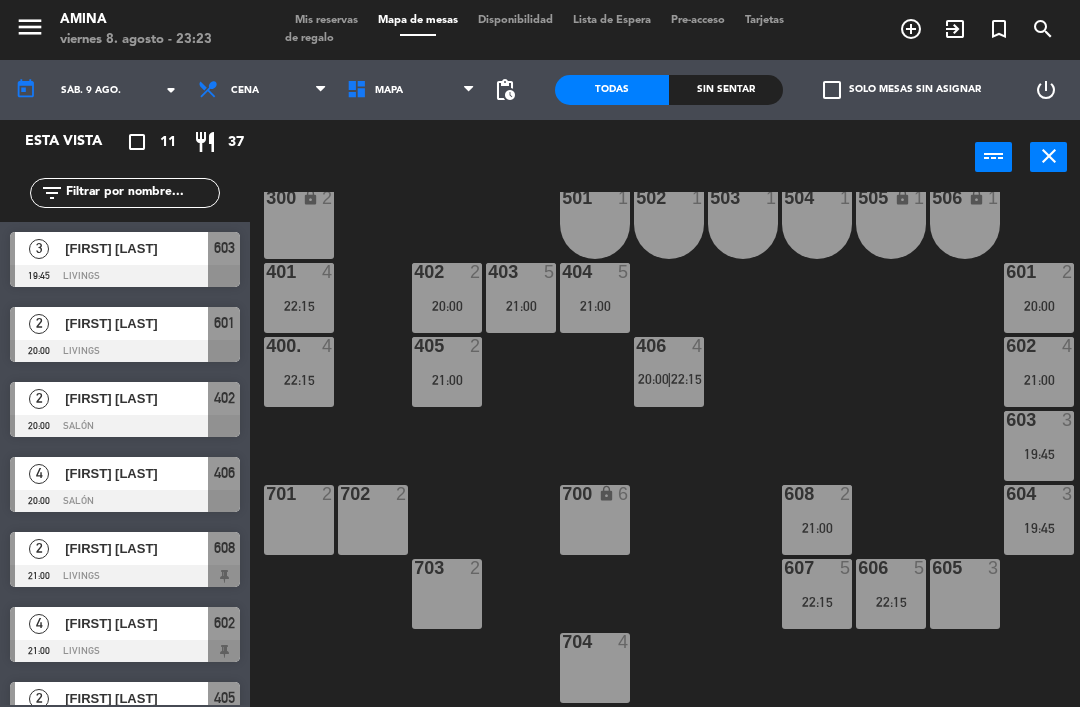 scroll, scrollTop: 147, scrollLeft: 0, axis: vertical 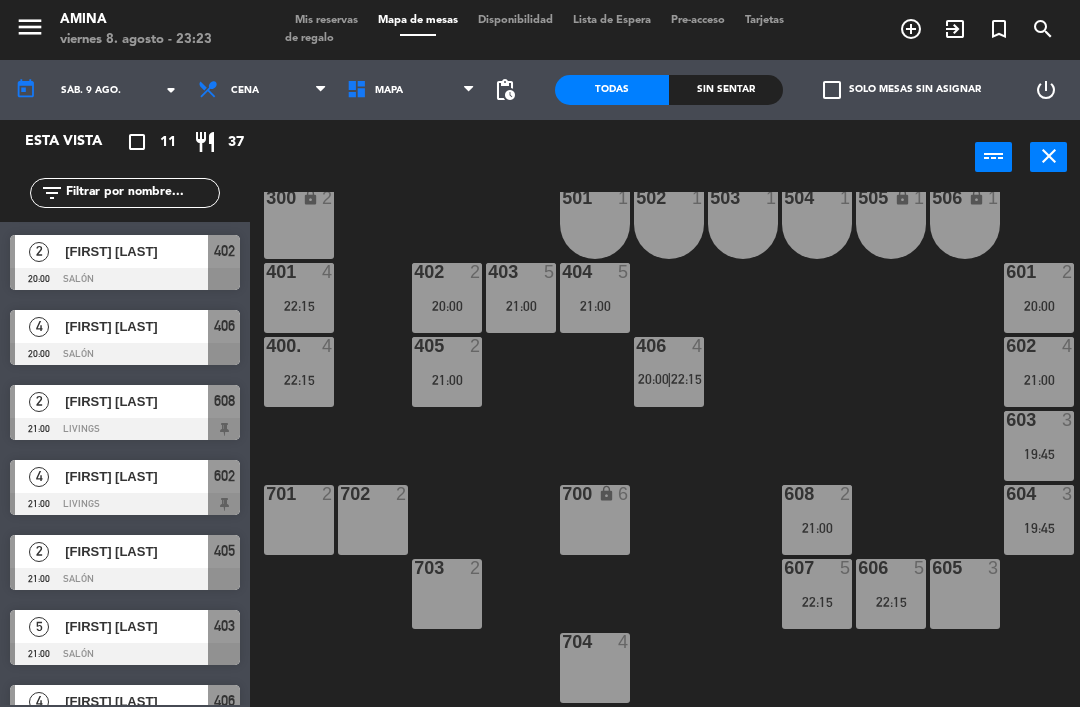click on "21:00" at bounding box center [521, 306] 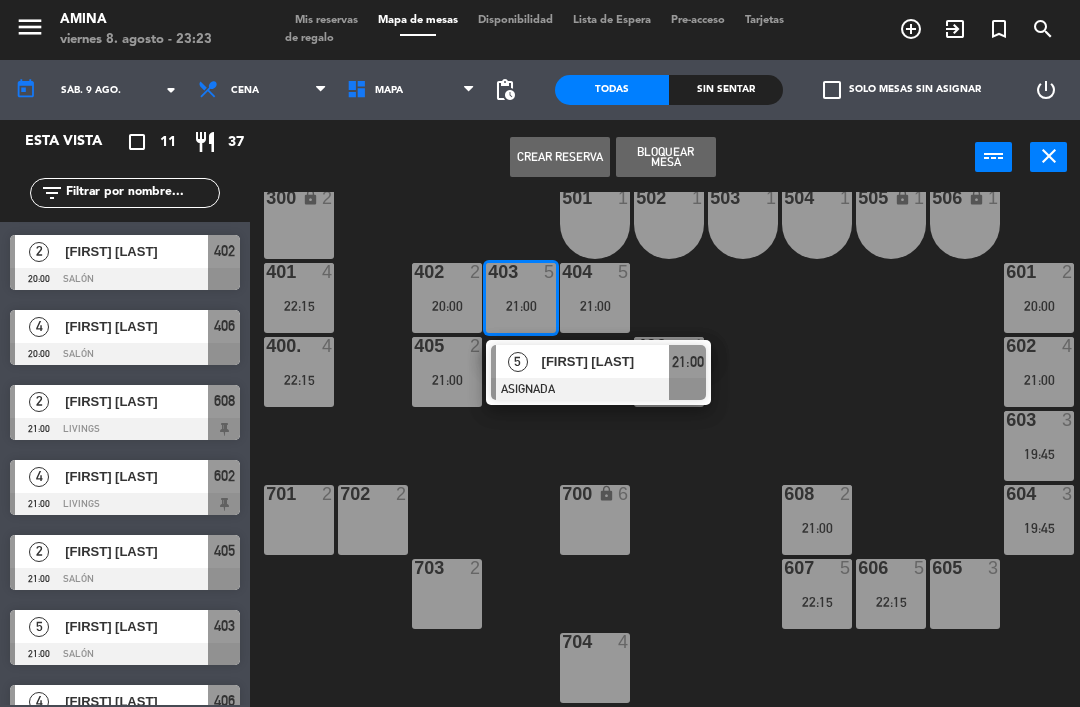 click on "5" at bounding box center (517, 361) 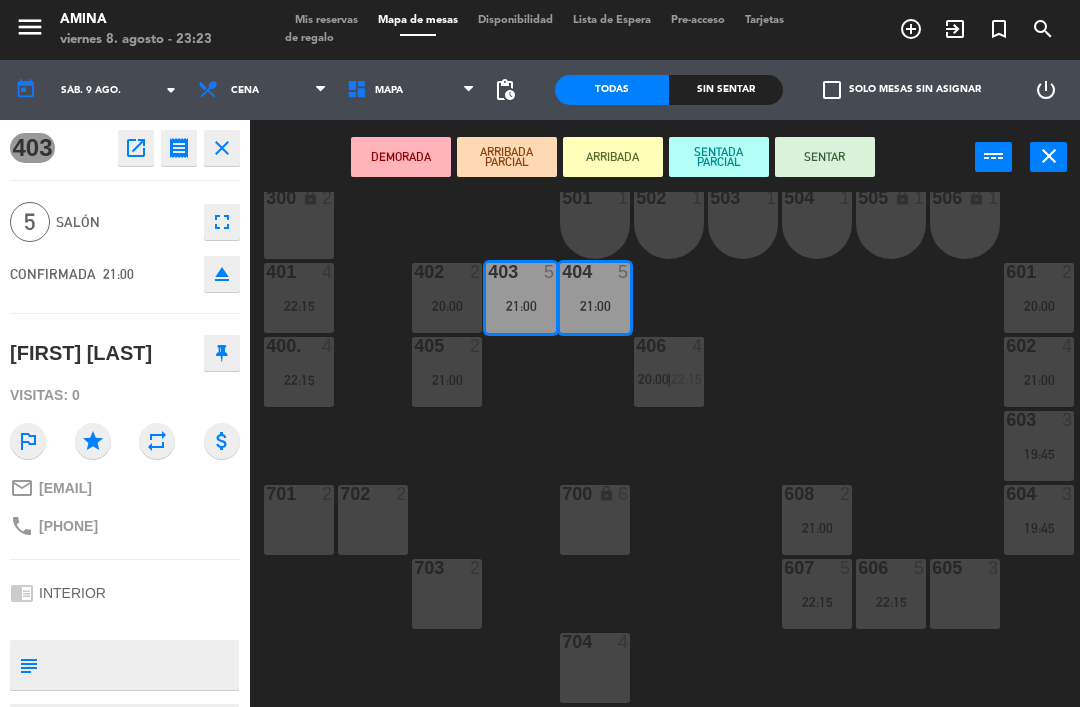 click on "21:00" at bounding box center [1039, 380] 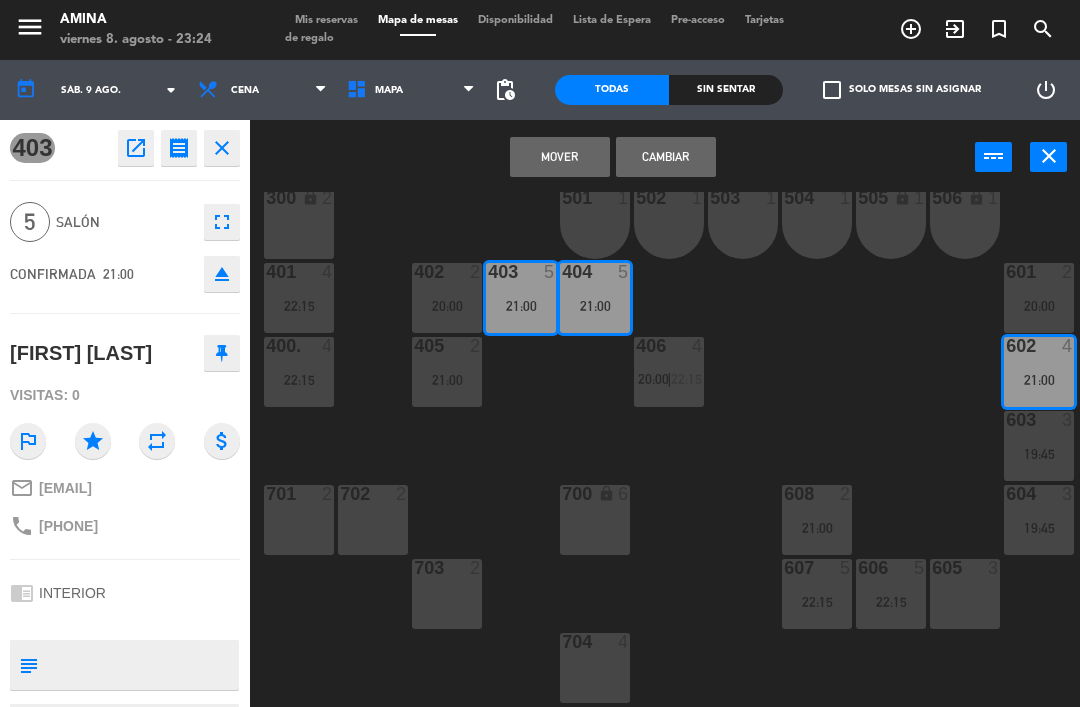 click on "Cambiar" at bounding box center [666, 157] 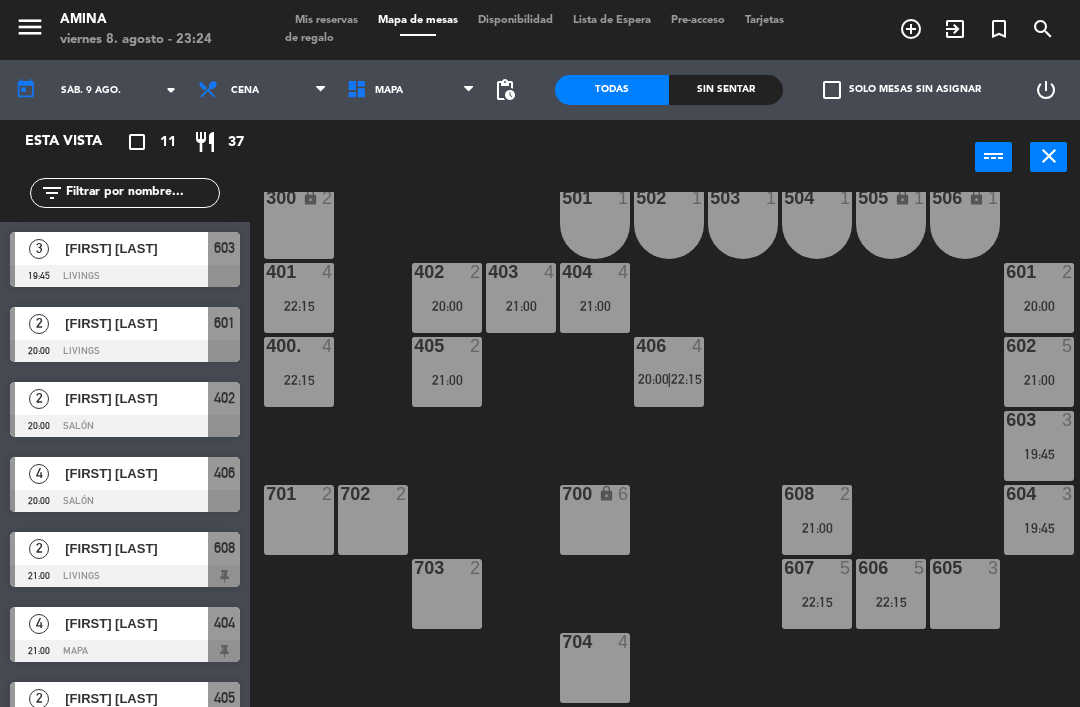 scroll, scrollTop: 0, scrollLeft: 0, axis: both 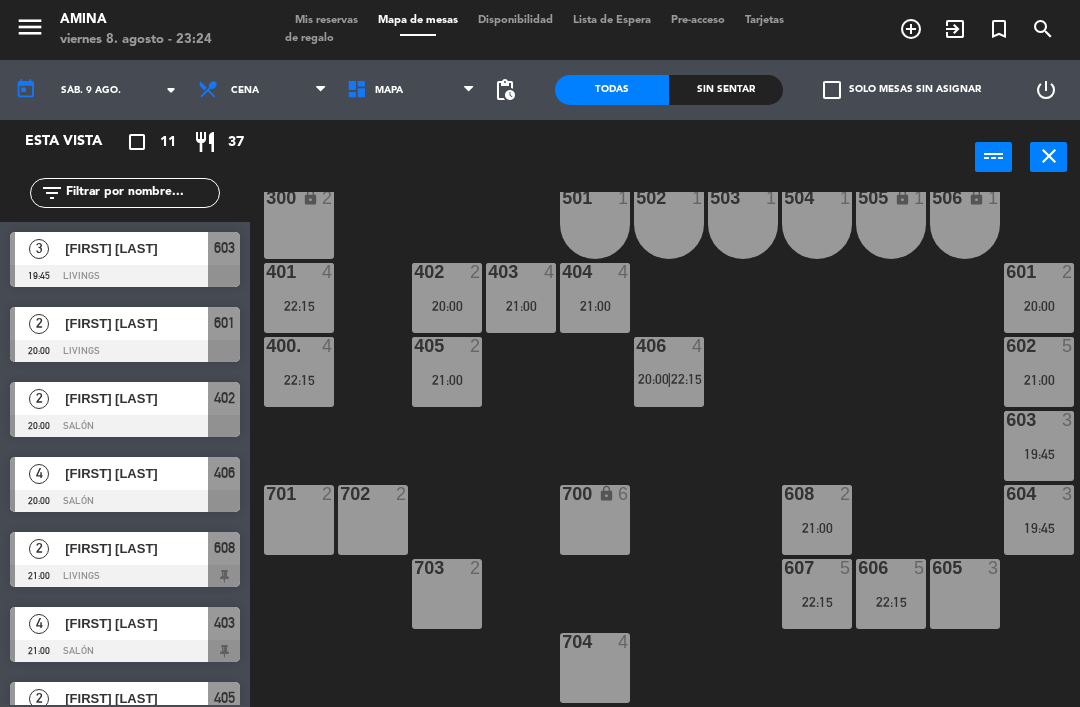 click on "[NUMBER] [NUMBER]   [TIME]" at bounding box center (521, 298) 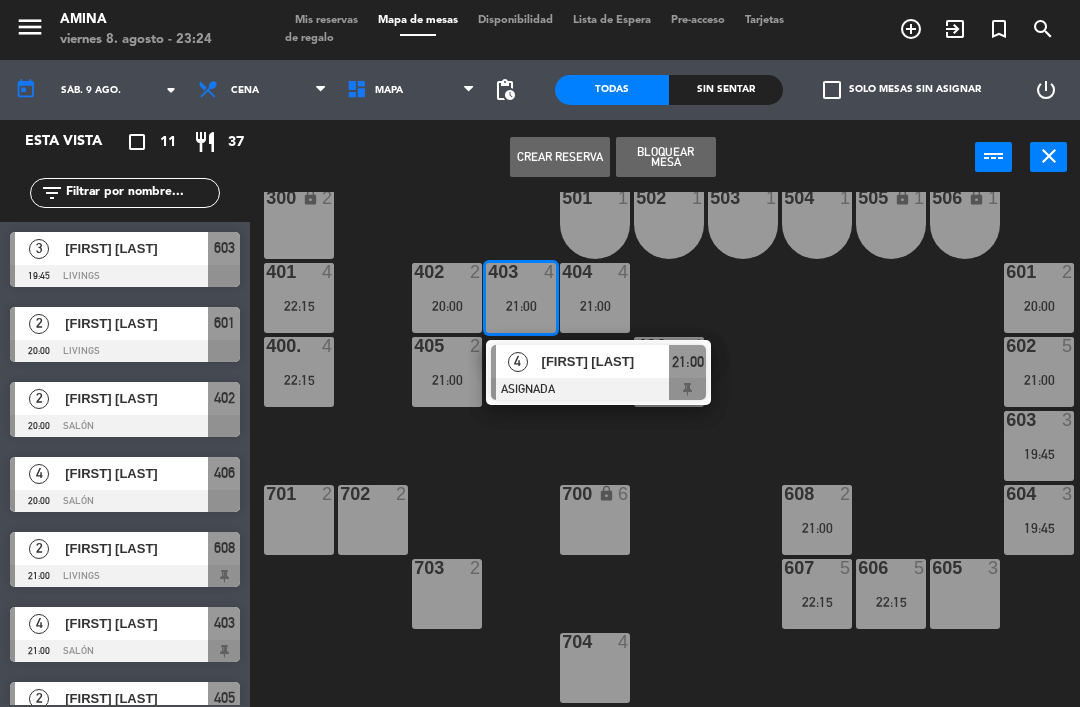 click at bounding box center (598, 389) 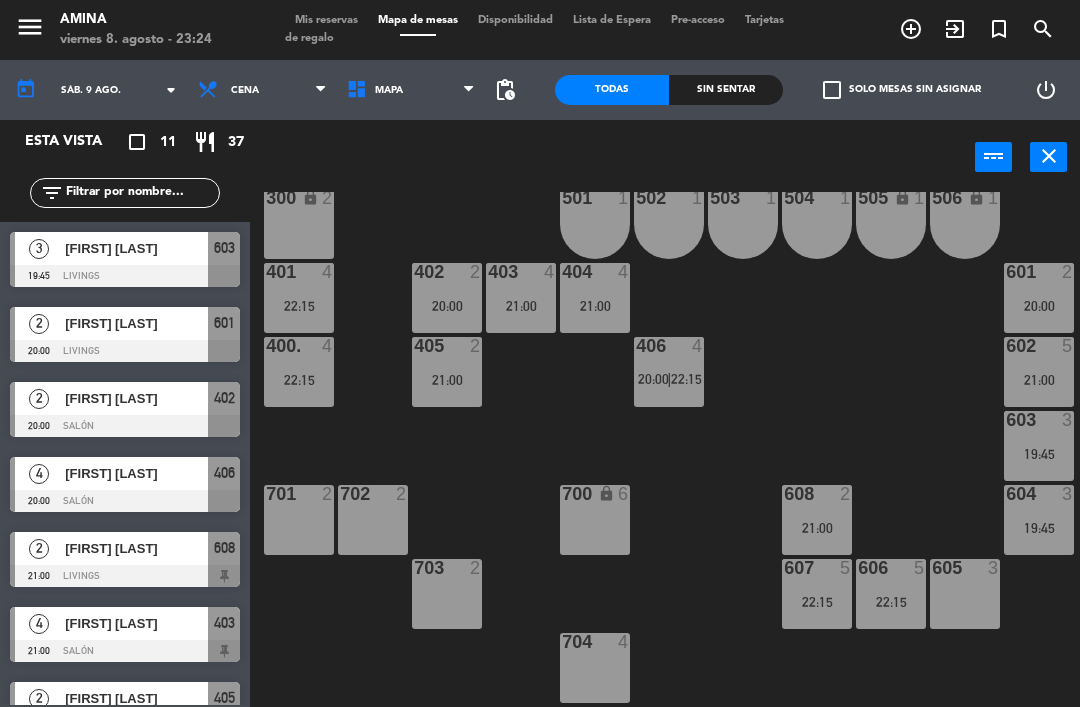 click on "[NUMBER]  [NUMBER]   [TIME]    |    [TIME]" at bounding box center [669, 372] 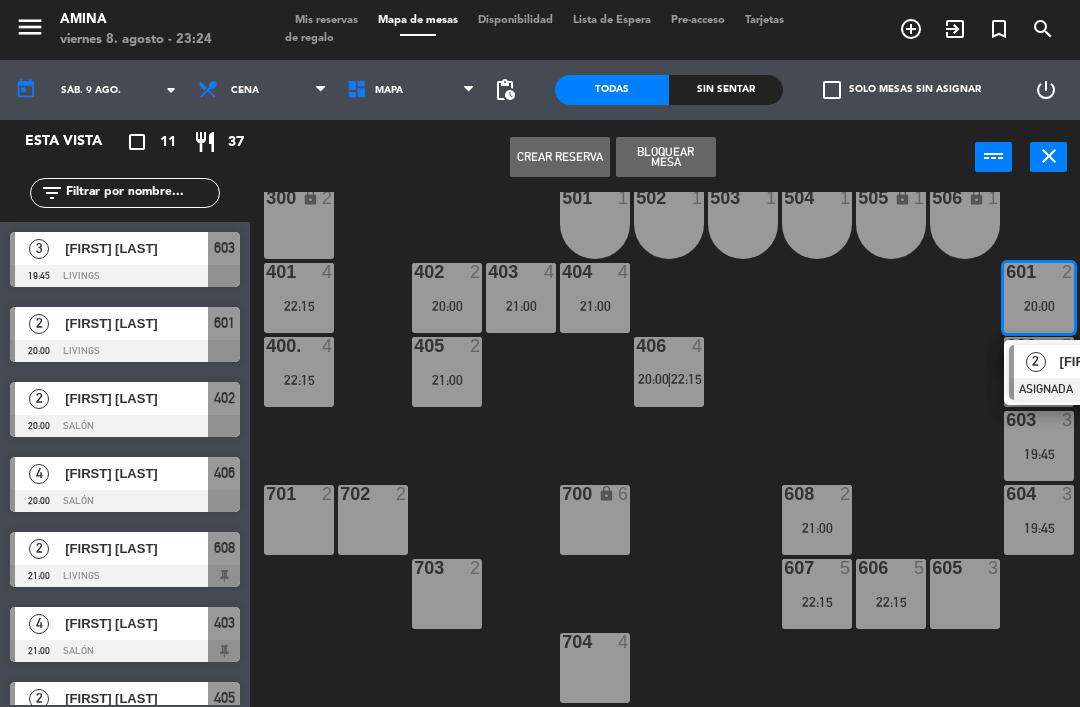 click on "101 lock  6  102 lock  6  103 lock  6  301 lock  6  307 lock  2  302 lock  6  308 lock  2  201 lock  6  303 lock  6  309 lock  6  202 lock  6  304 lock  6  310 lock  6  203 lock  6  305 lock  6  204 lock  6  306 lock  6  801 lock  10  300 lock  2  501  1  502  1  503  1  504  1  505 lock  1  506 lock  1  401  4   22:15  402  2   20:00  403  4   21:00  404  4   21:00  601  2   20:00   2   [FIRST] [LAST]   ASIGNADA  20:00 405  2   21:00  406  4   20:00    |    22:15     400.  4   22:15  602  5   21:00  603  3   19:45  701  2  702  2  700 lock  6  604  3   19:45  608  2   21:00  703  2  605  3  606  5   22:15  607  5   22:15  704  4" 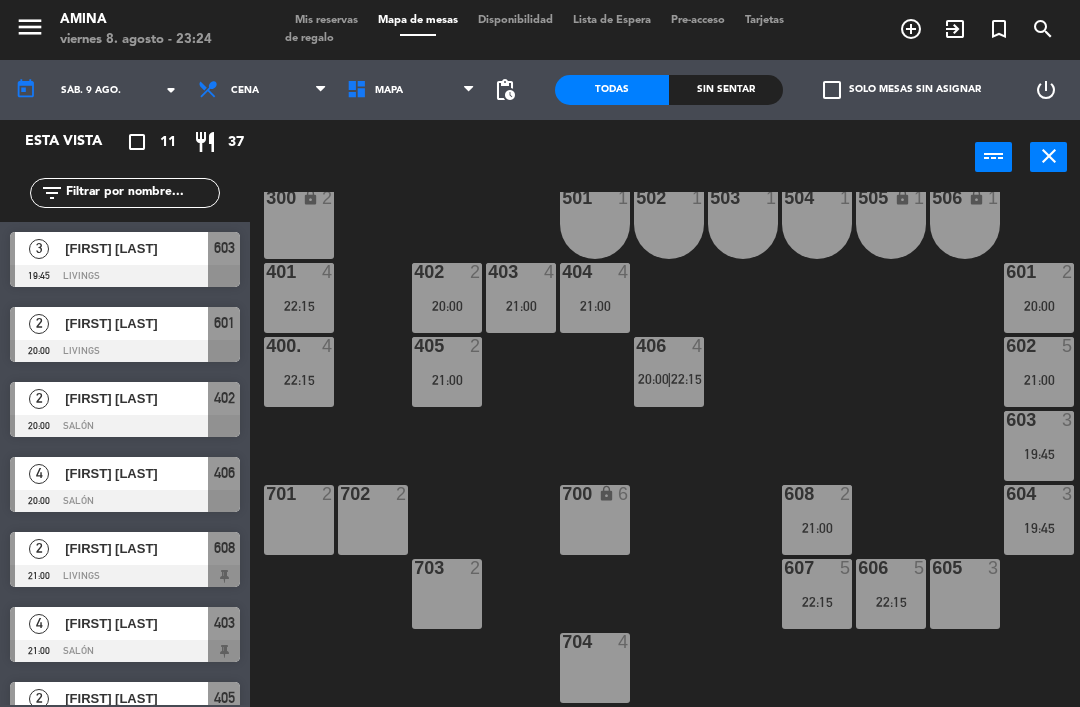 click on "menu" at bounding box center [30, 27] 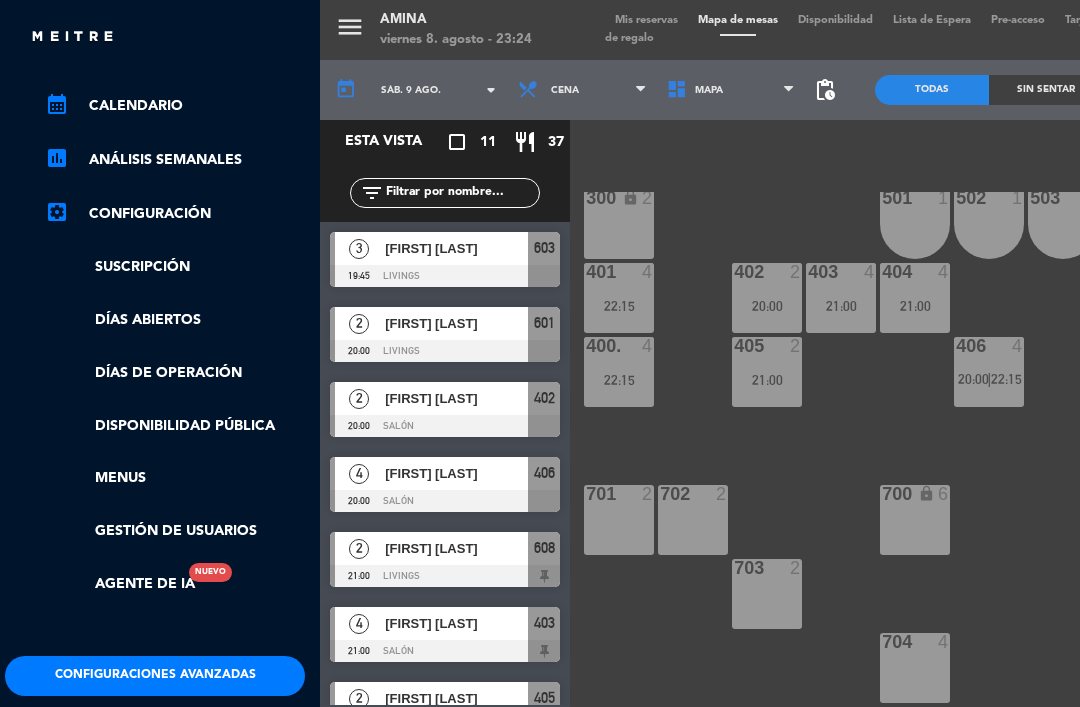 scroll, scrollTop: 237, scrollLeft: 5, axis: both 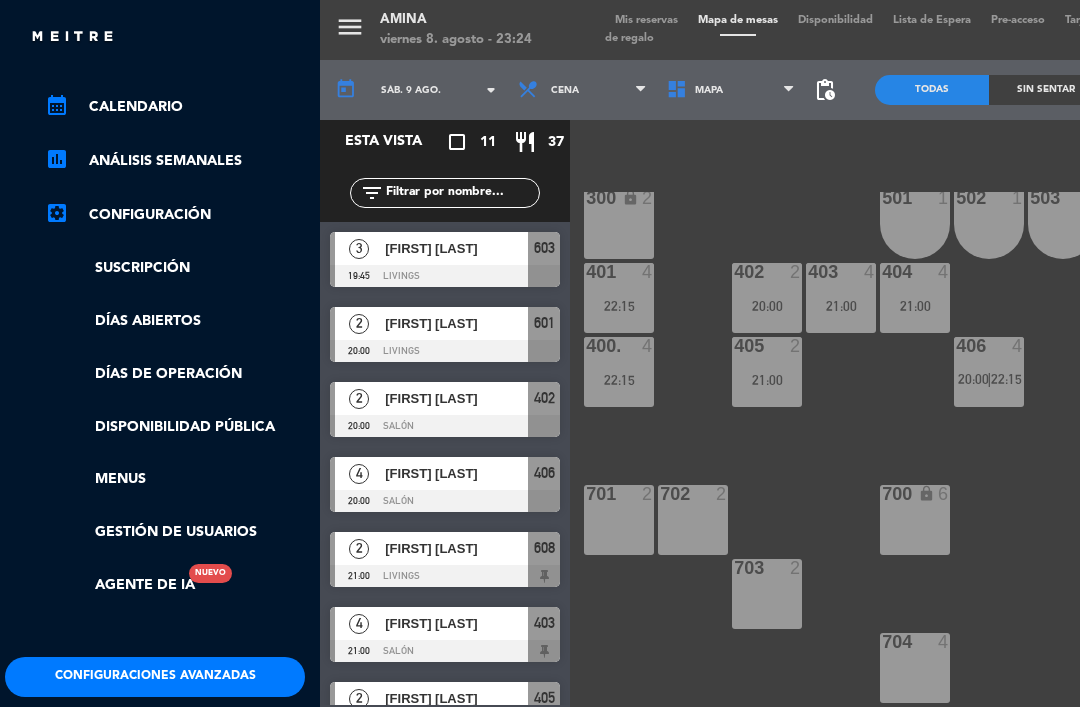 click on "Configuraciones avanzadas" 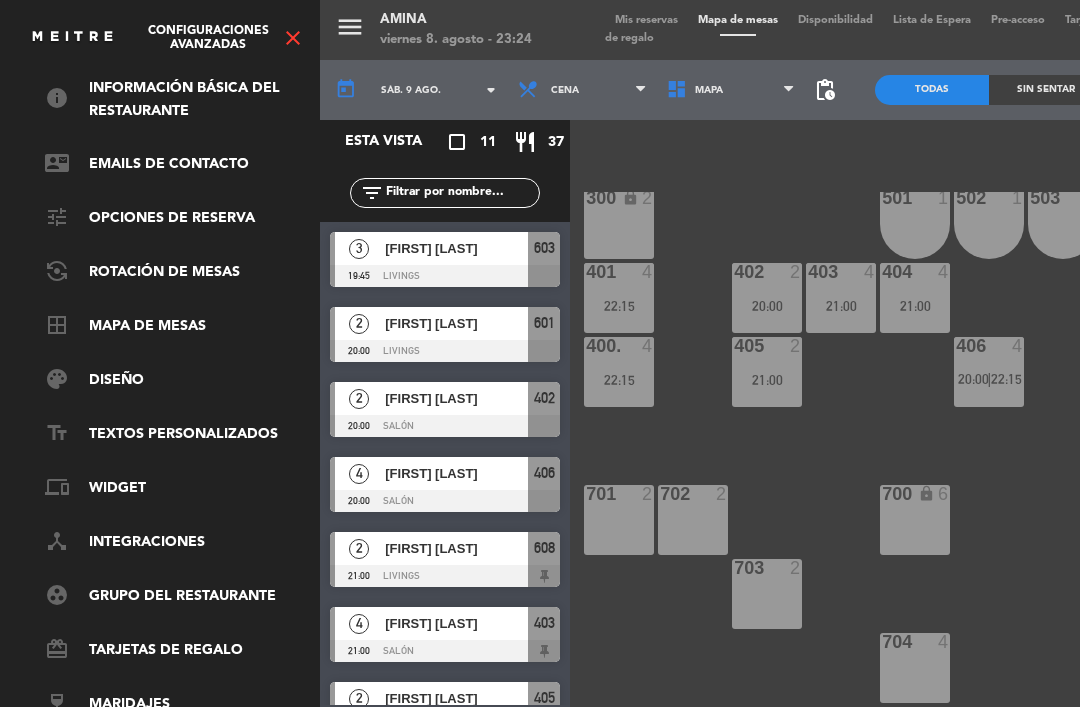 scroll, scrollTop: 27, scrollLeft: 5, axis: both 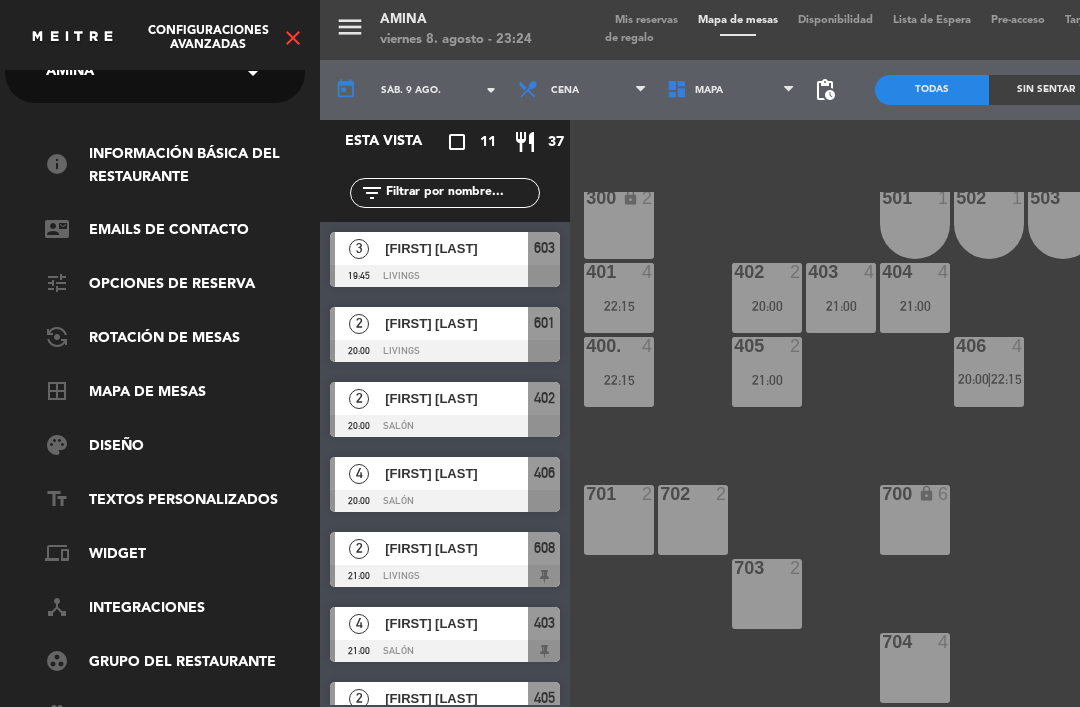 click on "tune   Opciones de reserva" 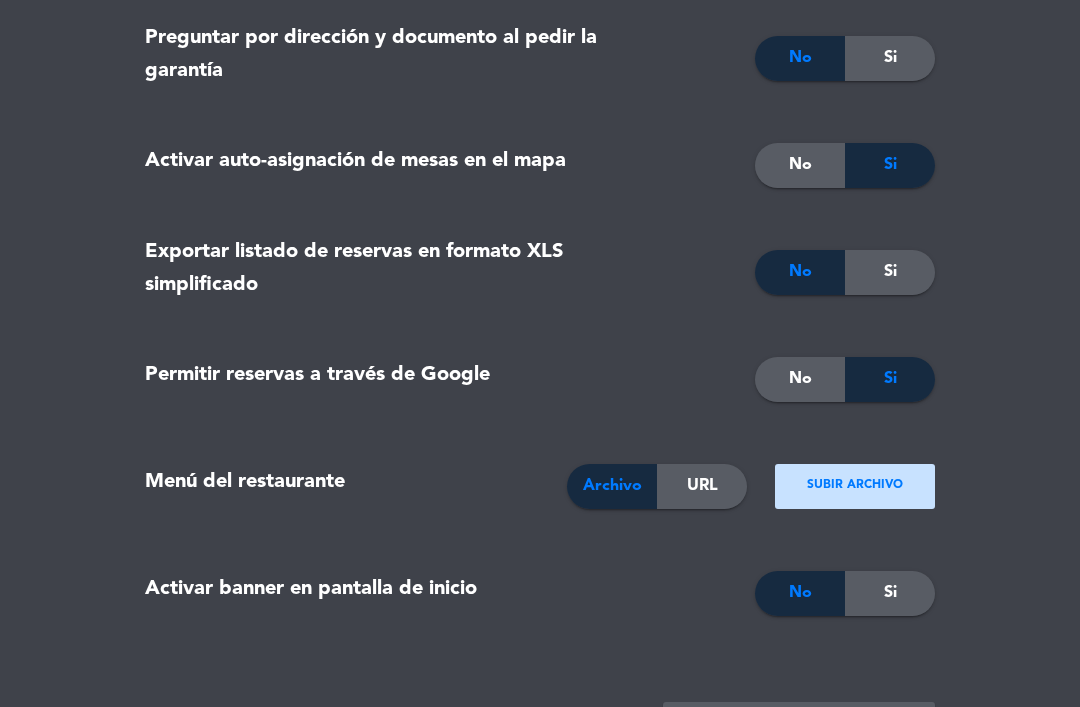 scroll, scrollTop: 1884, scrollLeft: 0, axis: vertical 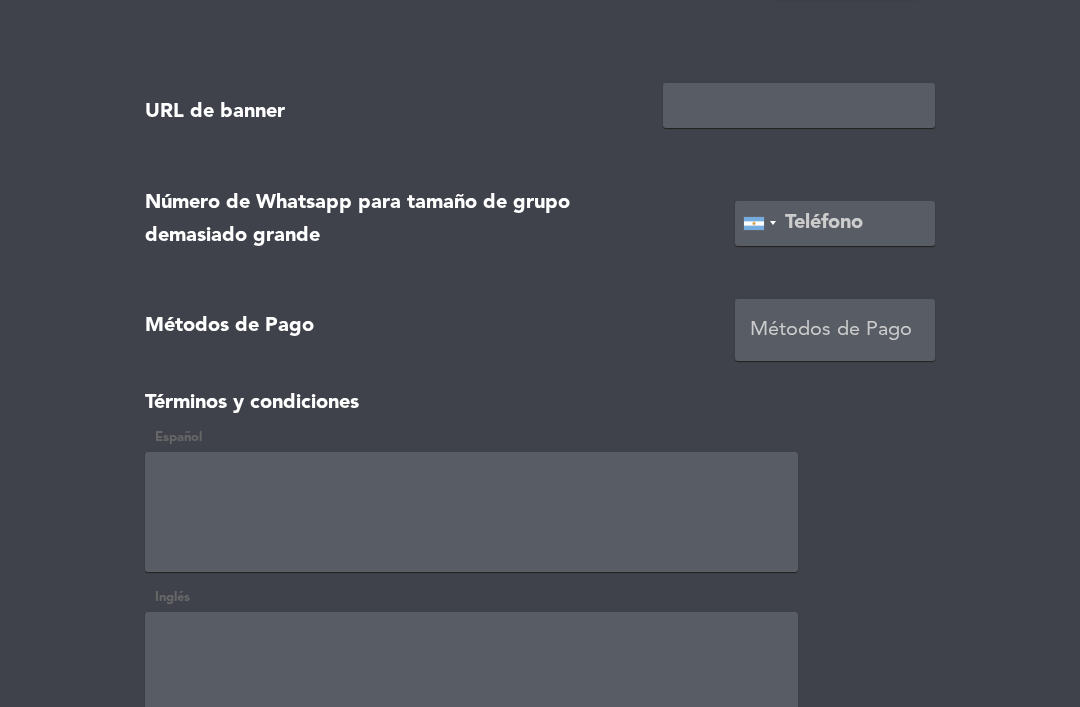 click at bounding box center [835, 223] 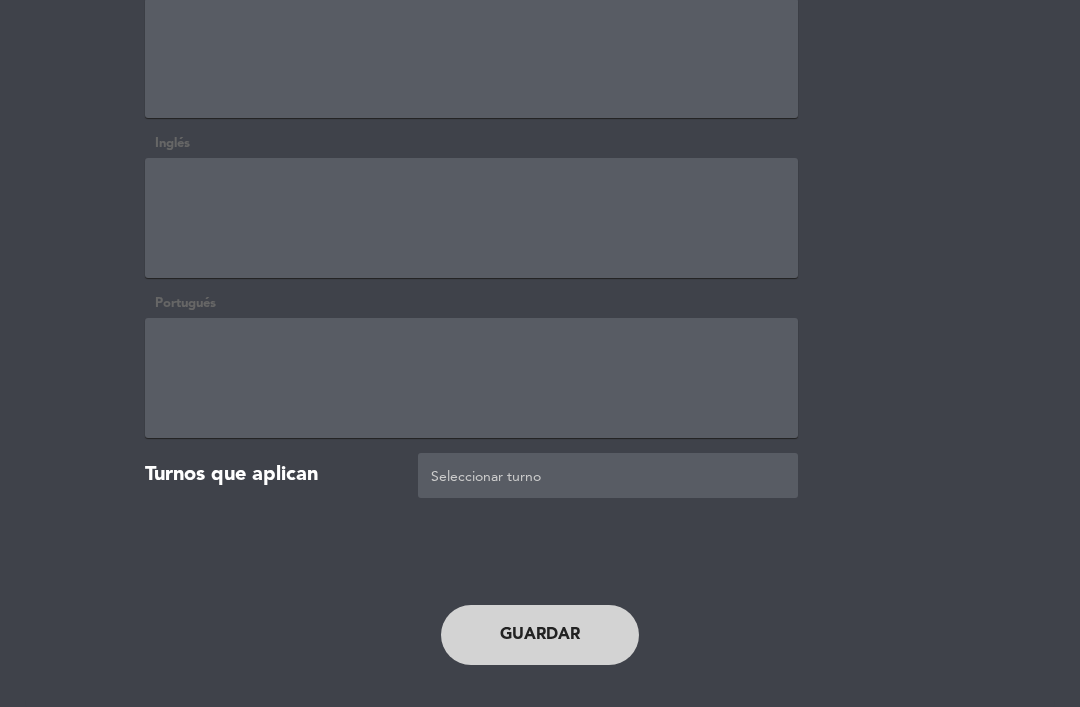 type on "1150501342" 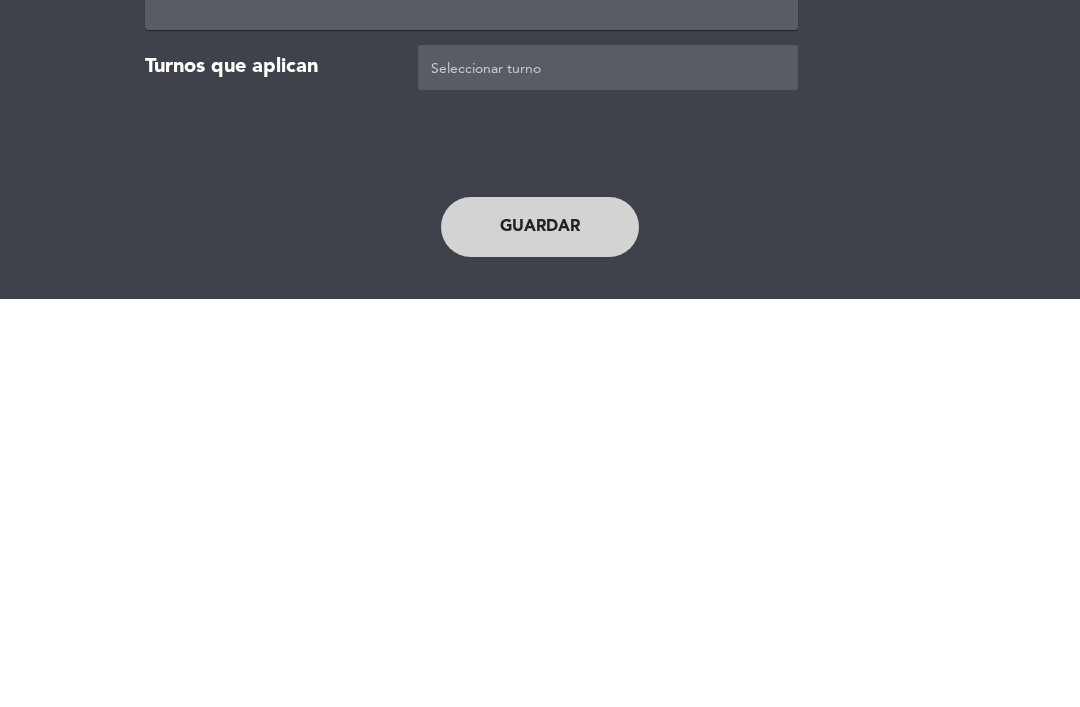 scroll, scrollTop: 2341, scrollLeft: 0, axis: vertical 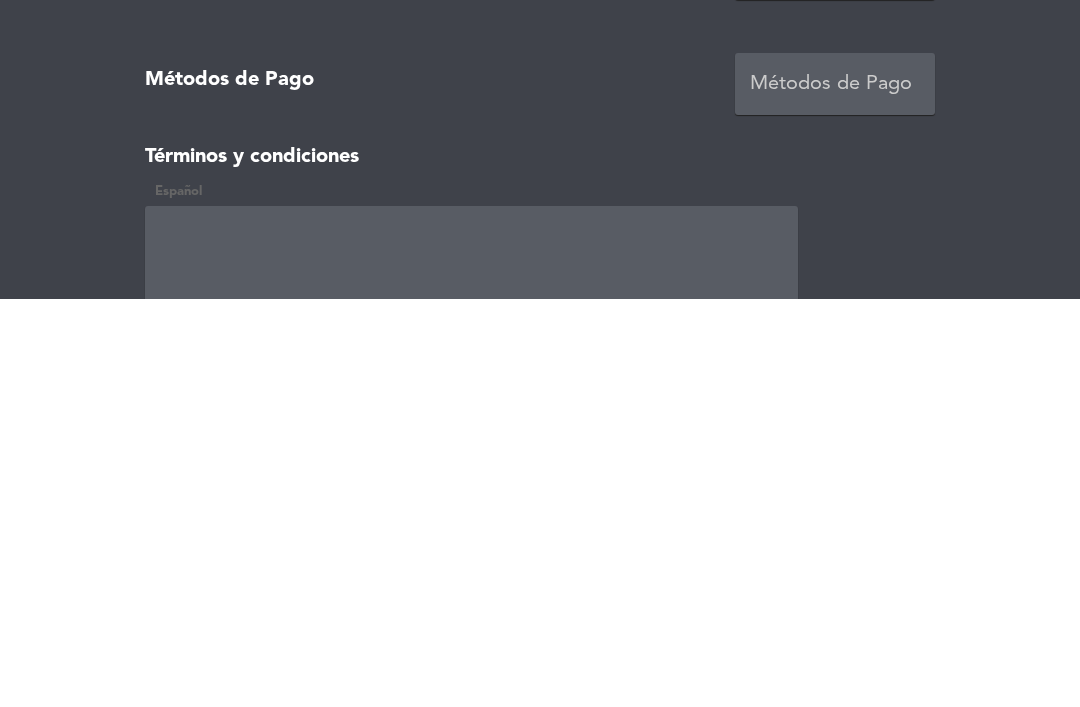 click on "Mayor tamaño de mesa disponible al público remove 7 add Tamaño mínimo de mesa disponible al público remove 1 add Mayor tamaño de mesa disponible internamente remove 23 add Cantidad máxima de pre-accesos por servicio remove 0 add Permitir cancelaciones  No   Si  Horas 2 de antecedencia. Enviar recordatorio de reserva por correo electrónico con Horas 24 de antecedencia. Activar lista de espera cuando no haya disponibilidad  No   Si  Promover walk-ins cuando no haya disponibilidad  No   Si  Mensaje personalizado para cuando no haya disponibilidad  No   Si  Preguntar acerca de alergias o restricciones alimentarias  No   Si  Preguntar por vegetarianos  No   Si  Preguntar por niños  No   Si  Preguntar por mascotas  No   Si  ¿Incluir opción para pedir una mesa de fácil acceso?  No   Si  ¿Mensaje para reservas mayores a X Pax?  No   Si  Preguntar por idioma en el que se ofrece el servicio  No   Si  Preguntar por dirección y documento al pedir la garantía  No   Si   No   Si   No   Si   No   Si   URL  +[NUMBER]" at bounding box center [540, -430] 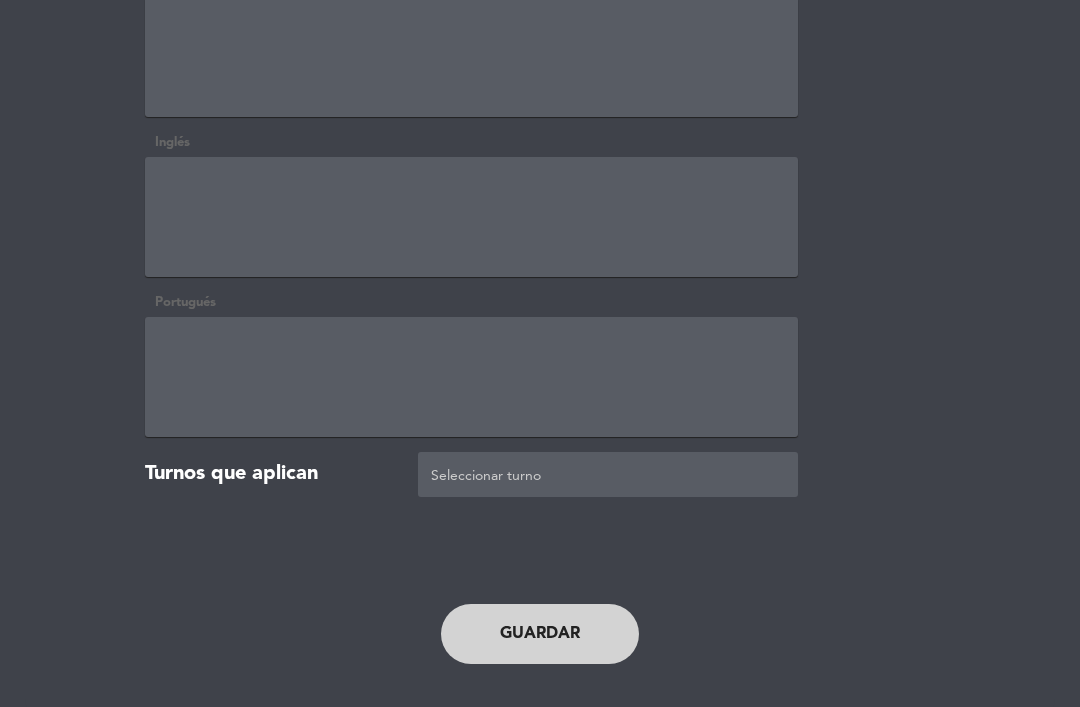 click on "Guardar" at bounding box center (540, 634) 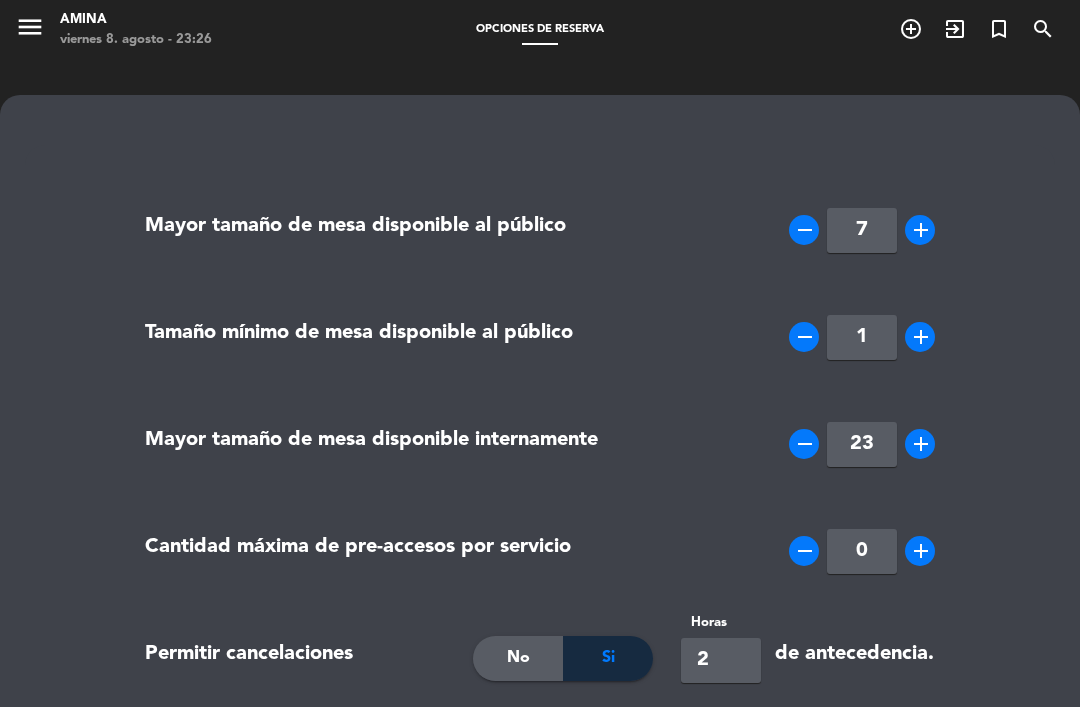 scroll, scrollTop: 0, scrollLeft: 0, axis: both 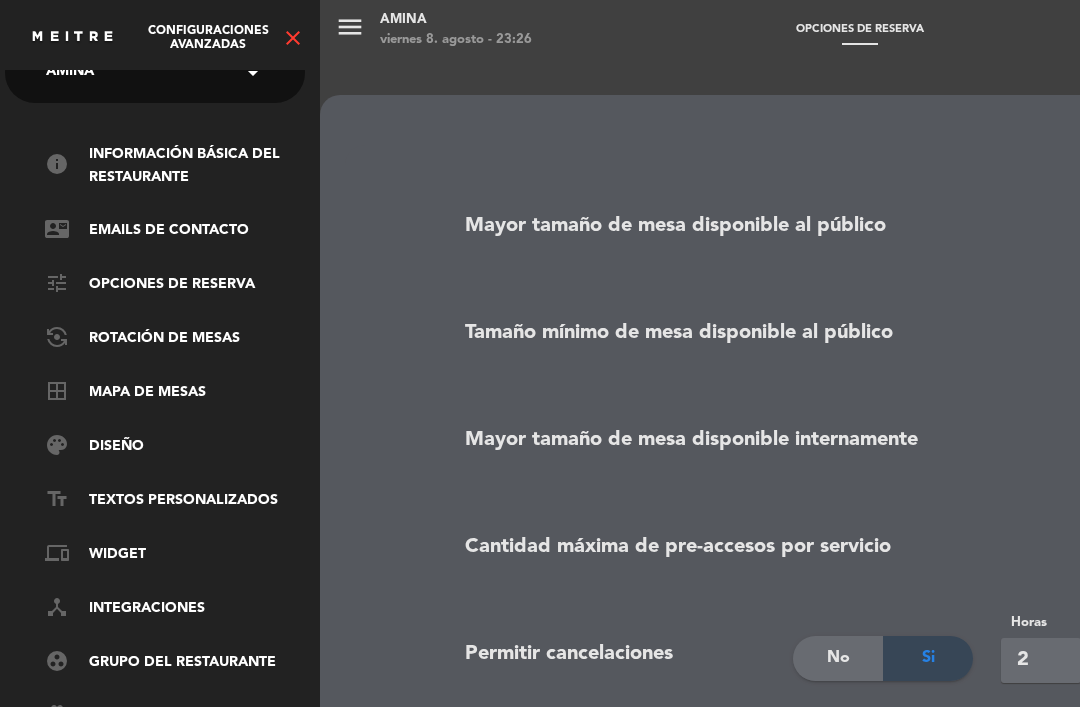 click on "border_all   Mapa de mesas" 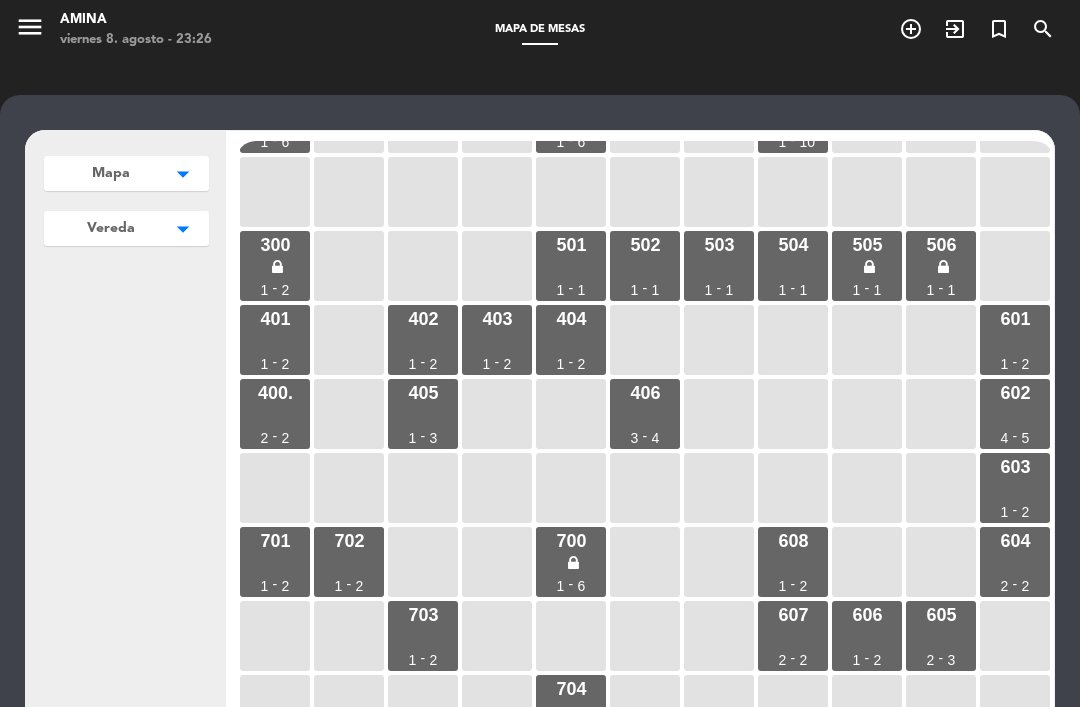 scroll, scrollTop: 432, scrollLeft: 0, axis: vertical 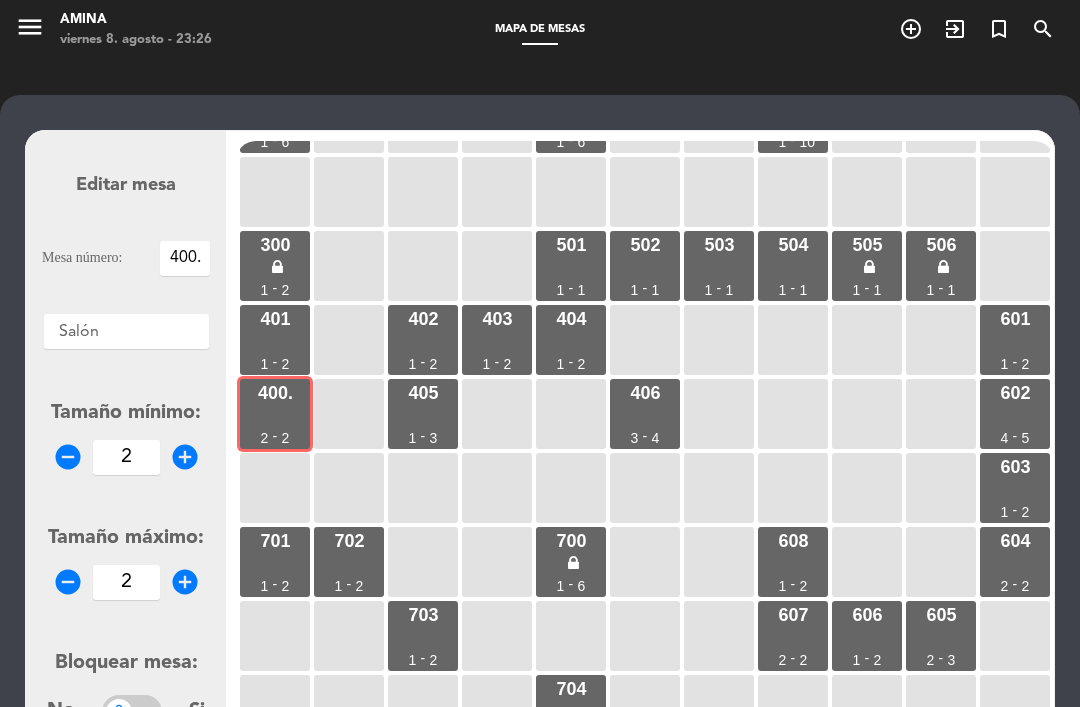 click on "606 1 - 2" at bounding box center (867, 636) 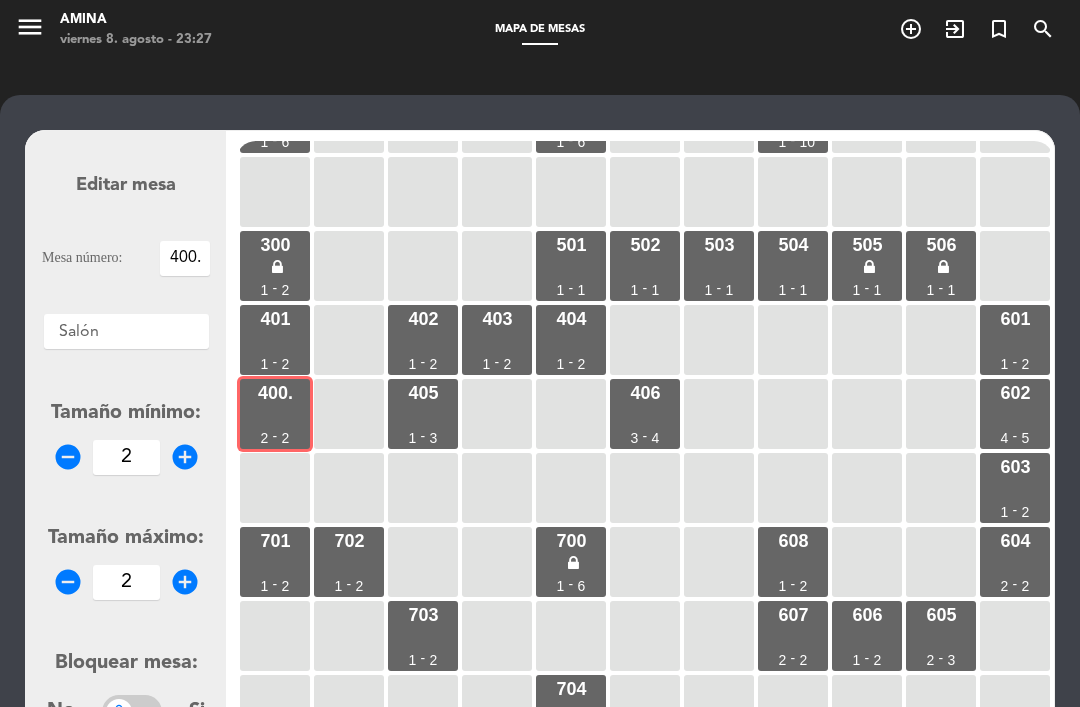 click at bounding box center [867, 562] 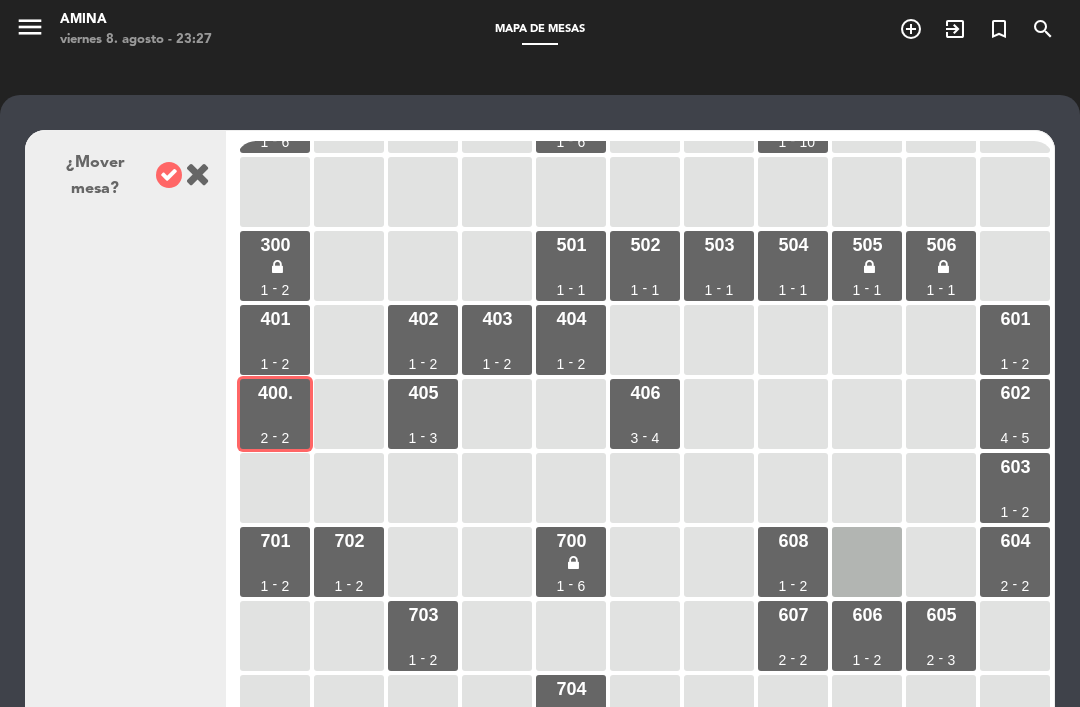 click 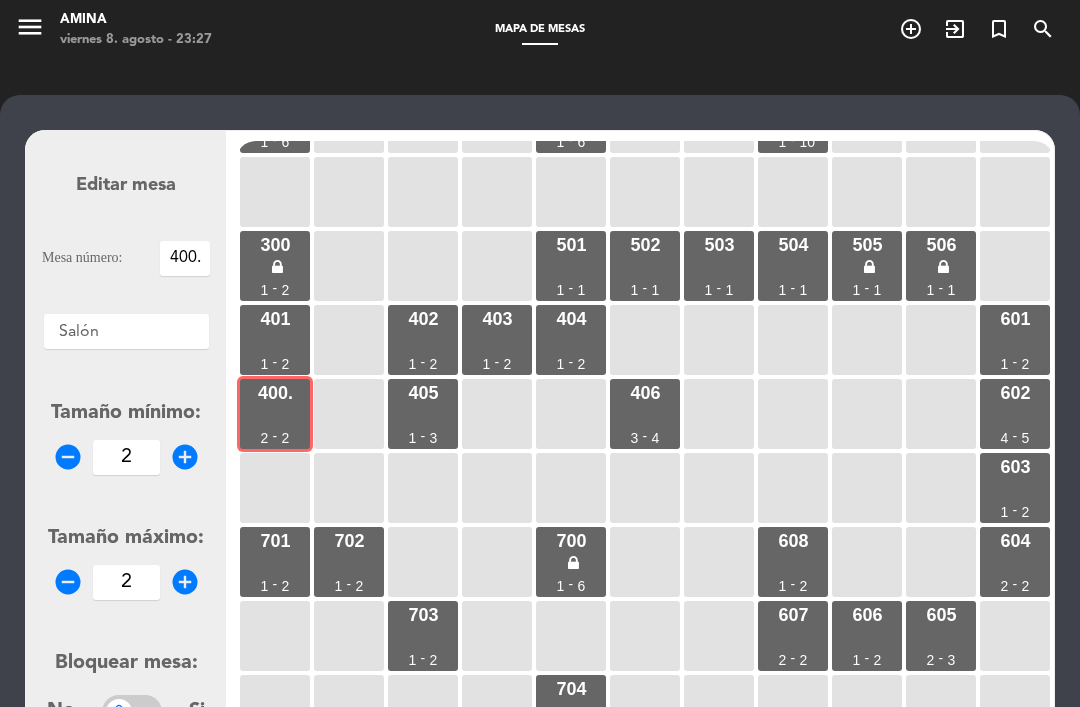 click on "remove_circle" at bounding box center [68, 457] 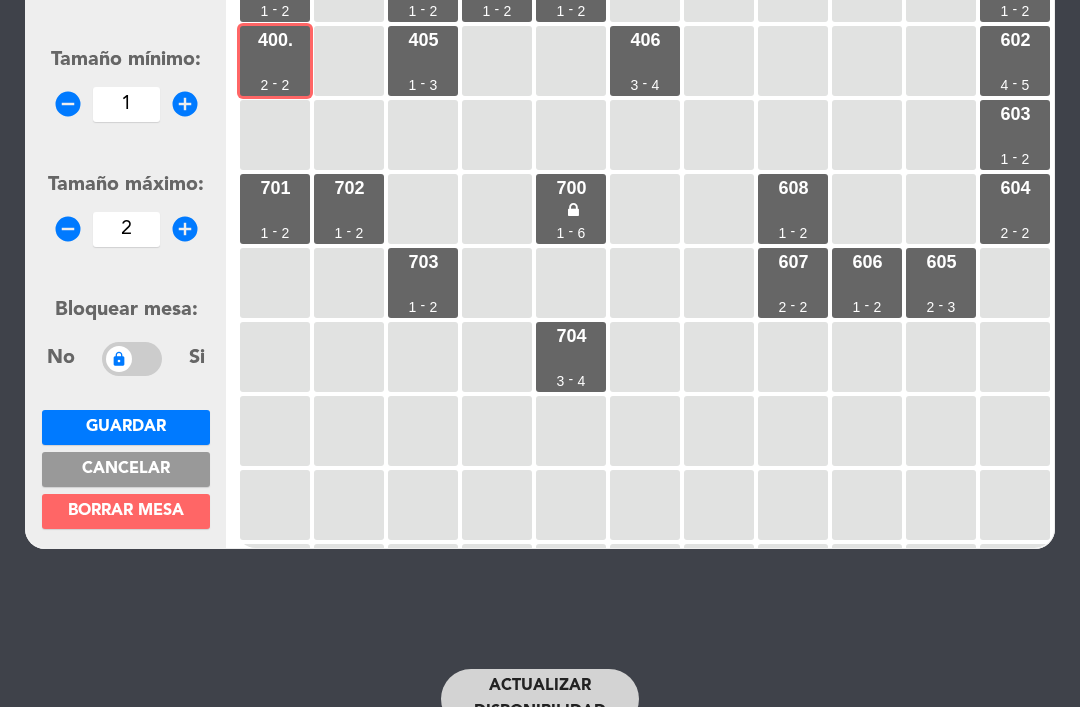 scroll, scrollTop: 357, scrollLeft: 0, axis: vertical 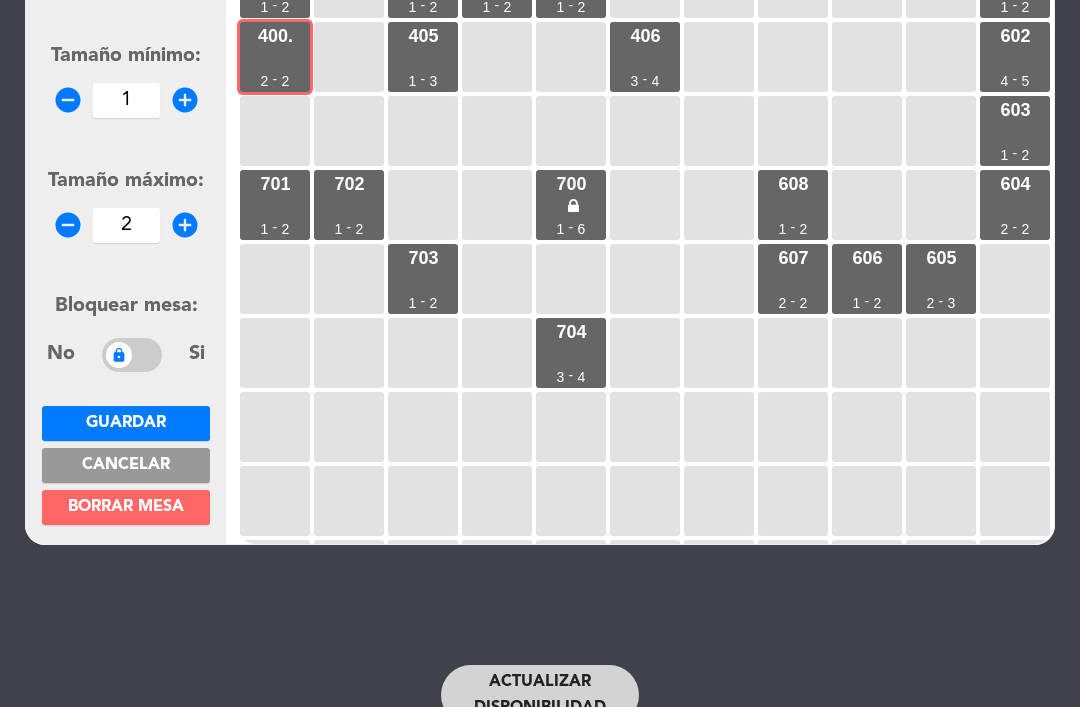 click on "Guardar" at bounding box center (126, 423) 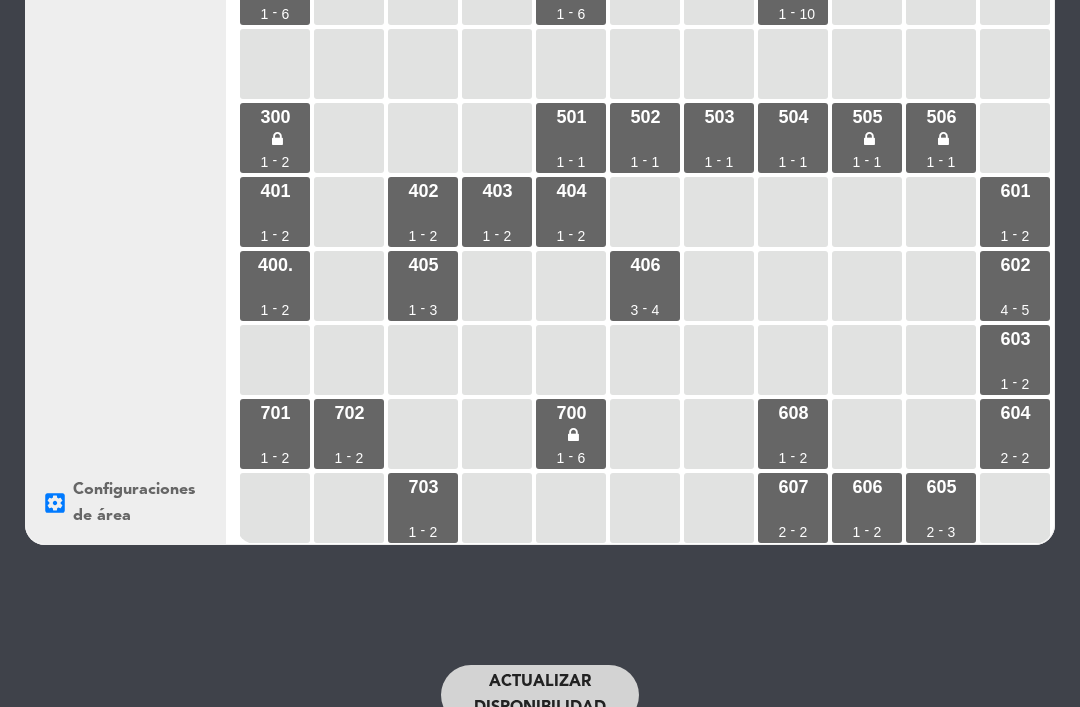 scroll, scrollTop: 200, scrollLeft: 0, axis: vertical 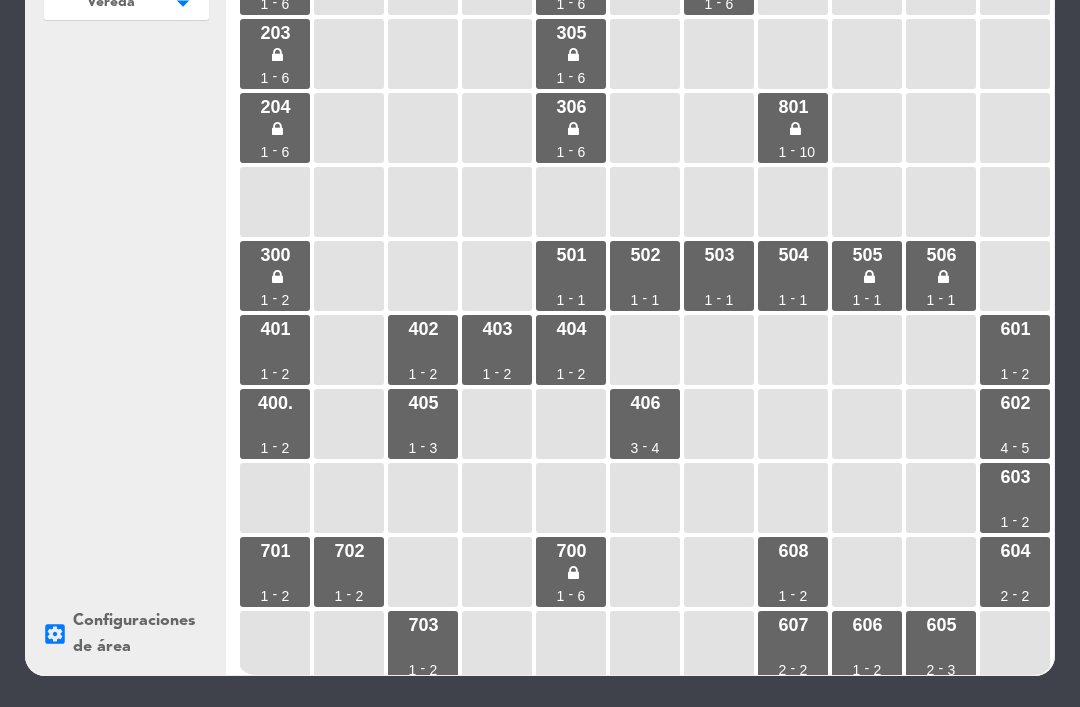 click on "400. 1 - 2" at bounding box center (275, 424) 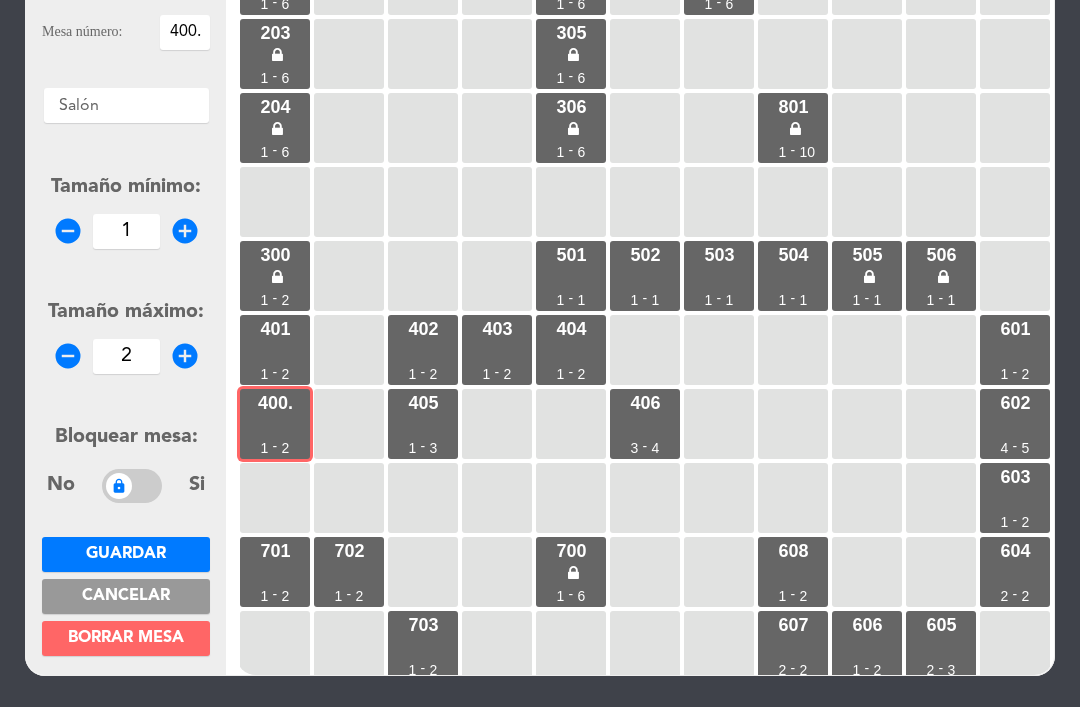 click on "401" at bounding box center (275, 329) 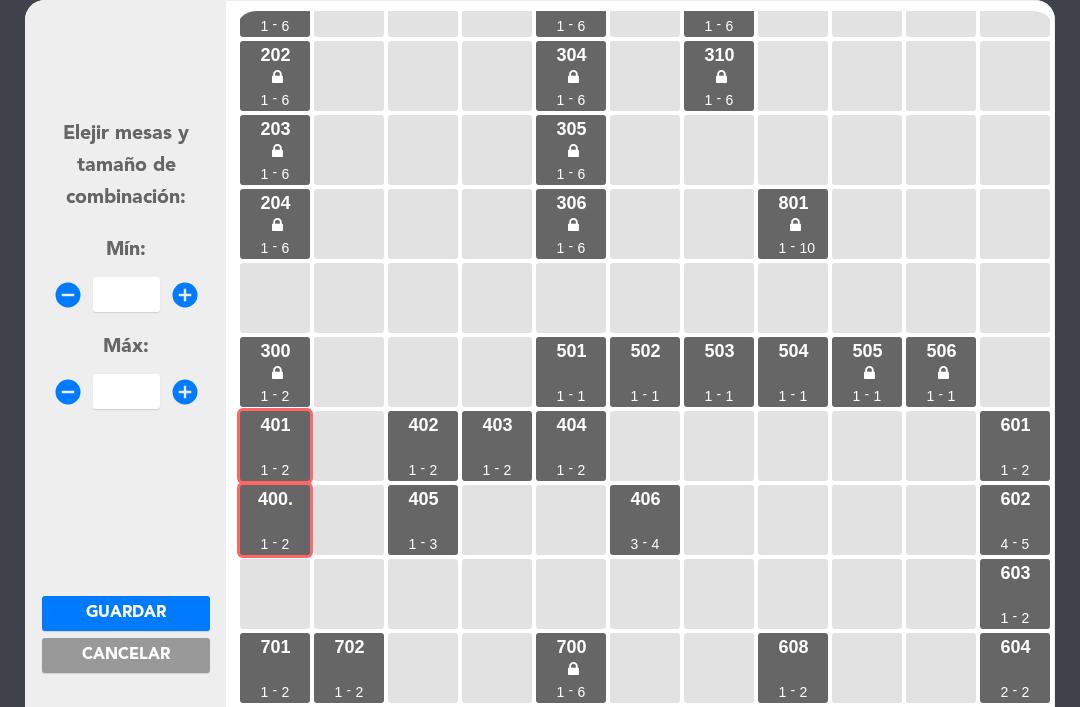 scroll, scrollTop: 139, scrollLeft: 0, axis: vertical 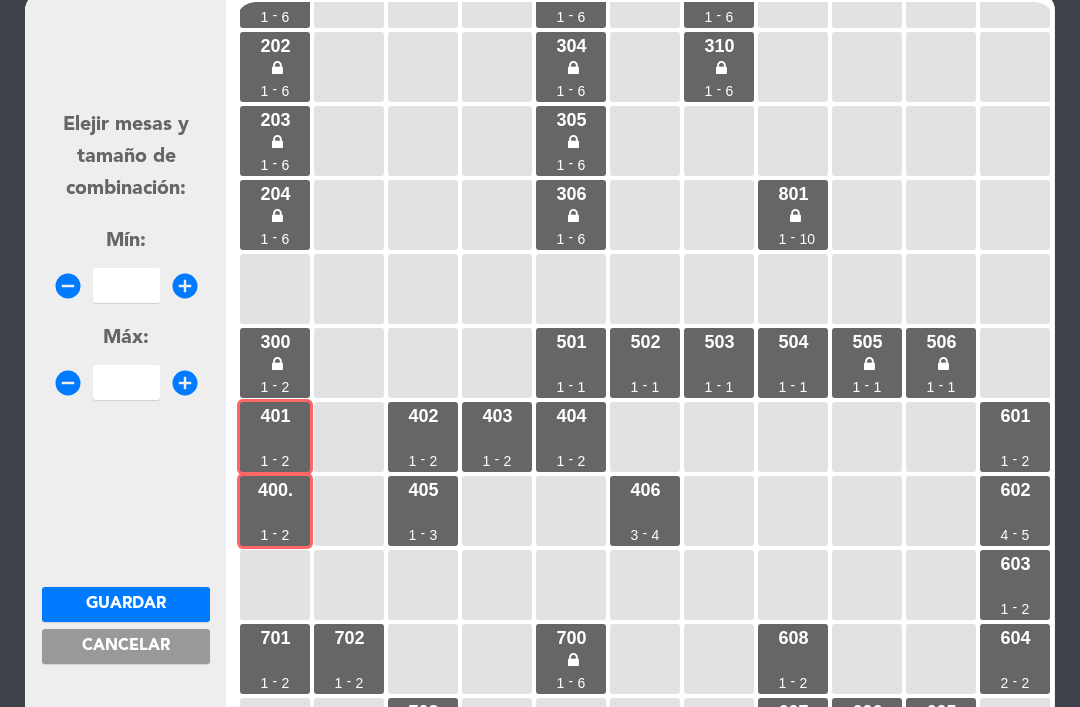 click on "remove_circle" at bounding box center (68, 286) 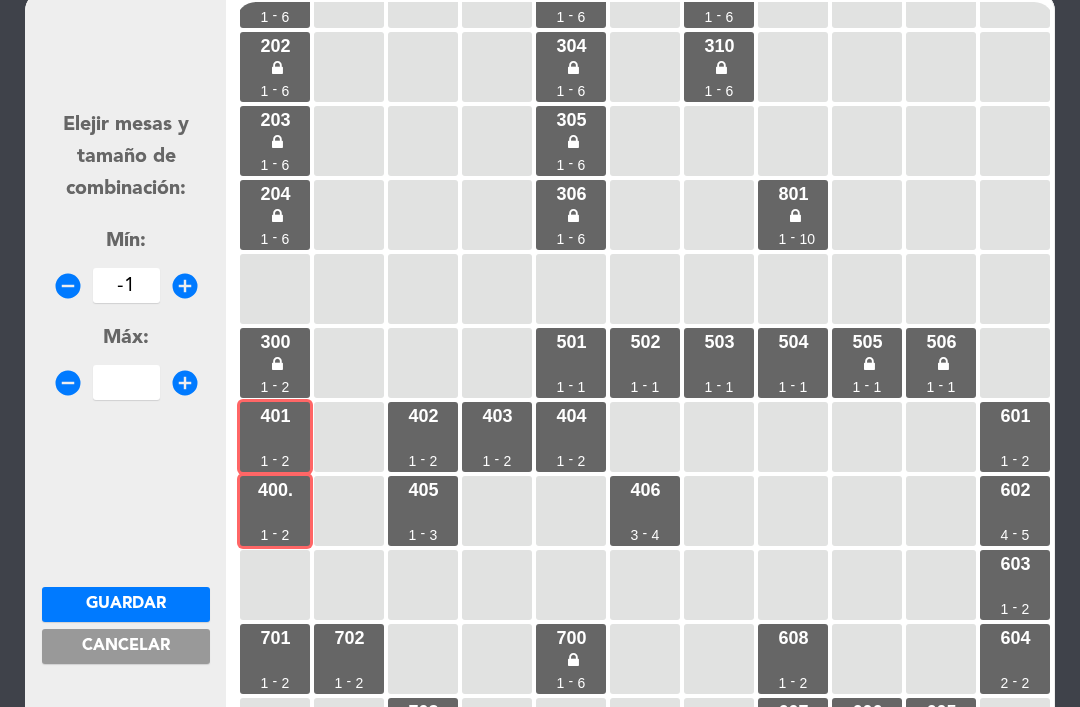 click on "add_circle" at bounding box center (185, 286) 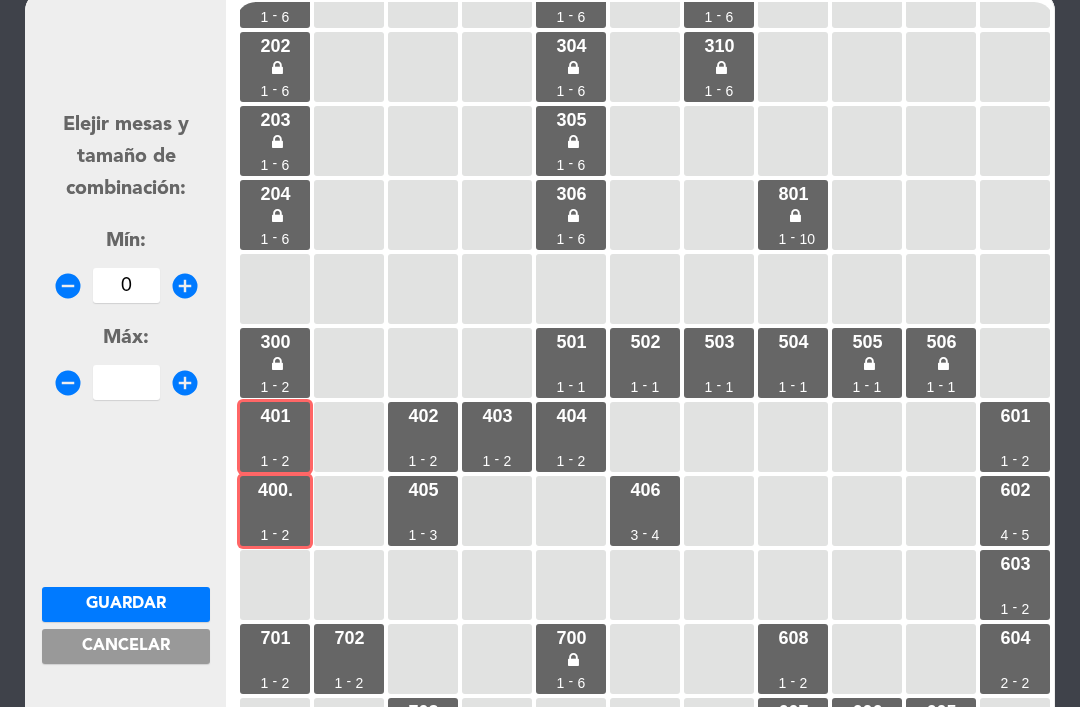 click on "add_circle" at bounding box center [185, 286] 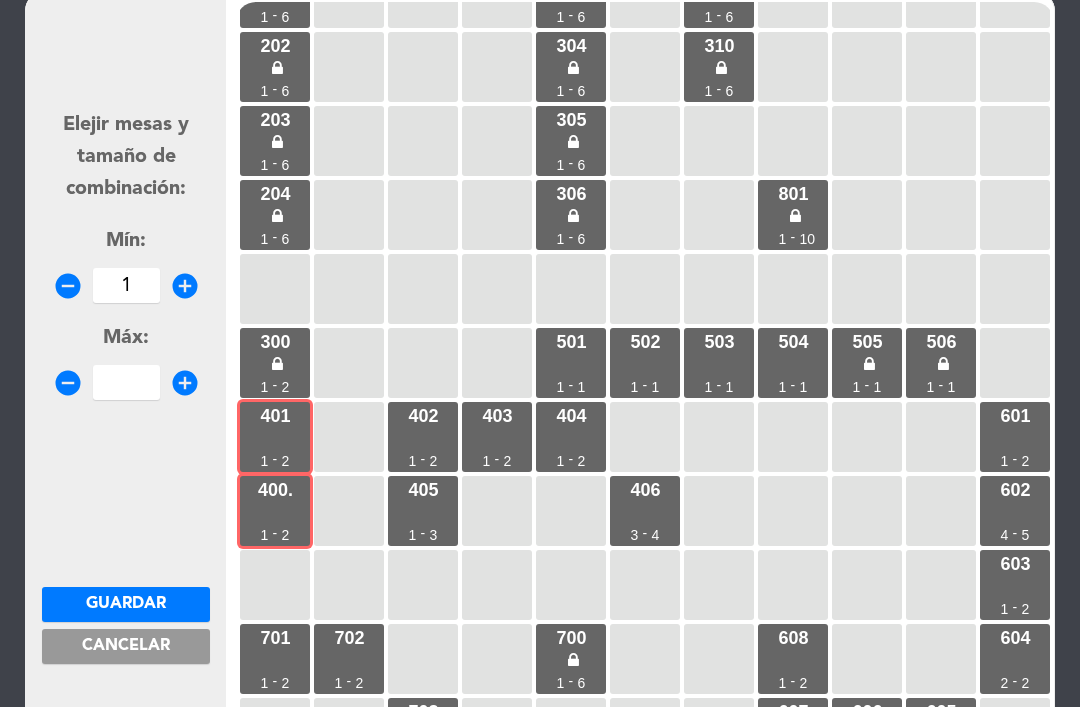 click on "add_circle" at bounding box center [185, 286] 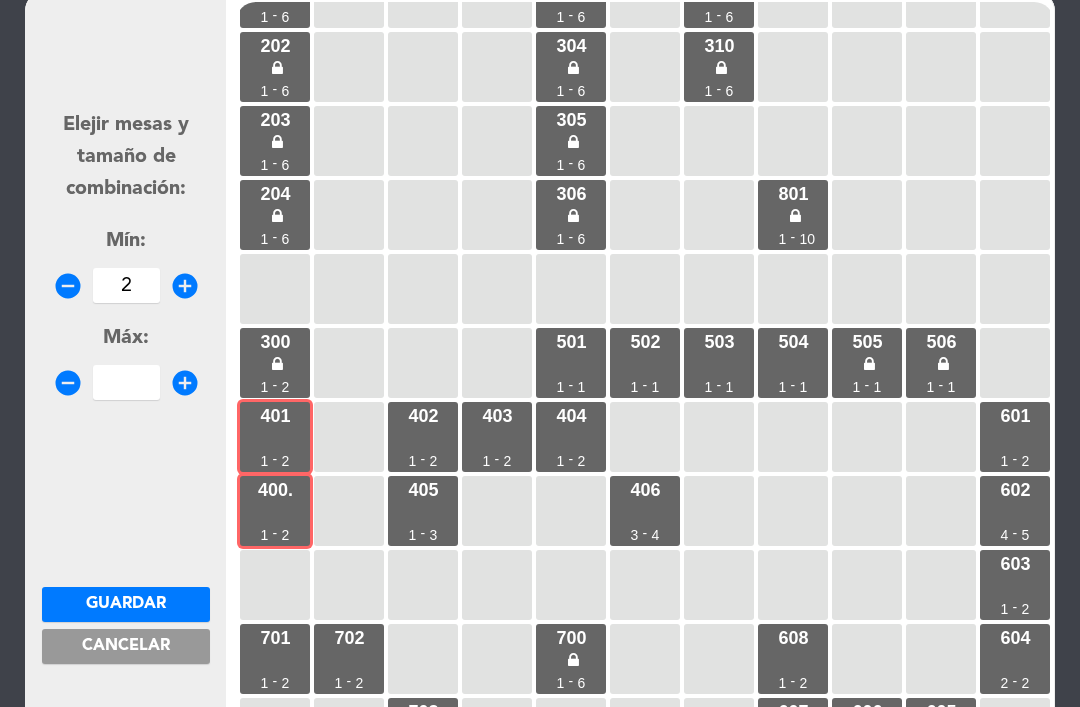click on "add_circle" at bounding box center (185, 383) 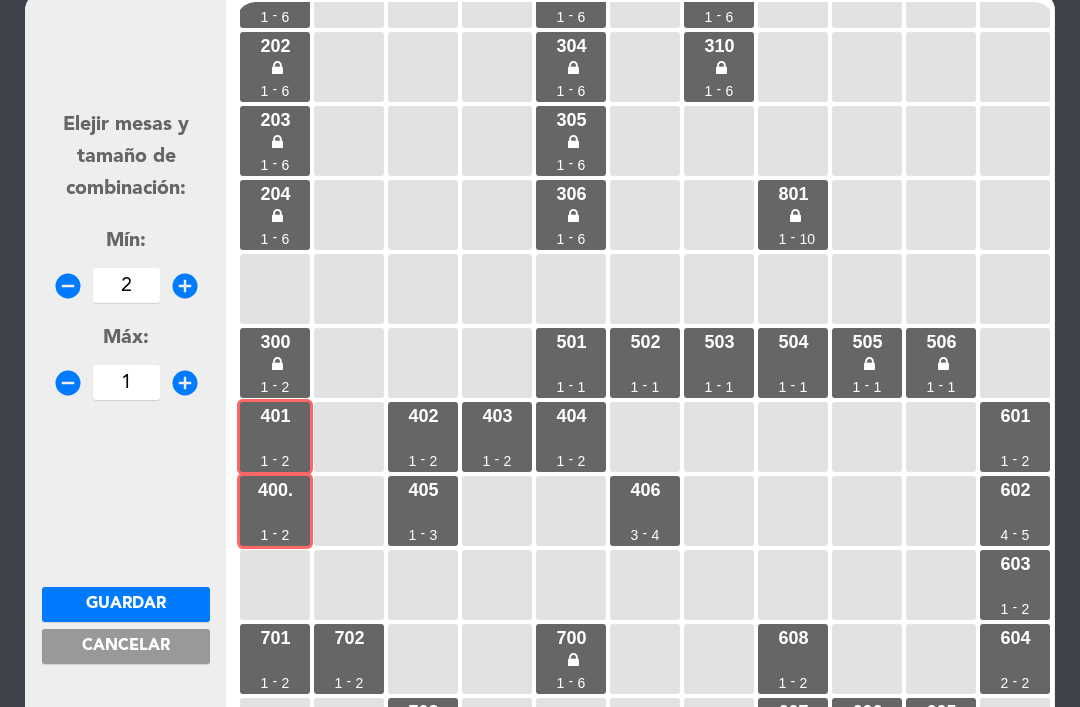 click on "add_circle" at bounding box center [185, 383] 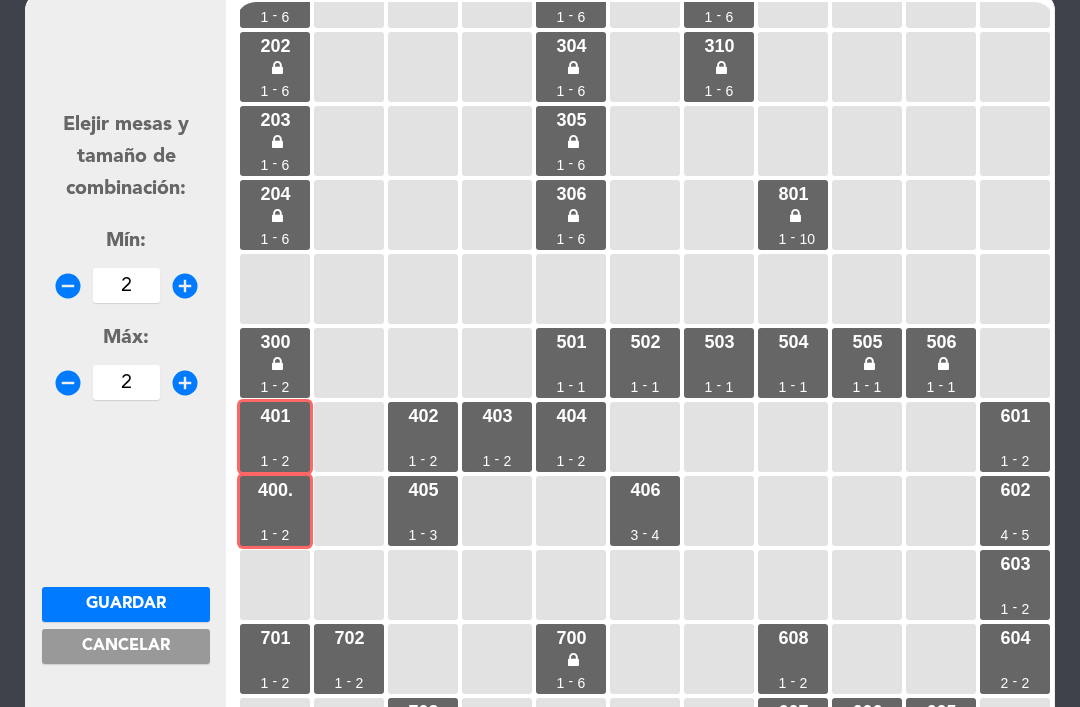 click on "add_circle" at bounding box center [185, 383] 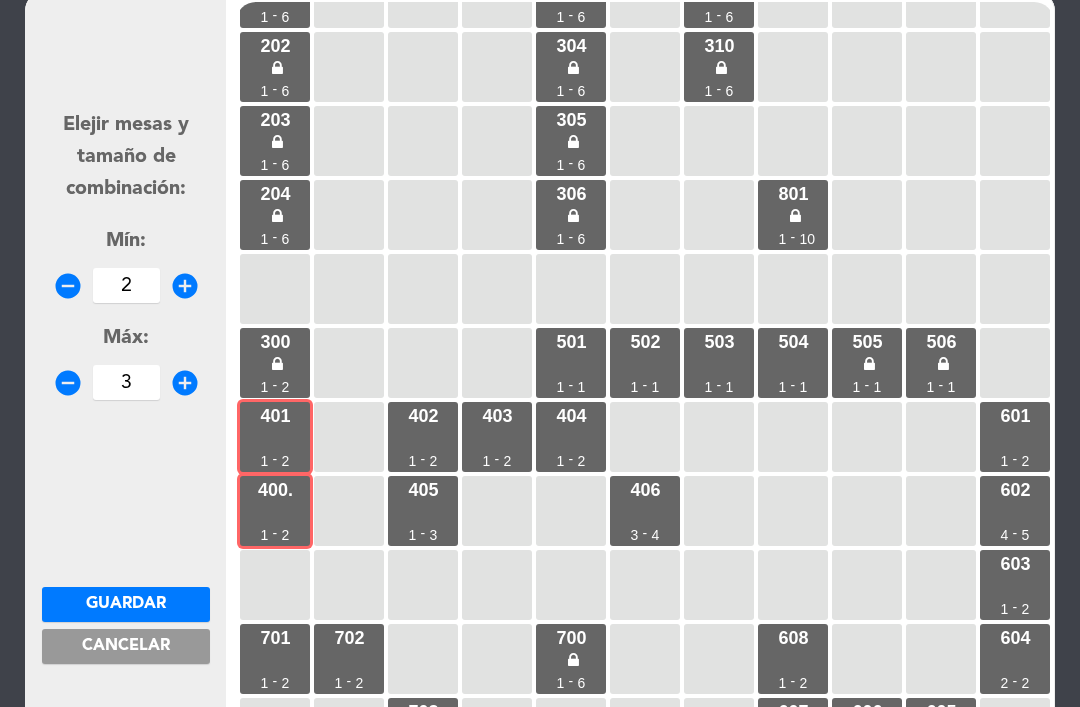 click on "add_circle" at bounding box center [185, 383] 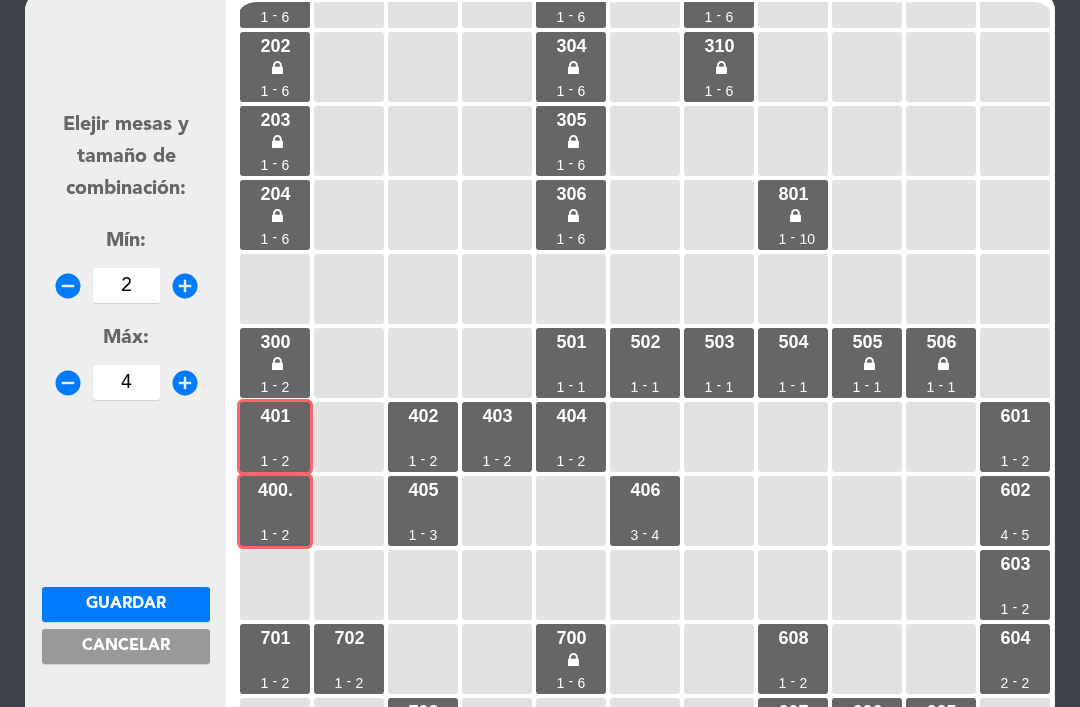 click on "add_circle" at bounding box center (185, 383) 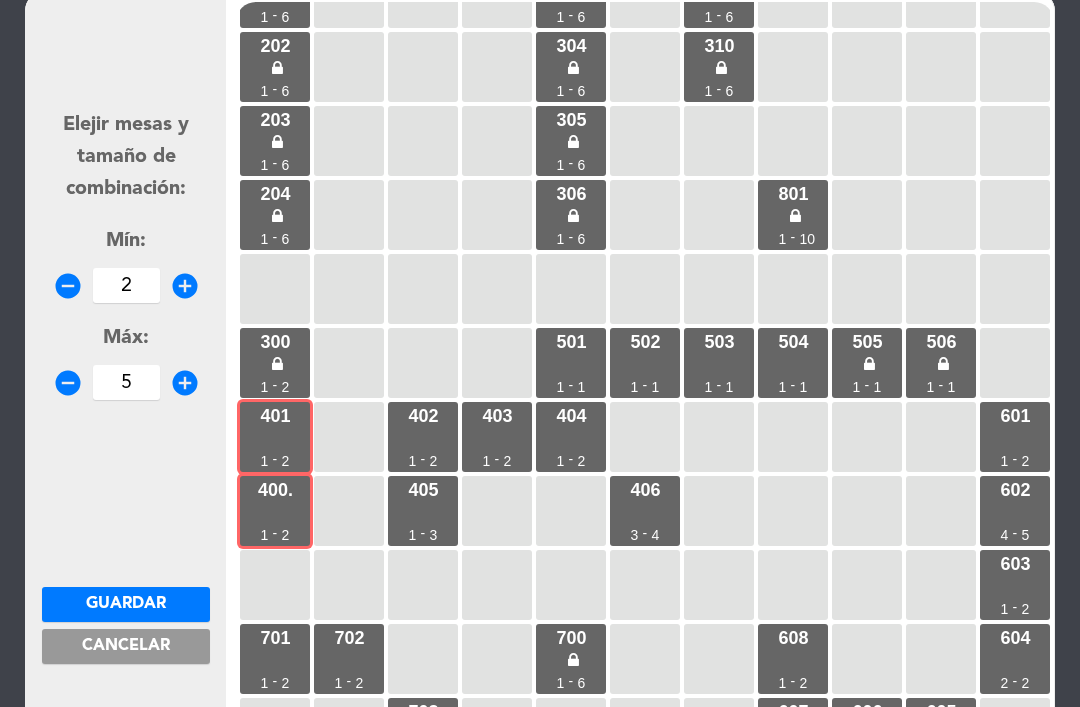 click on "Guardar" at bounding box center (126, 604) 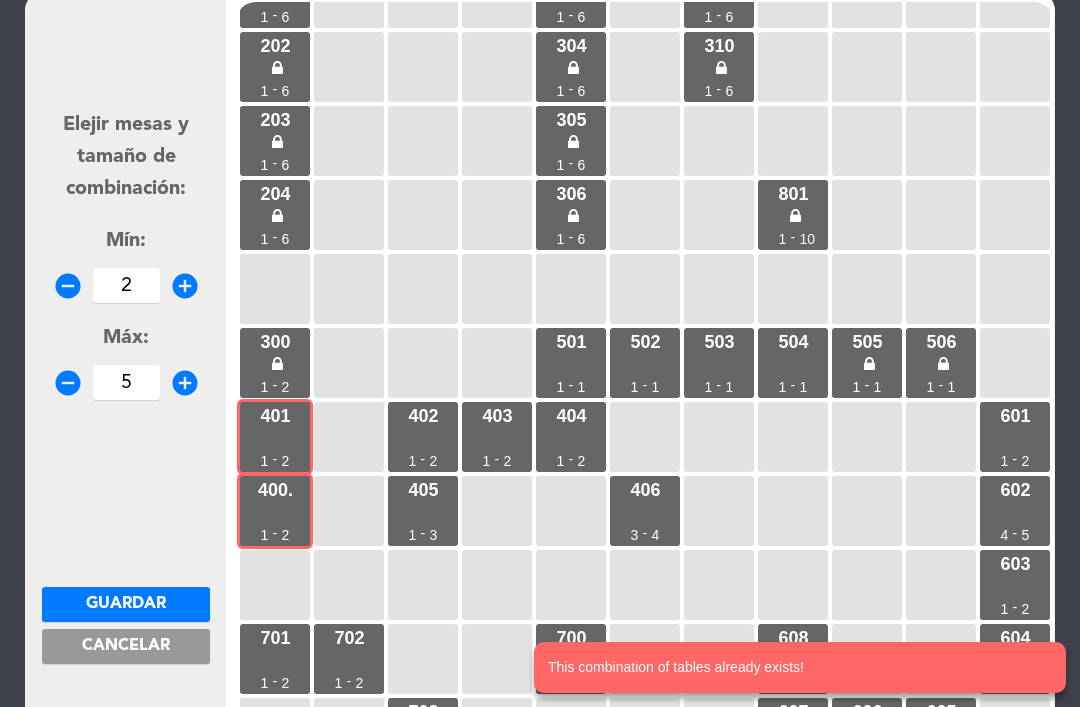 click on "remove_circle" at bounding box center [68, 383] 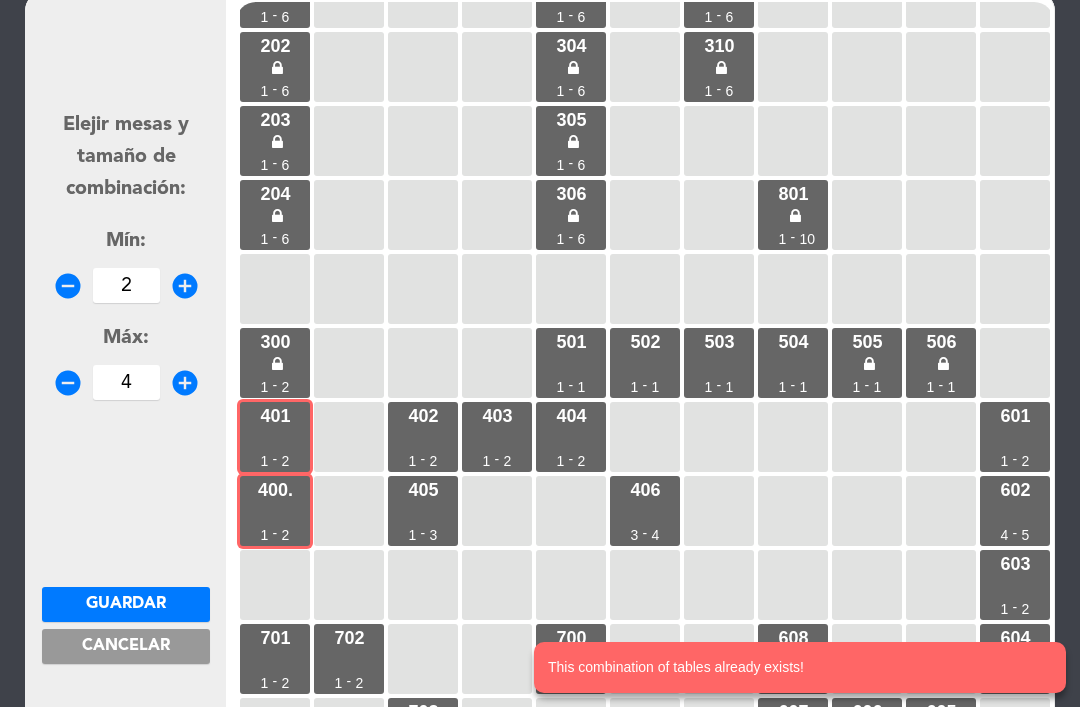 click on "Guardar" at bounding box center [126, 604] 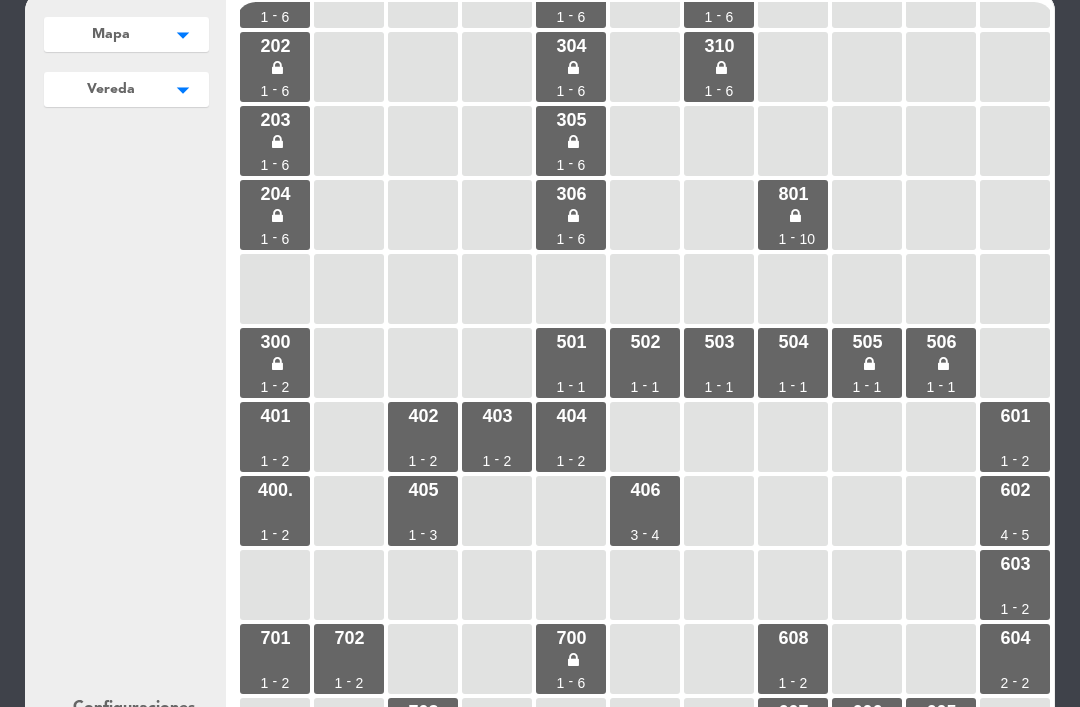 click on "402" at bounding box center (423, 416) 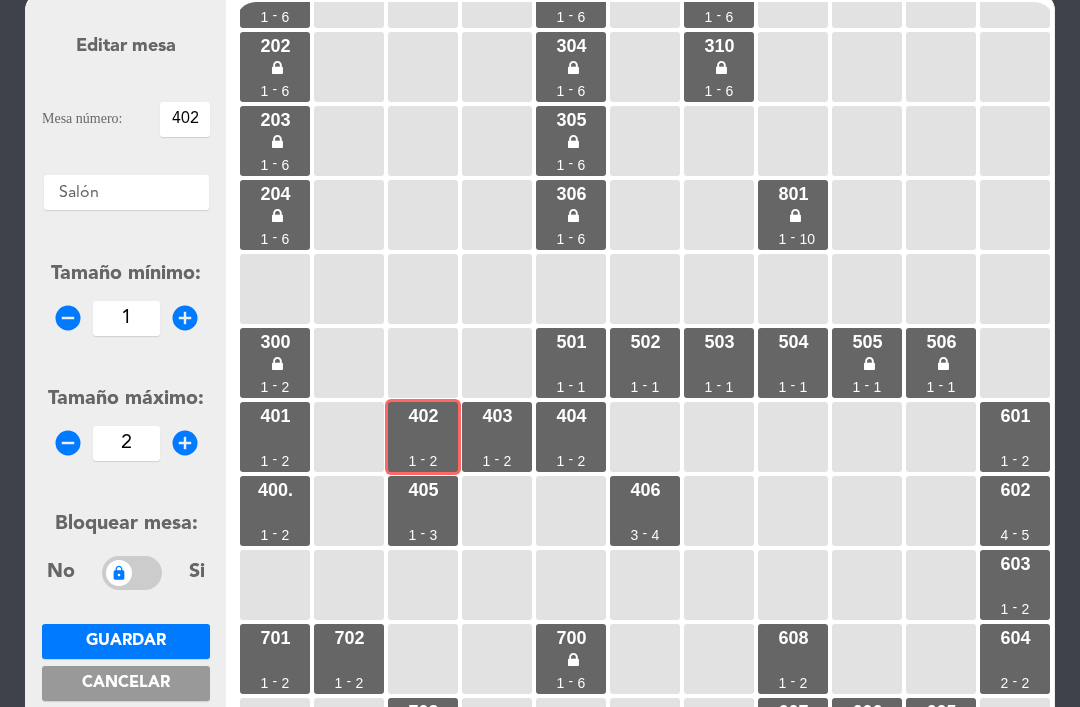 click on "403" at bounding box center [497, 416] 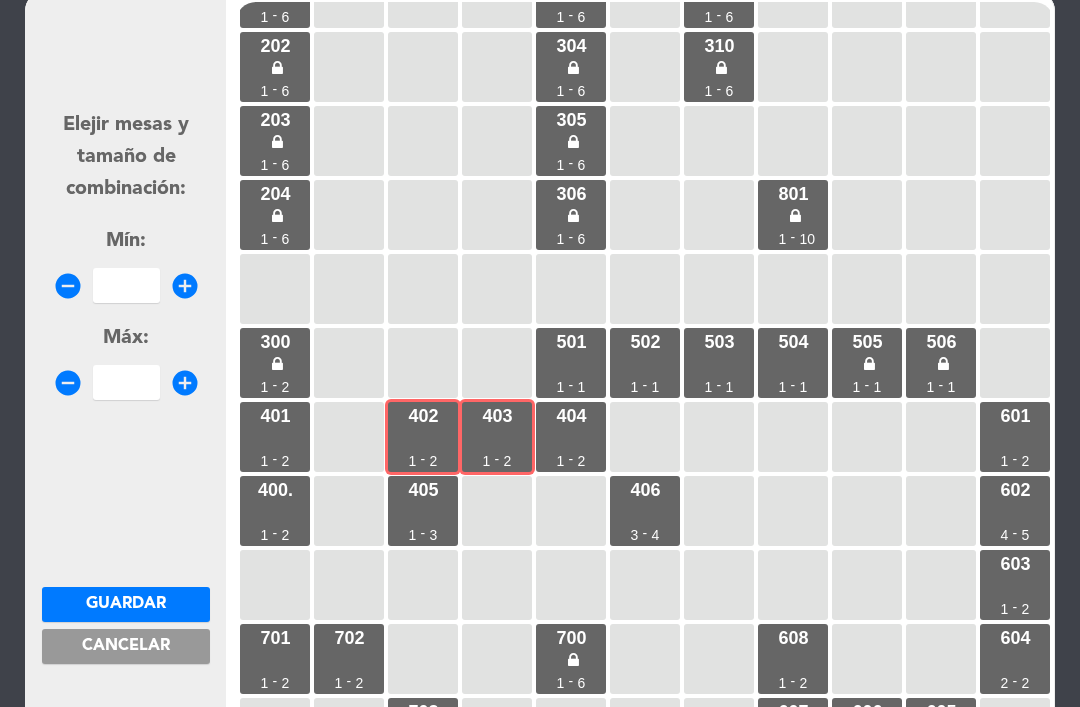 click on "404" at bounding box center (571, 416) 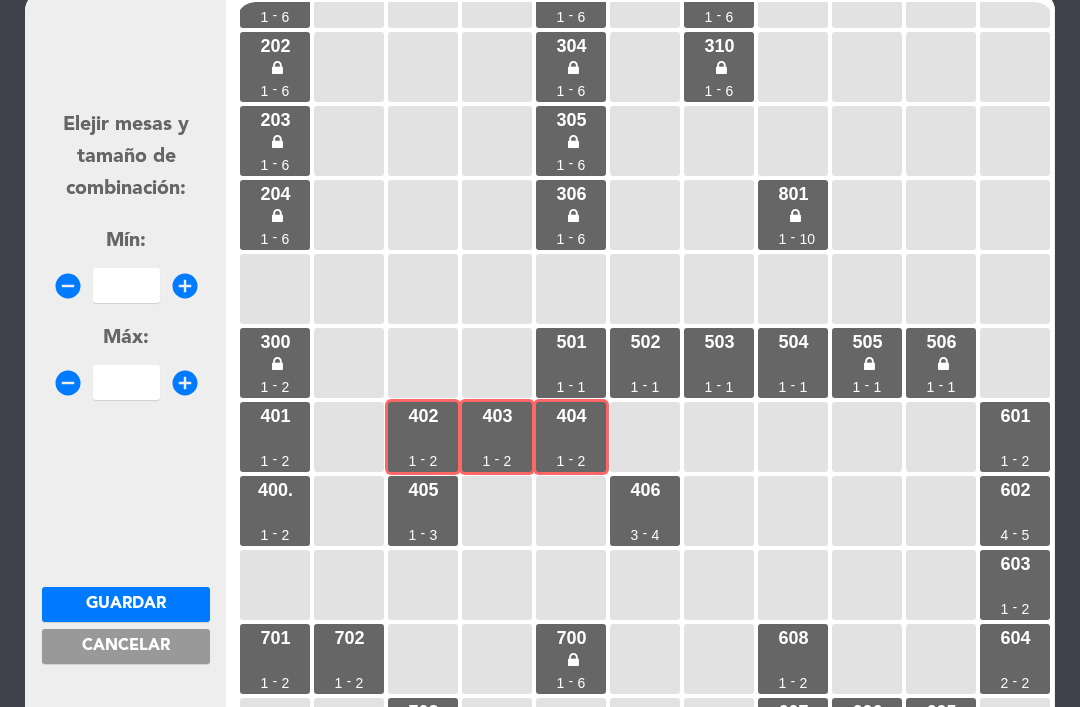 click on "add_circle" at bounding box center (185, 286) 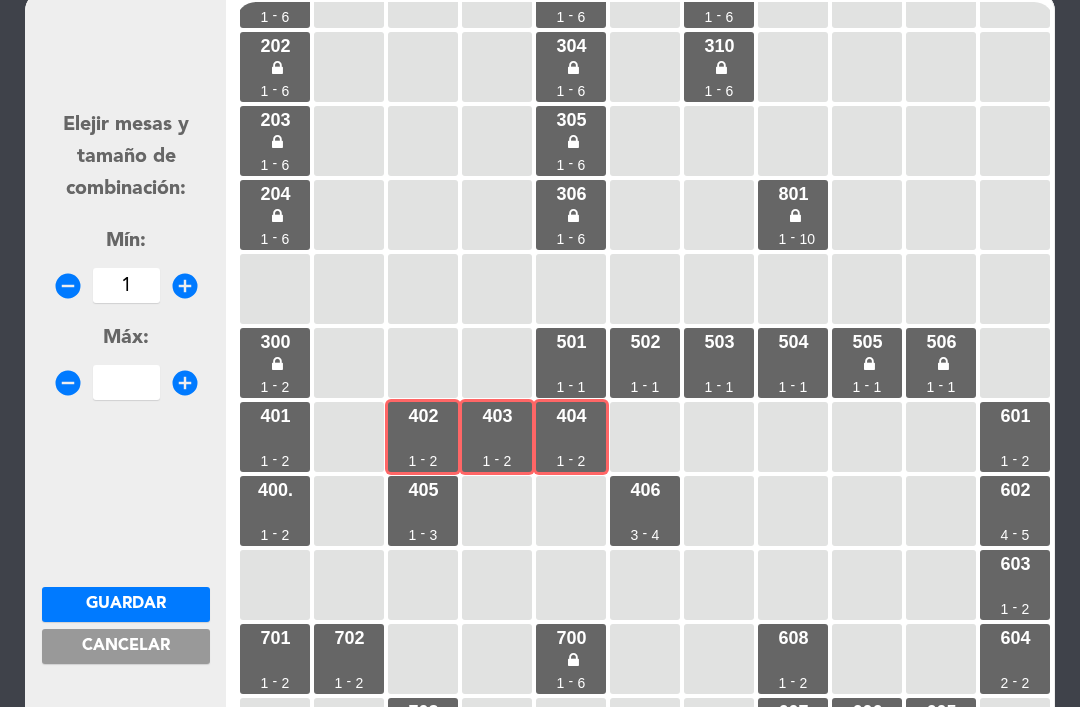 click on "add_circle" at bounding box center [185, 286] 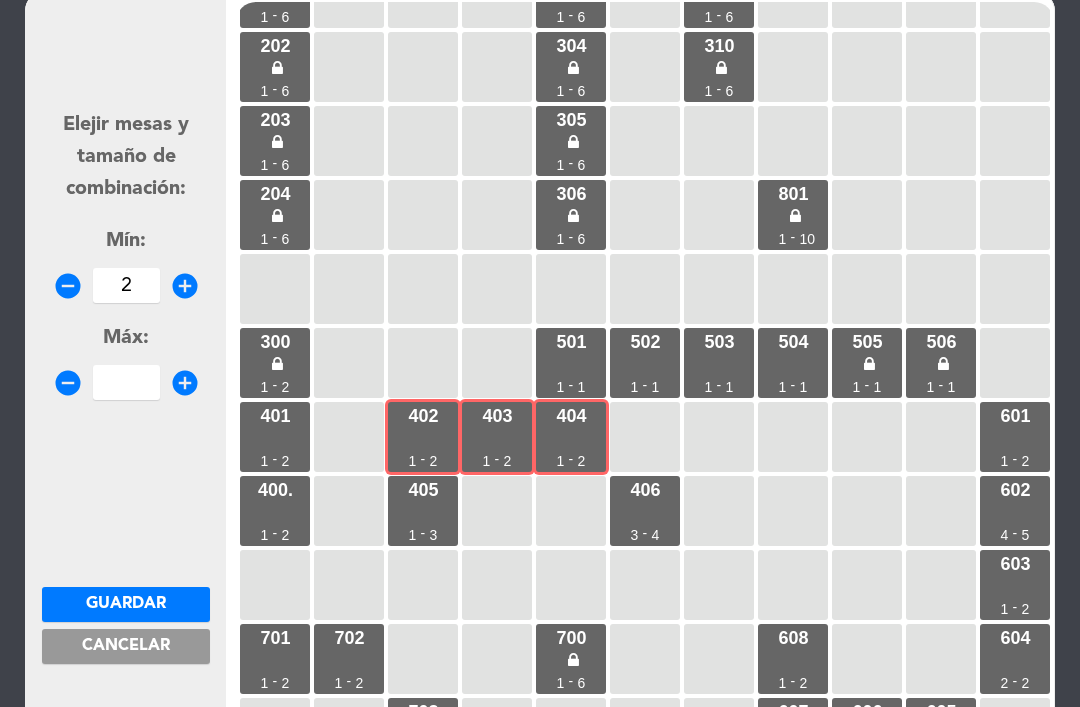 click on "remove_circle" at bounding box center [68, 286] 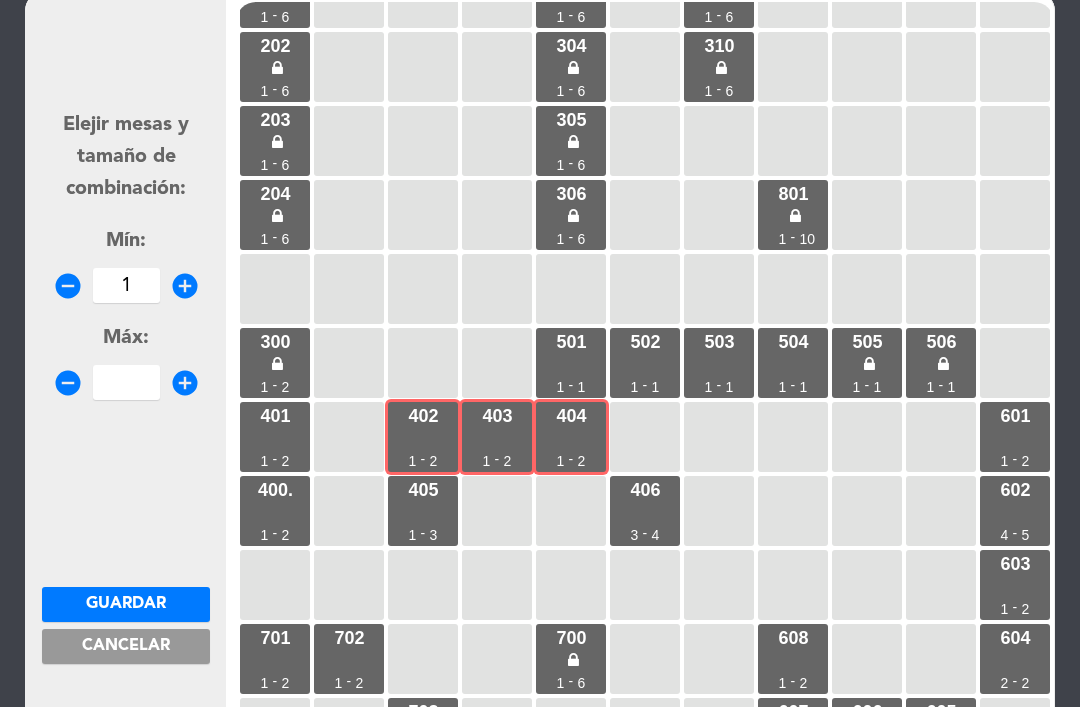click on "remove_circle" at bounding box center (68, 286) 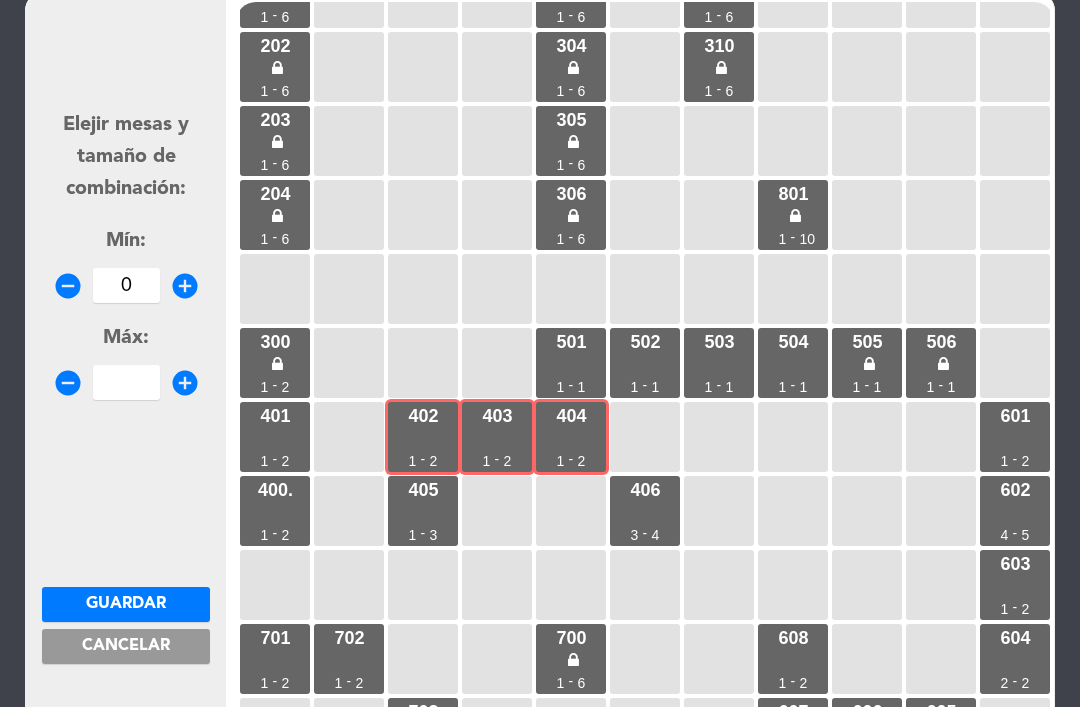 click on "add_circle" at bounding box center (185, 383) 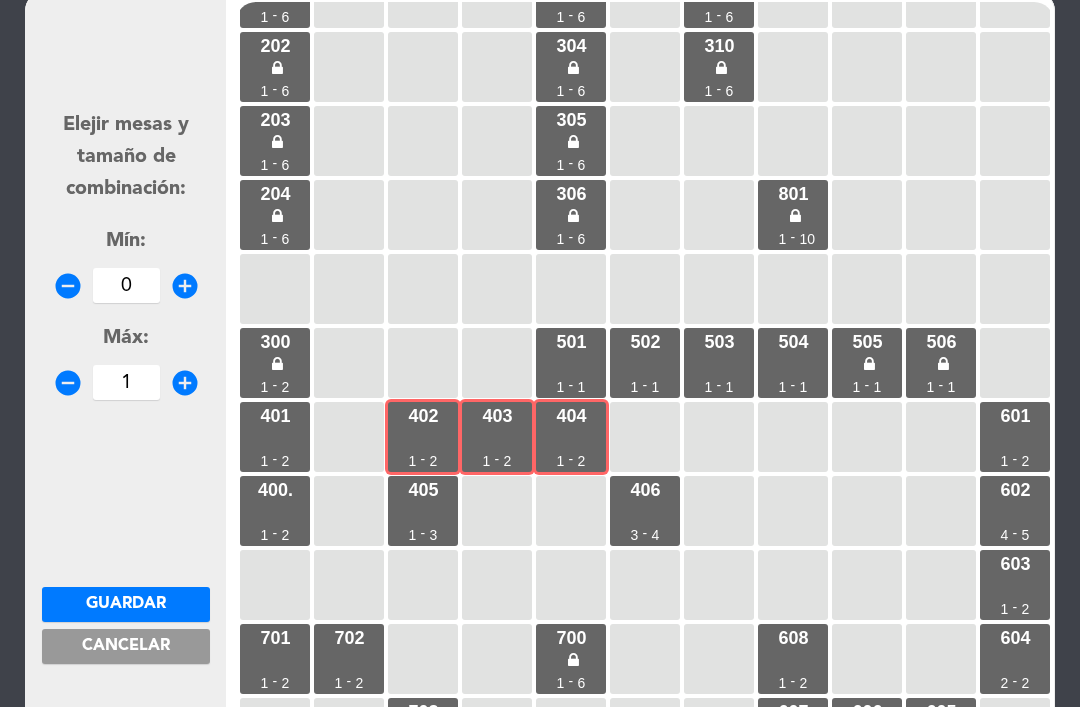 click on "add_circle" at bounding box center (185, 383) 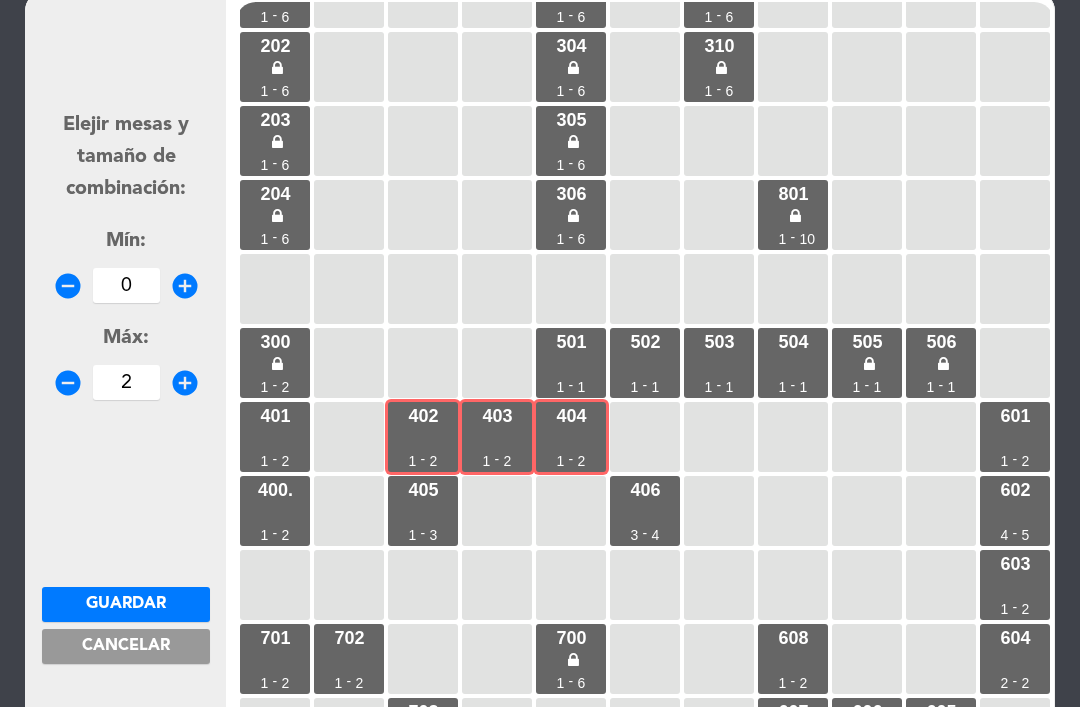 click on "add_circle" at bounding box center (185, 383) 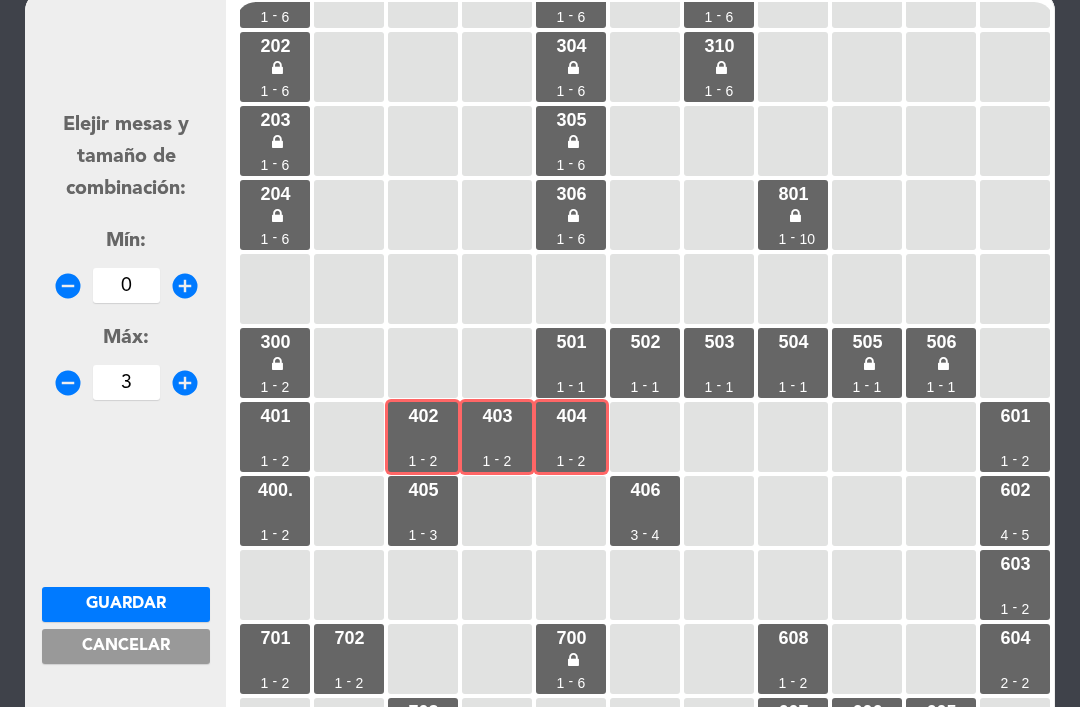 click on "add_circle" at bounding box center [185, 383] 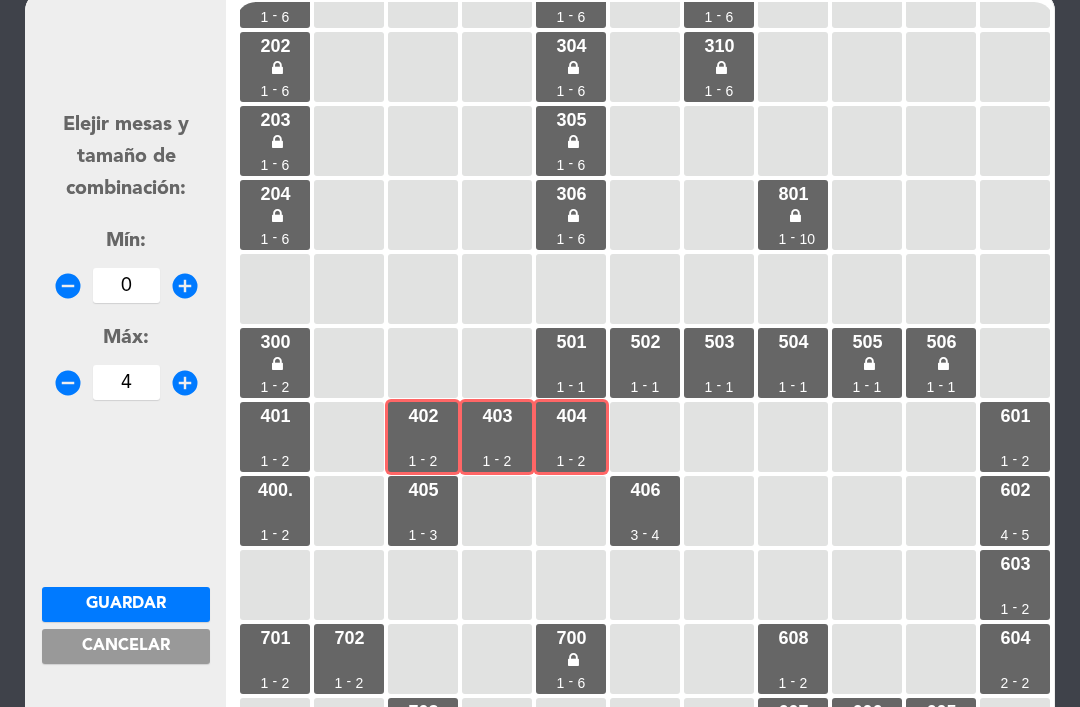click on "add_circle" at bounding box center (185, 383) 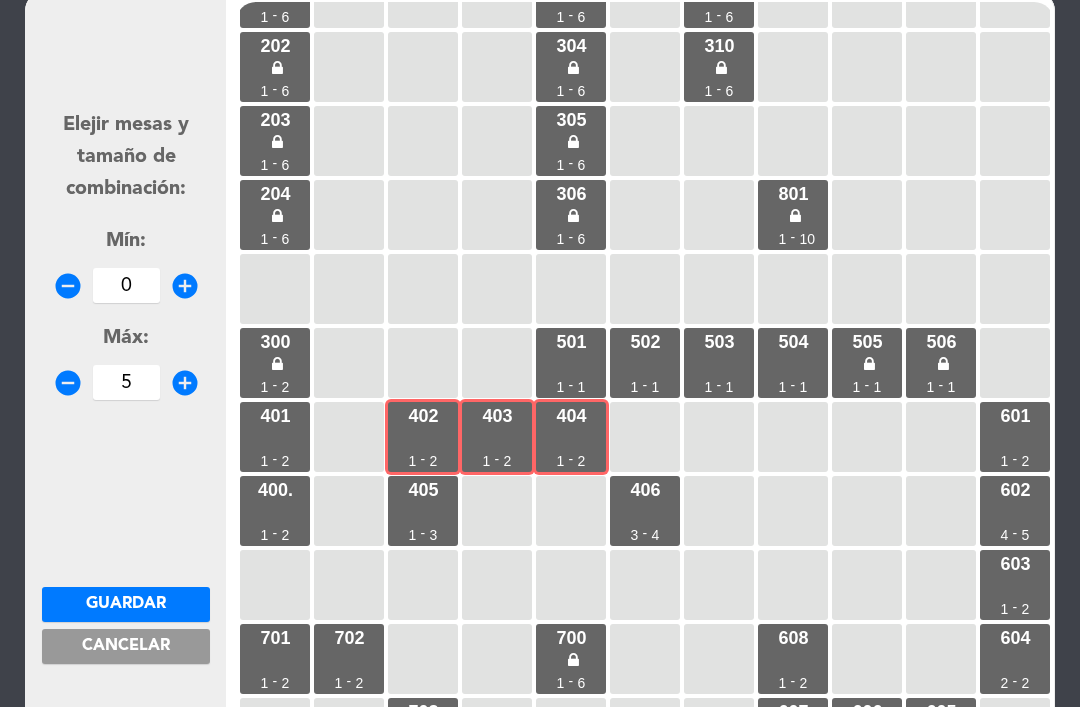 click on "add_circle" at bounding box center (185, 383) 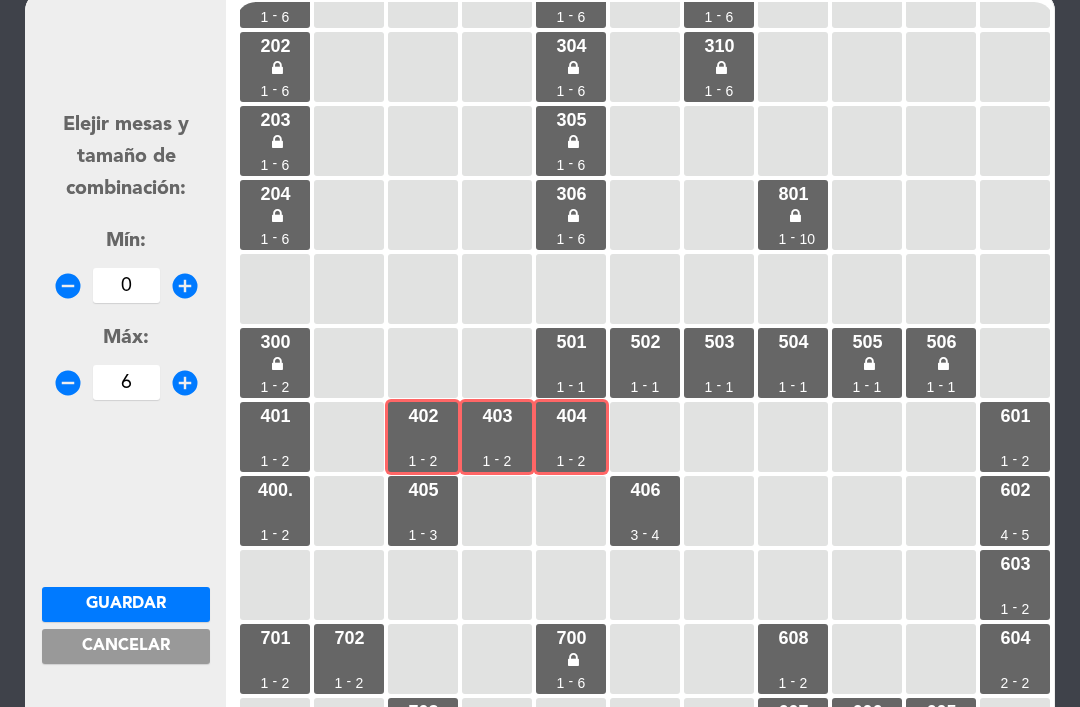 click on "Guardar" at bounding box center (126, 604) 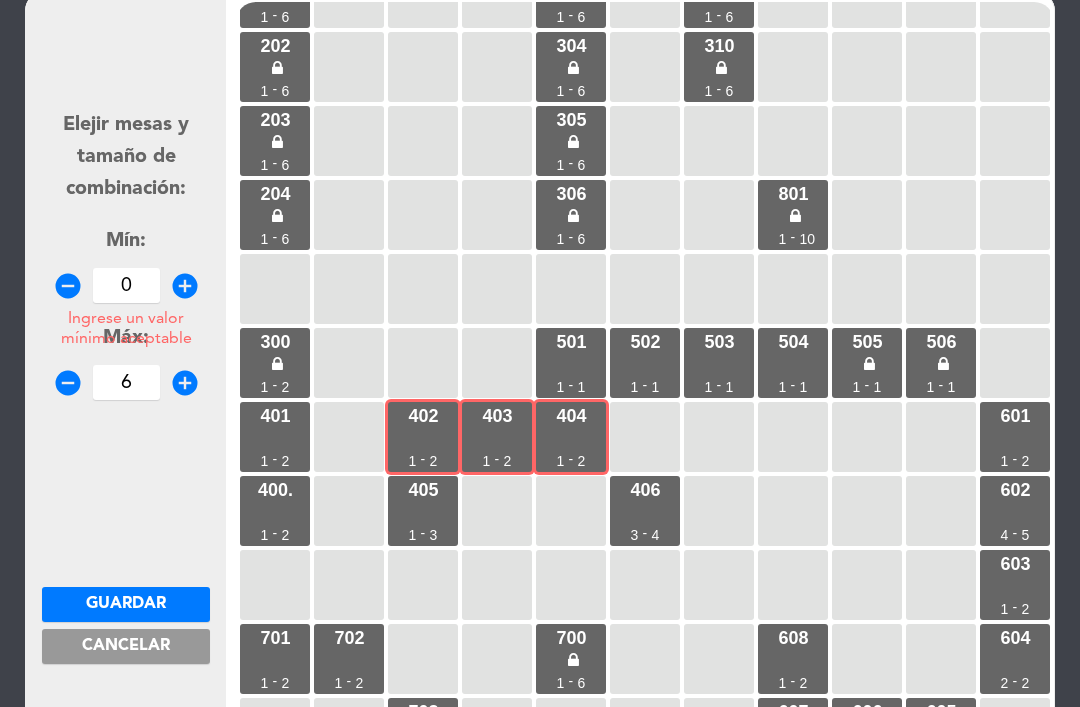 click on "add_circle" at bounding box center (185, 286) 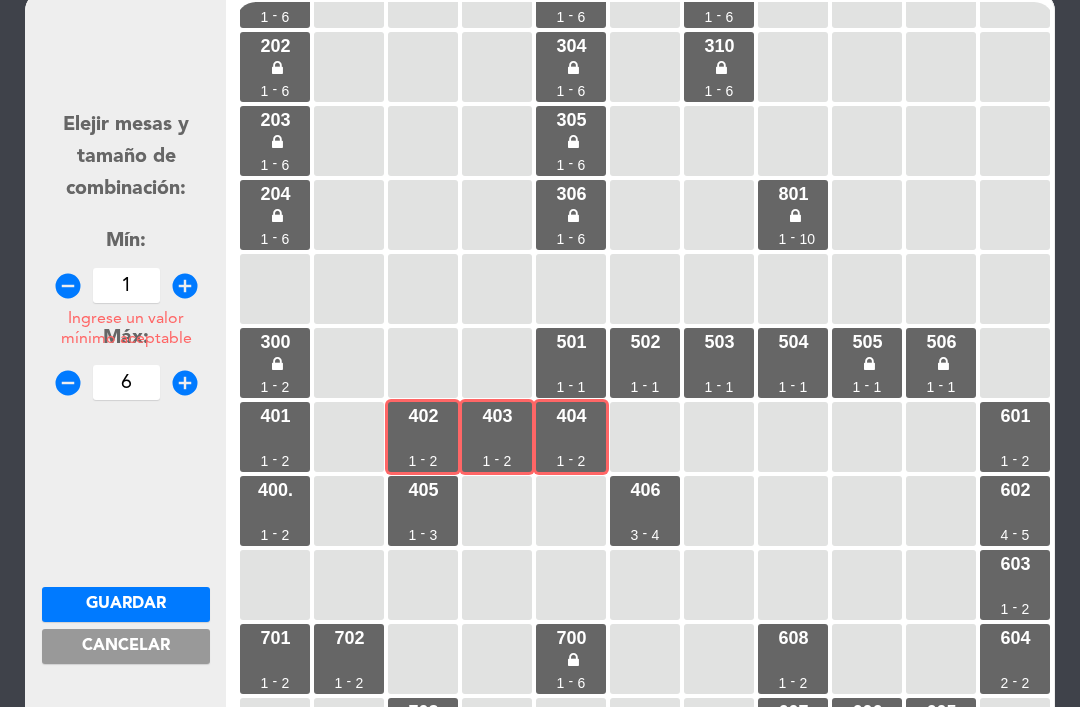 click on "Guardar" at bounding box center (126, 604) 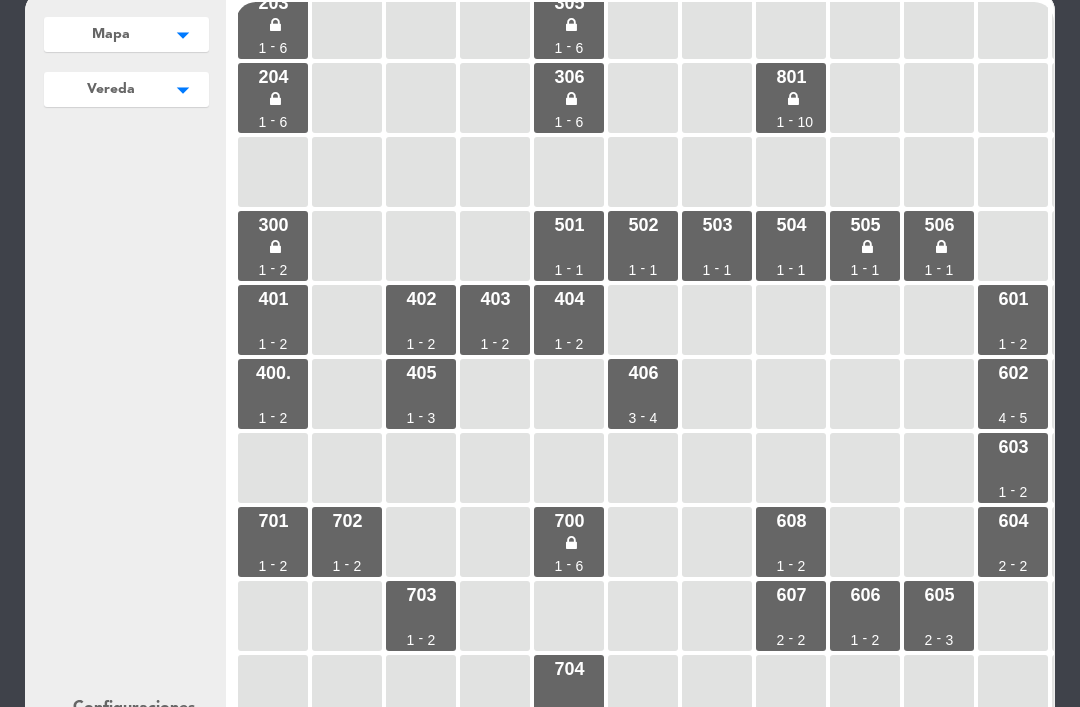 scroll, scrollTop: 331, scrollLeft: 7, axis: both 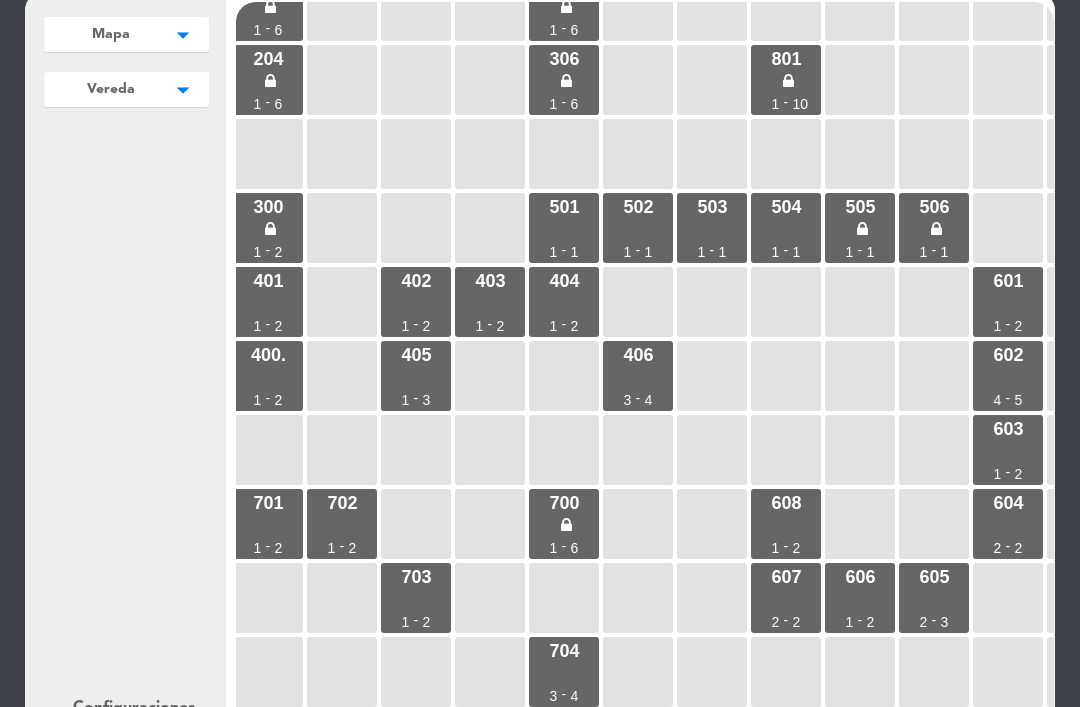 click on "-" at bounding box center (786, 620) 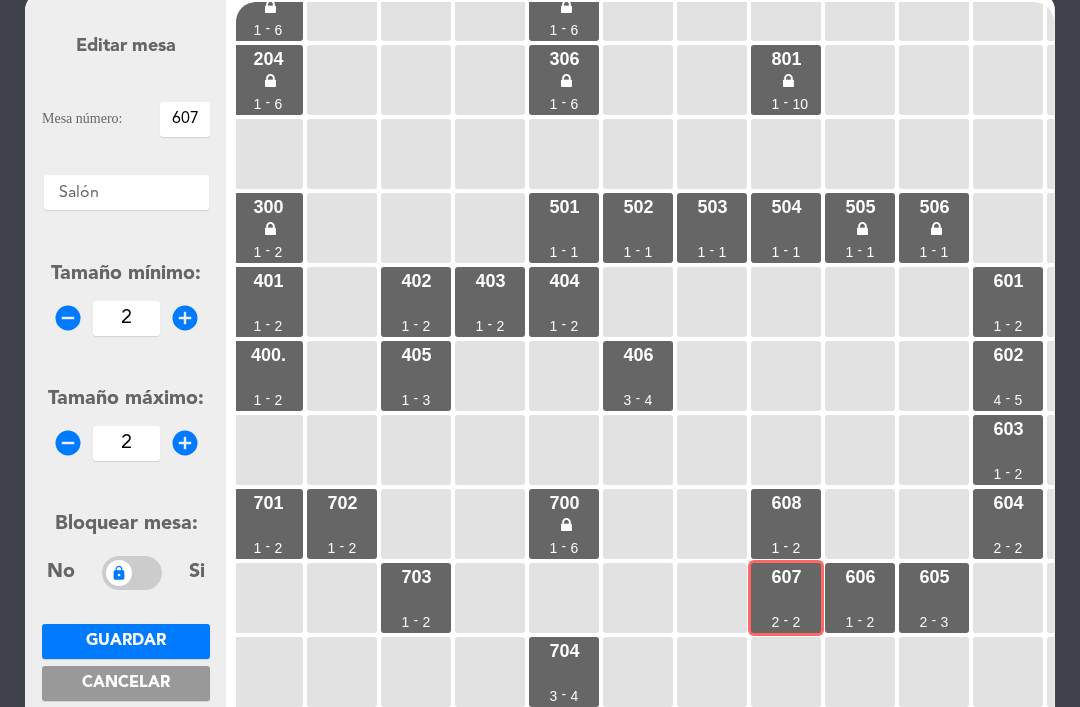 click on "606 1 - 2" at bounding box center (860, 598) 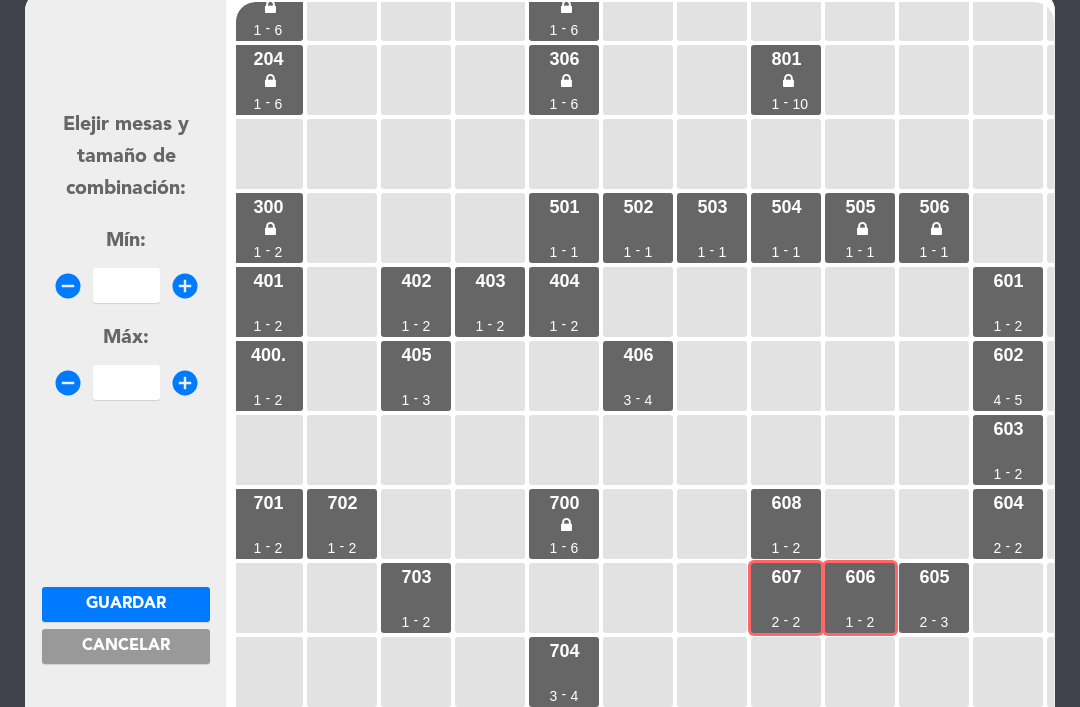 click on "605 2 - 3" at bounding box center [934, 598] 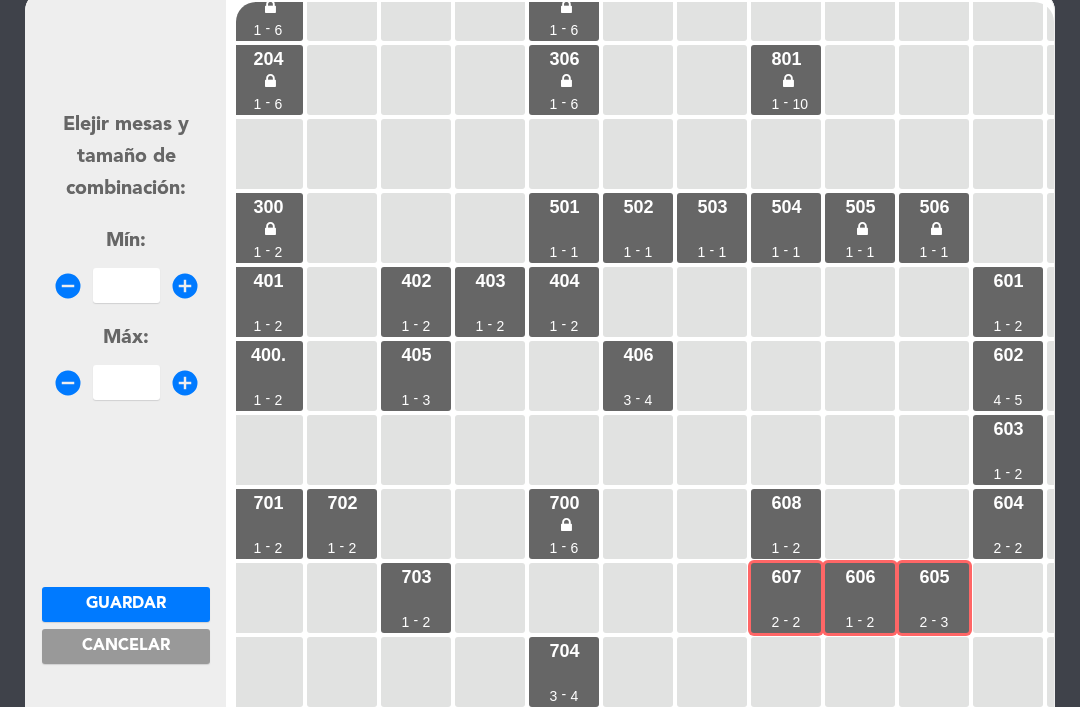 click on "add_circle" at bounding box center [185, 383] 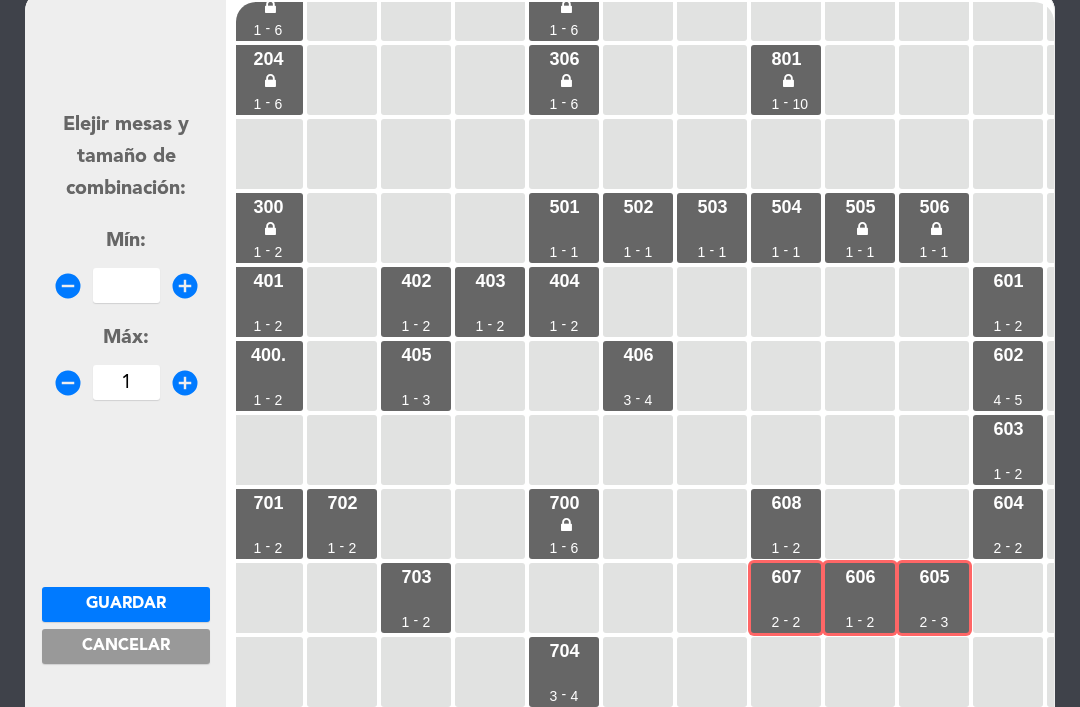 click on "add_circle" at bounding box center (185, 383) 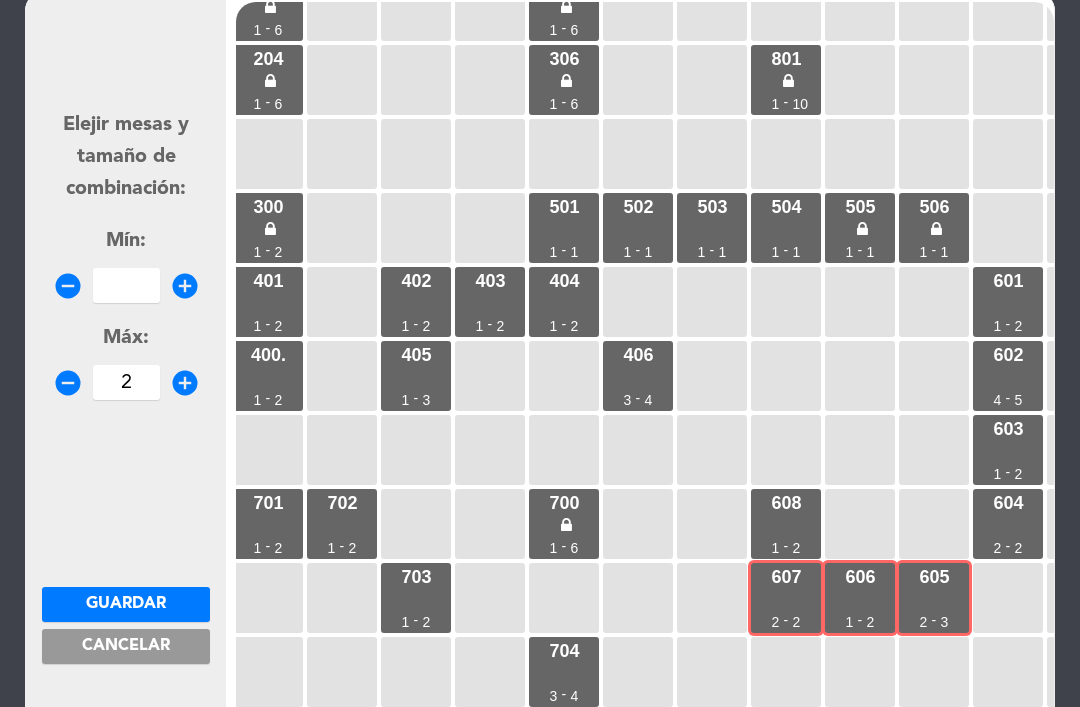 click on "add_circle" at bounding box center [185, 383] 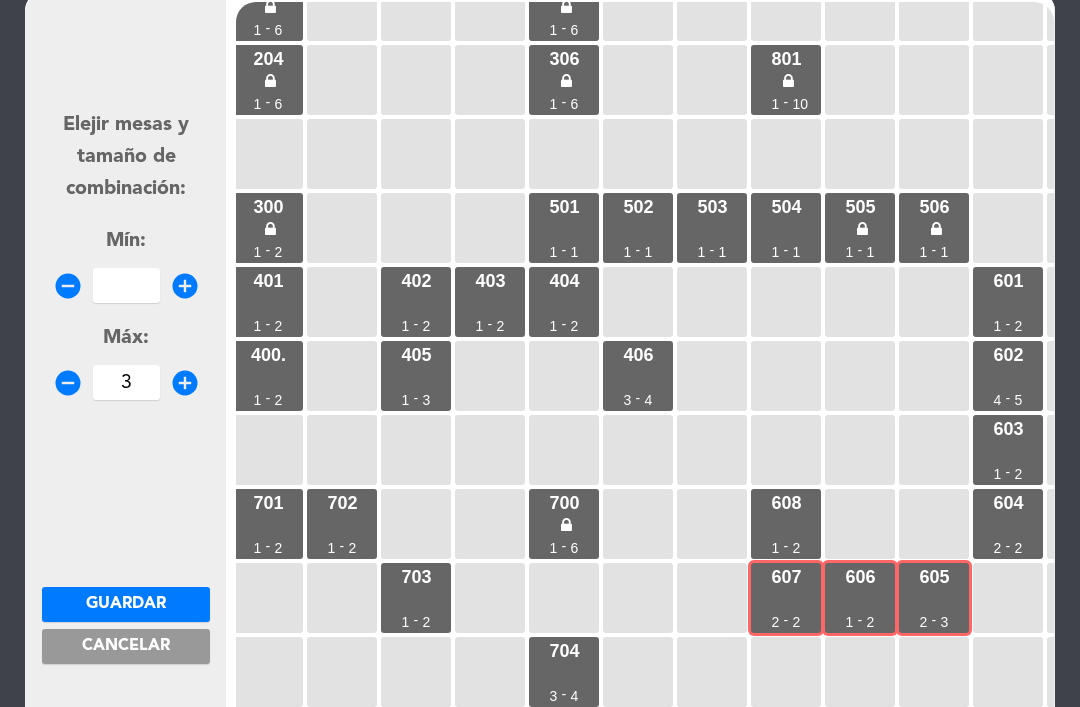 click on "add_circle" at bounding box center [185, 383] 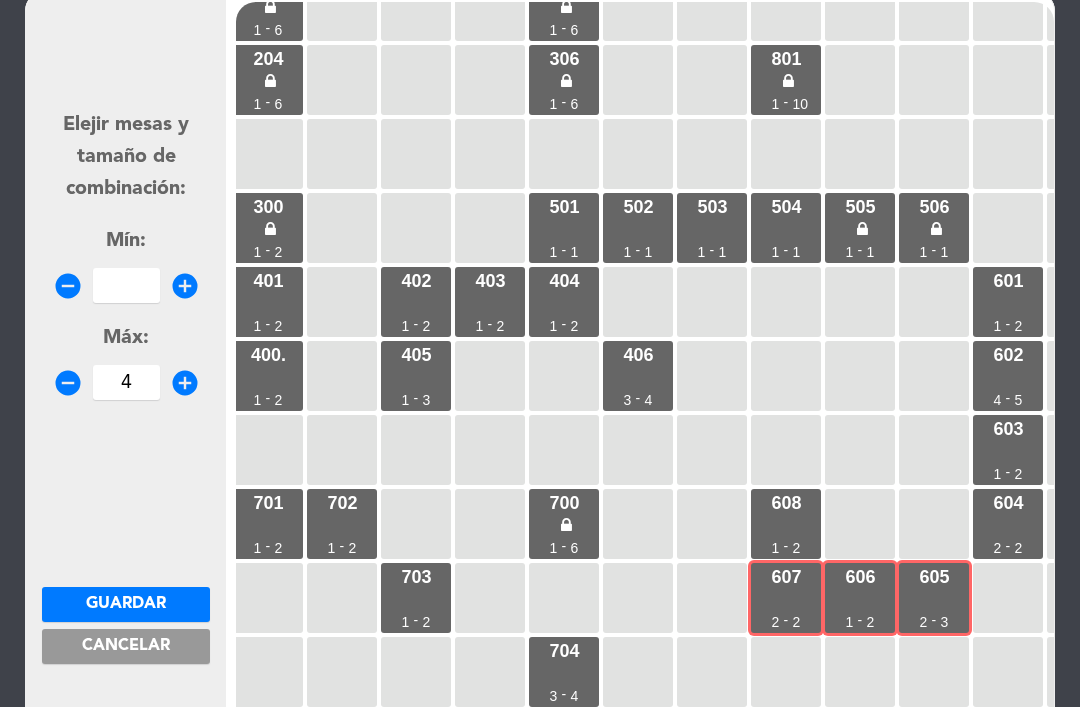 click on "add_circle" at bounding box center (185, 383) 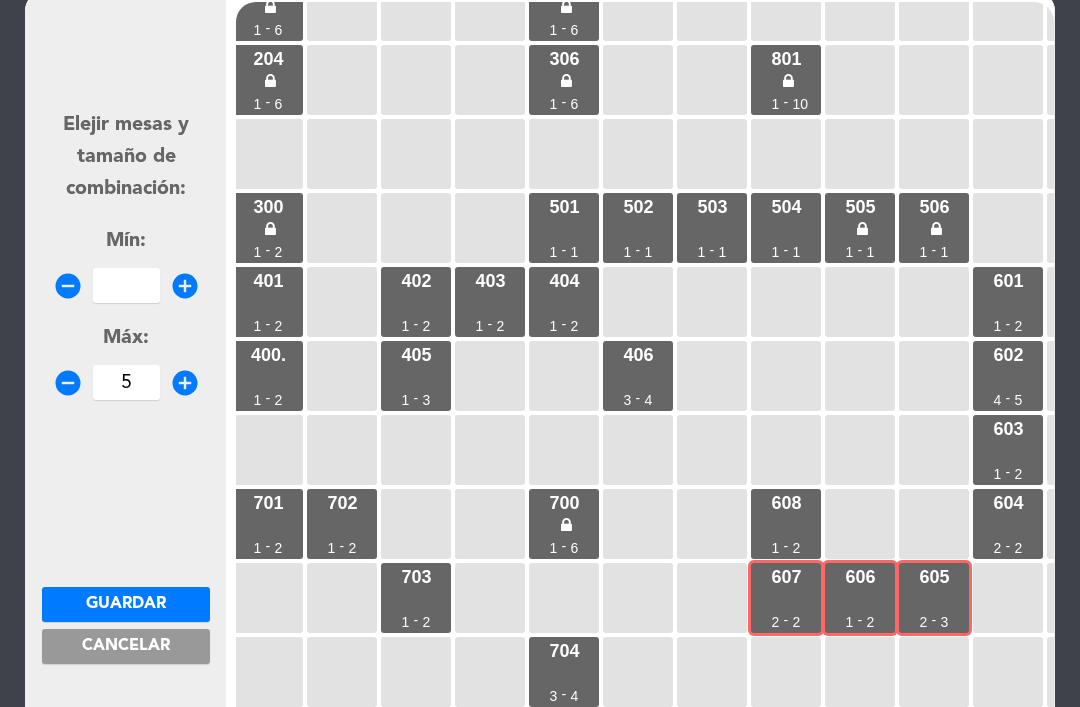 click on "add_circle" at bounding box center [185, 383] 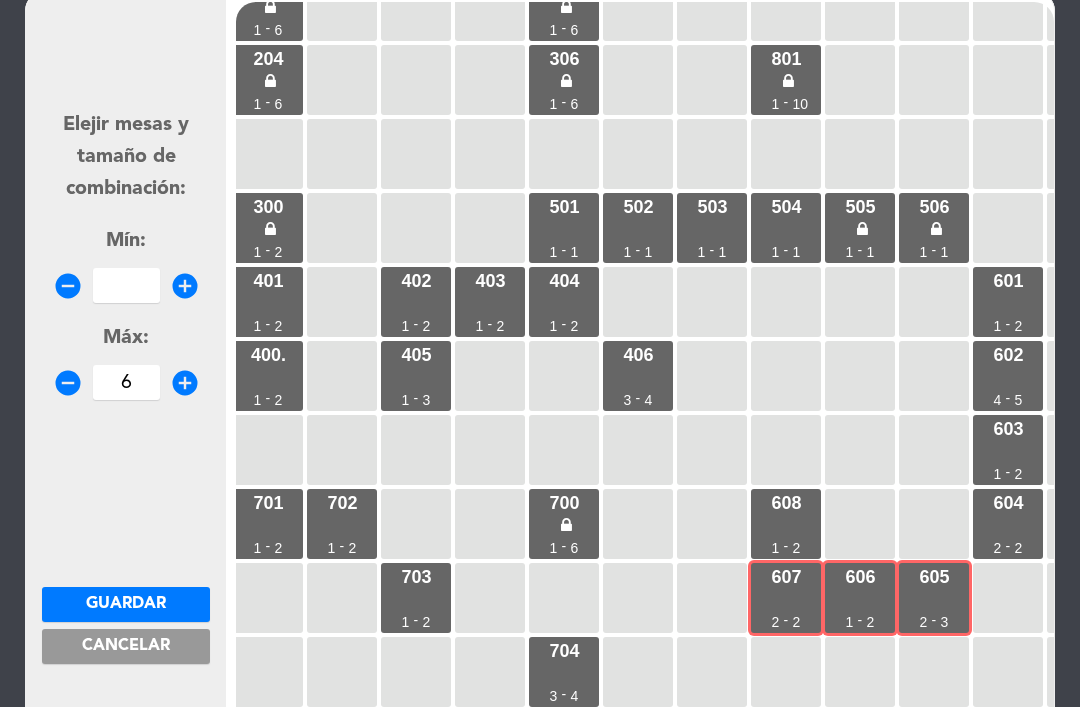 click on "remove_circle" at bounding box center (68, 286) 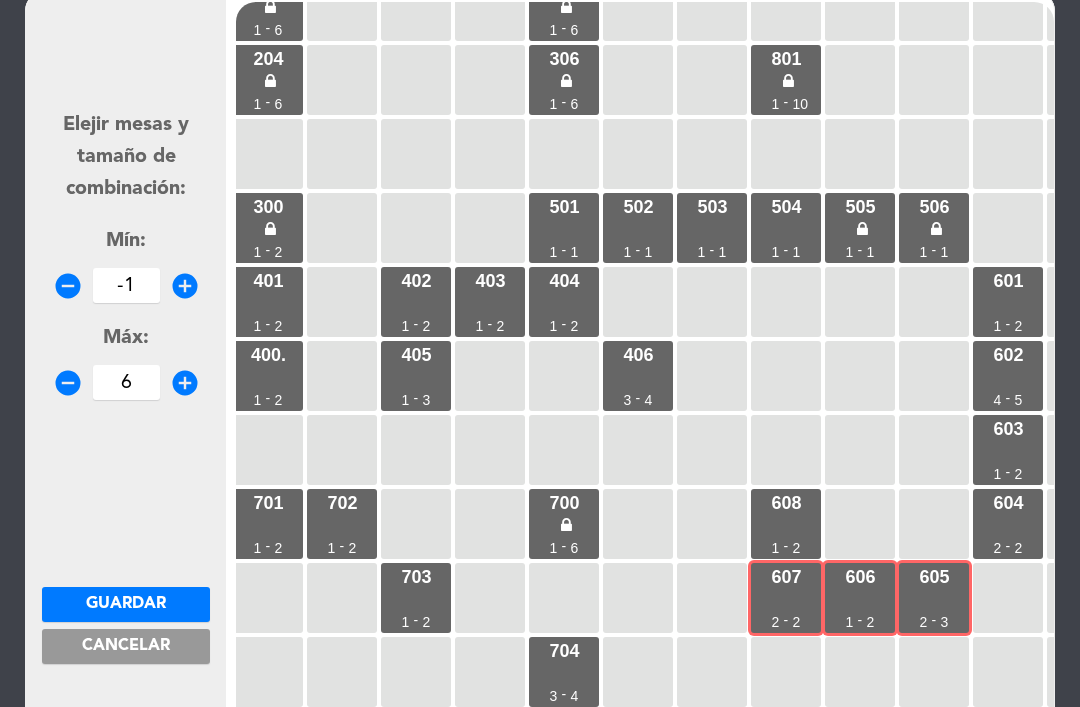 click on "add_circle" at bounding box center (185, 286) 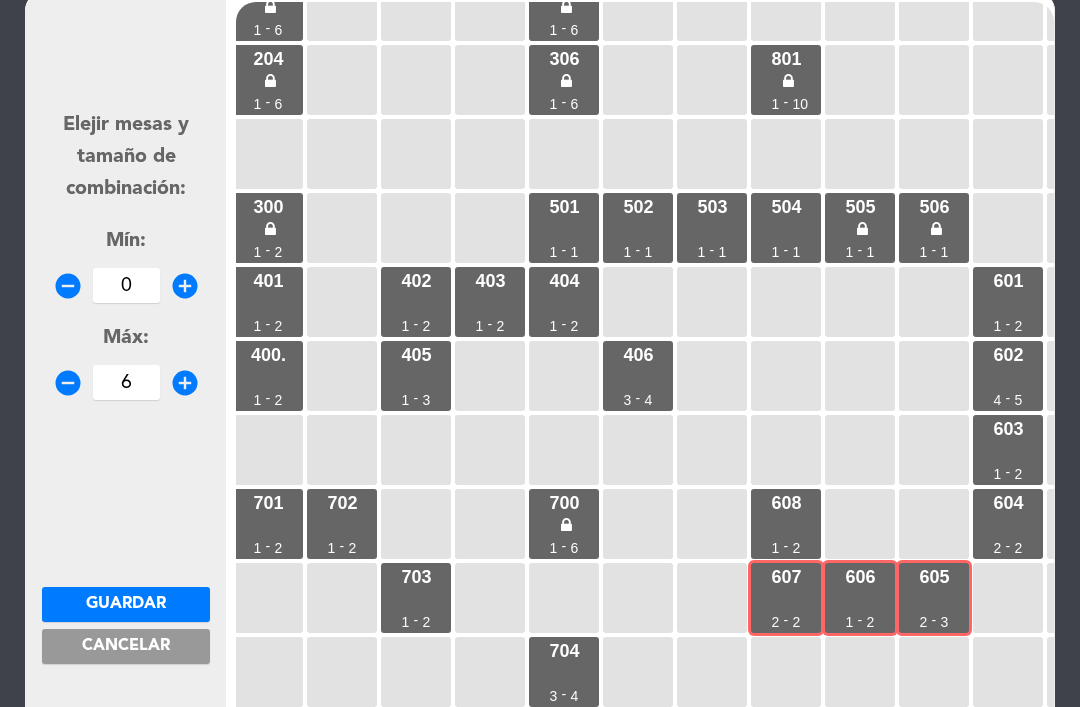 click on "add_circle" at bounding box center (185, 286) 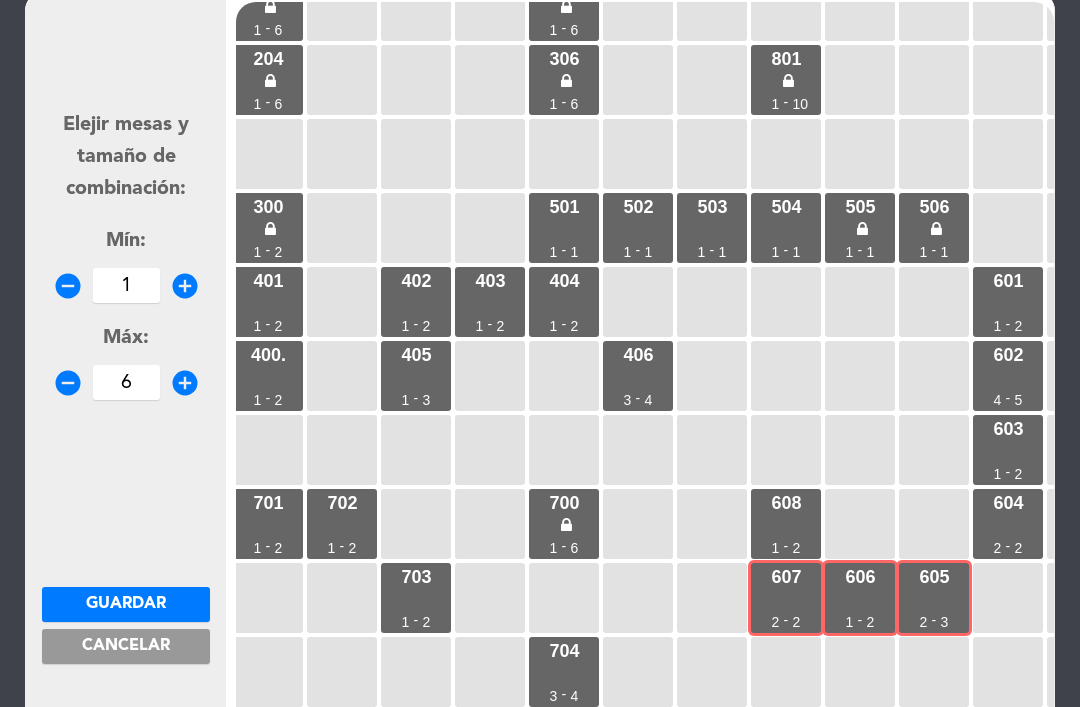 click on "Cancelar" at bounding box center (126, 646) 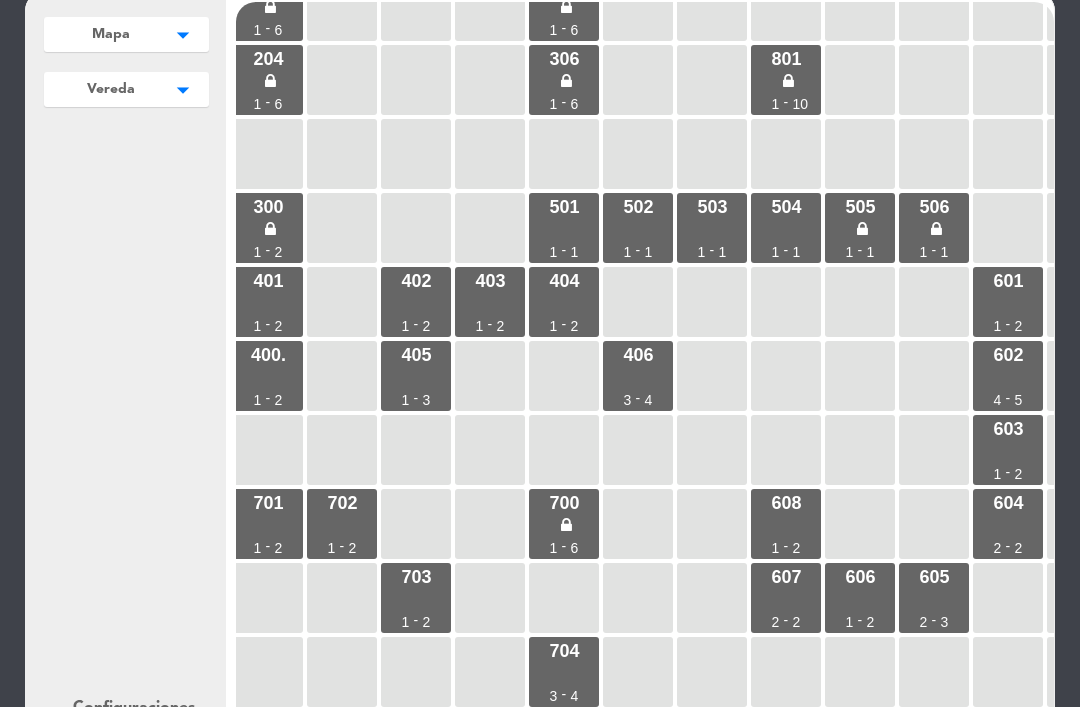 click on "603 1 - 2" at bounding box center (1008, 450) 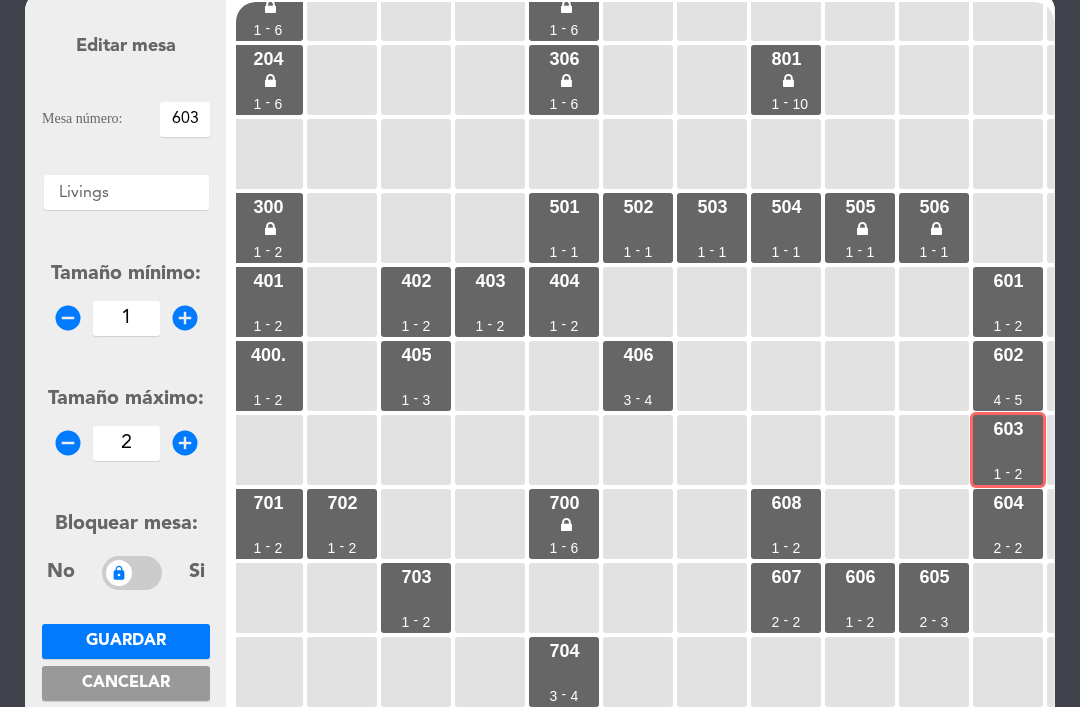 click on "[NUMBER] [NUMBER] - [NUMBER]" at bounding box center [1008, 524] 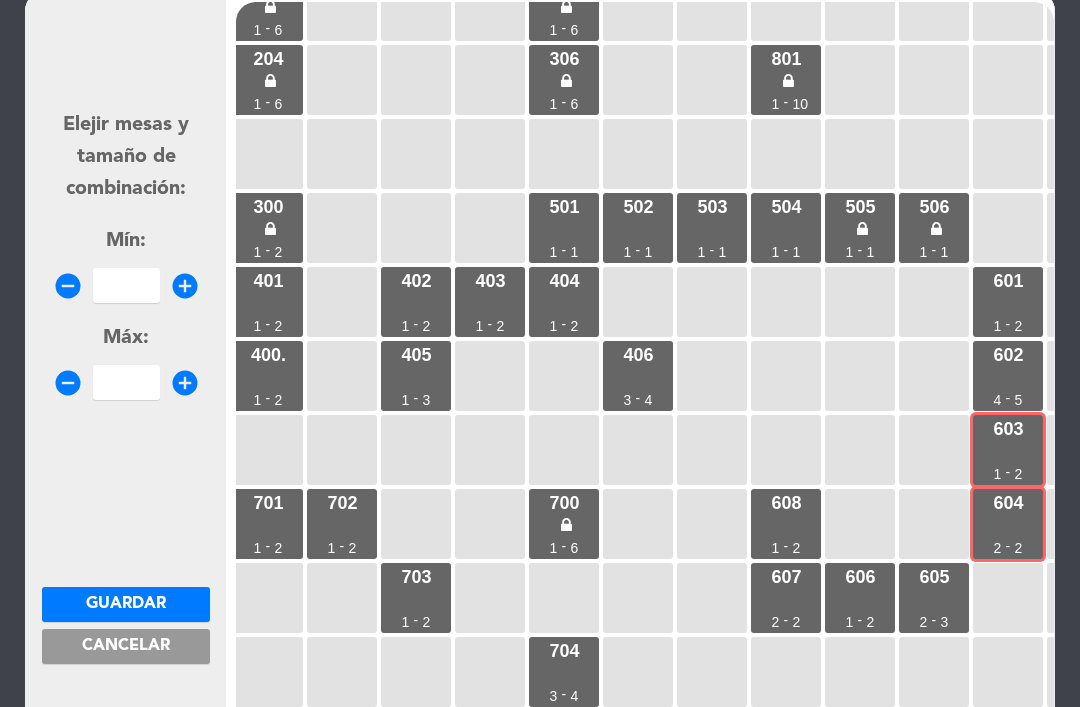 click on "605 2 - 3" at bounding box center (934, 598) 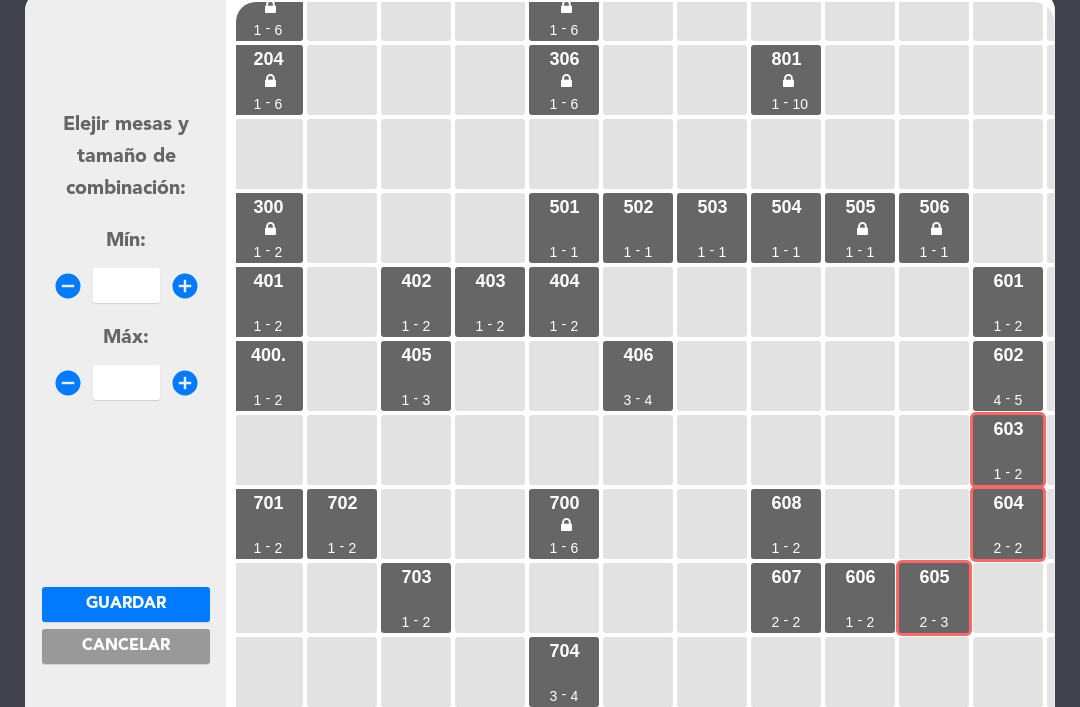 click on "606 1 - 2" at bounding box center (860, 598) 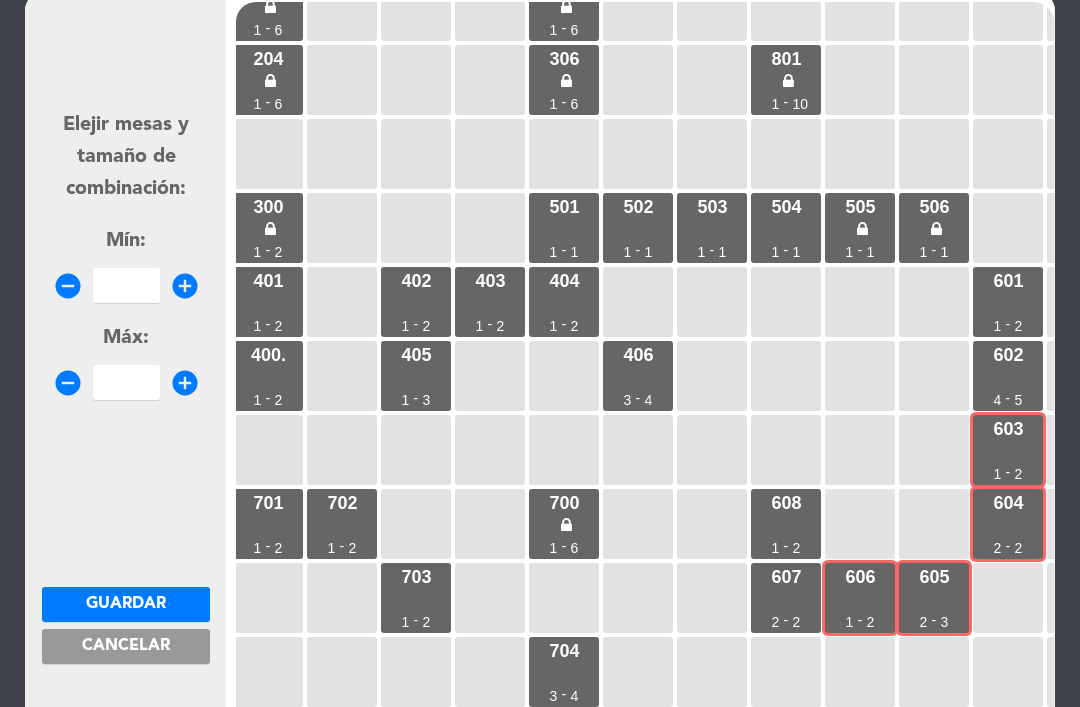click on "add_circle" at bounding box center (185, 286) 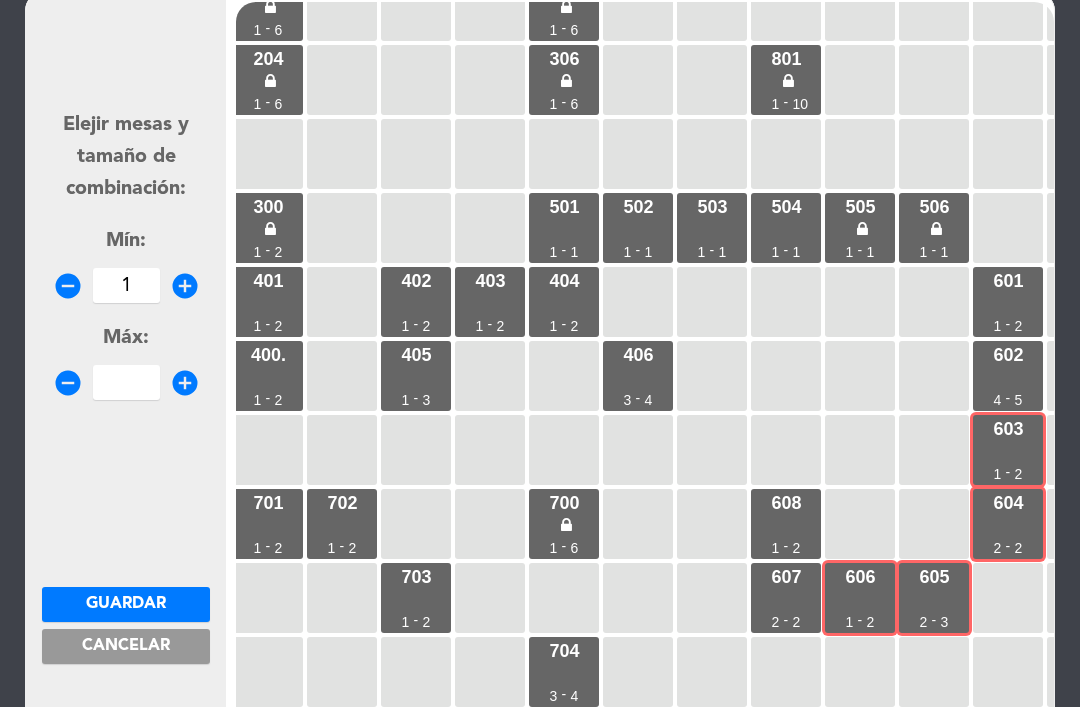 click on "add_circle" at bounding box center (185, 383) 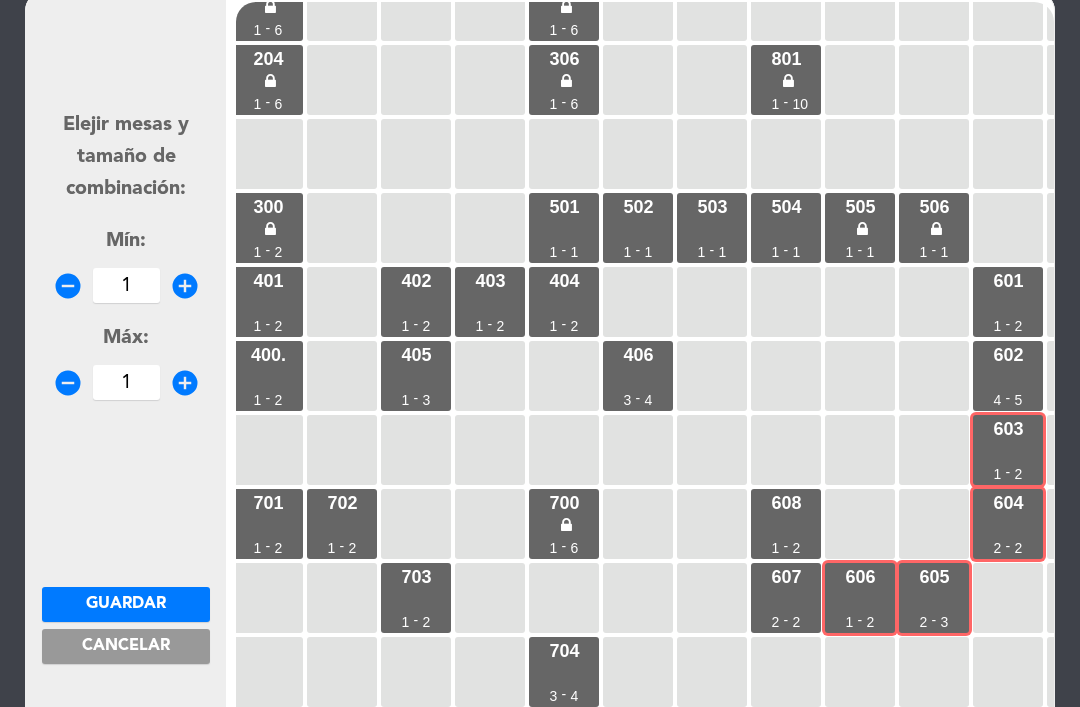 click on "add_circle" at bounding box center (185, 383) 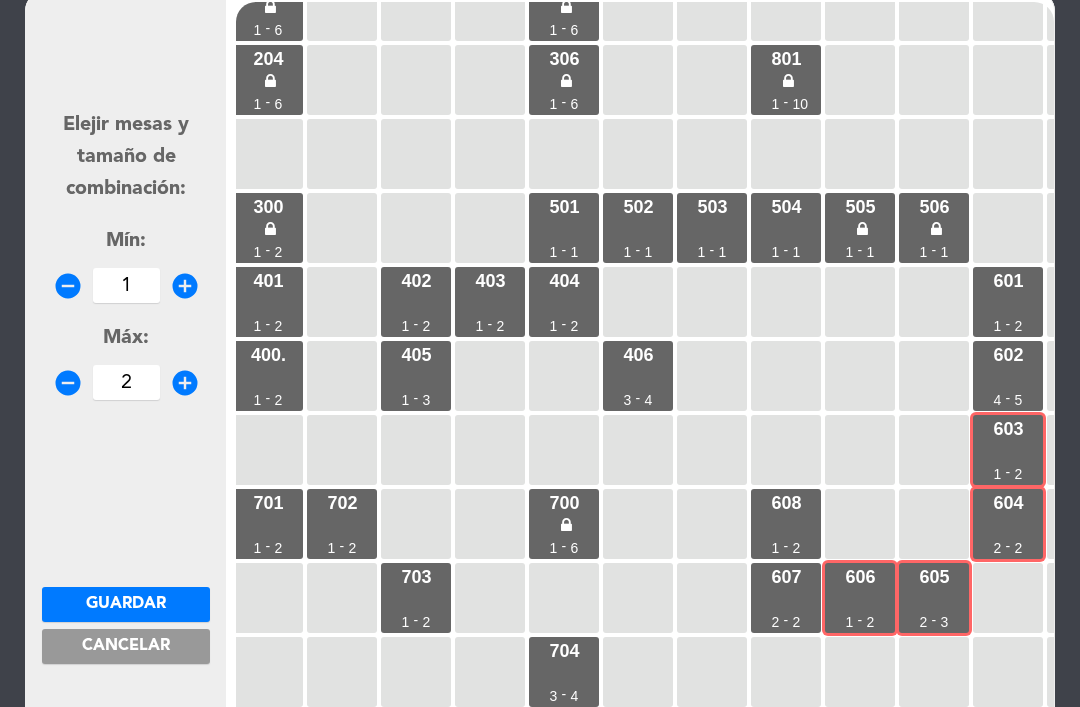 click on "add_circle" at bounding box center (185, 383) 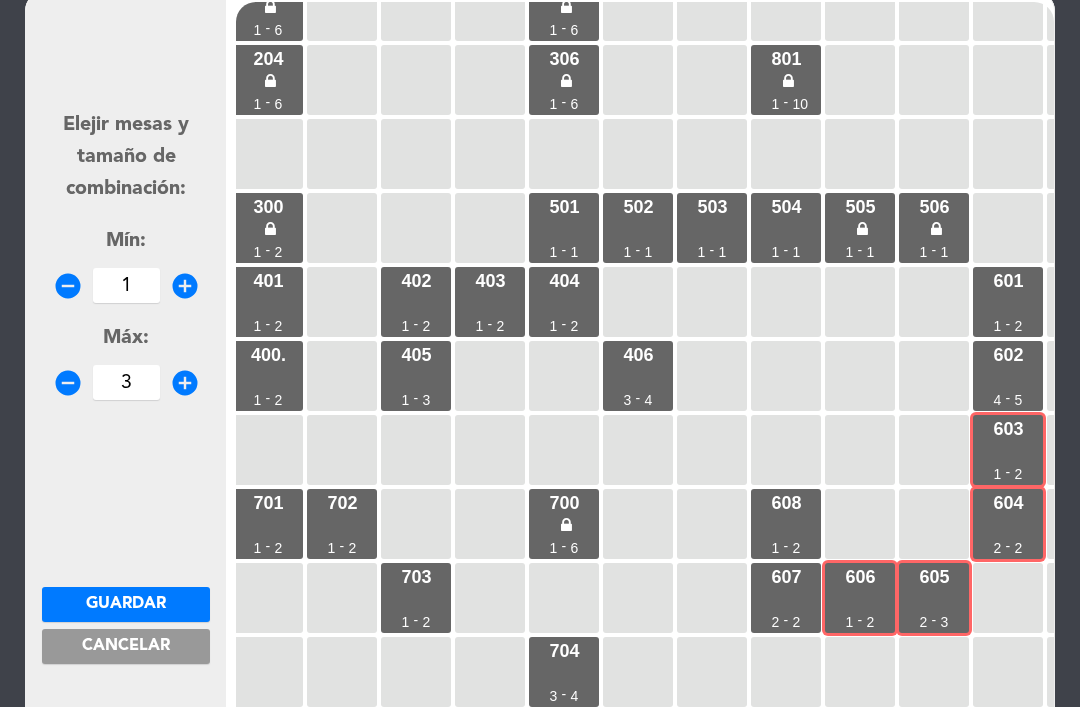 click on "add_circle" at bounding box center [185, 383] 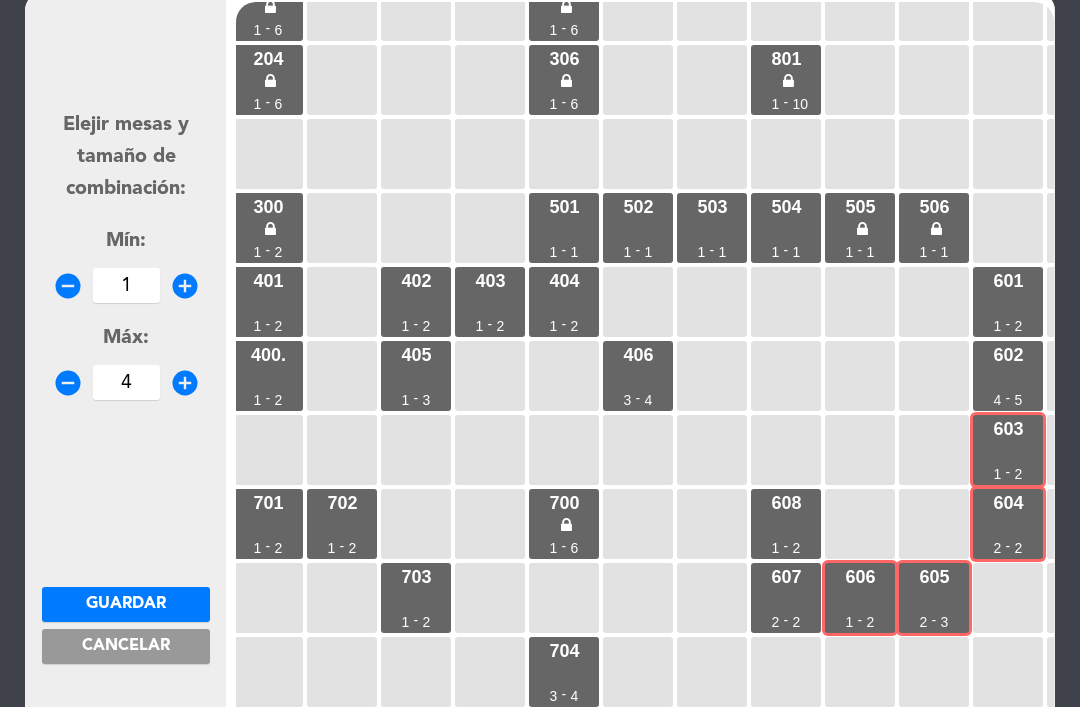 click on "add_circle" at bounding box center [185, 383] 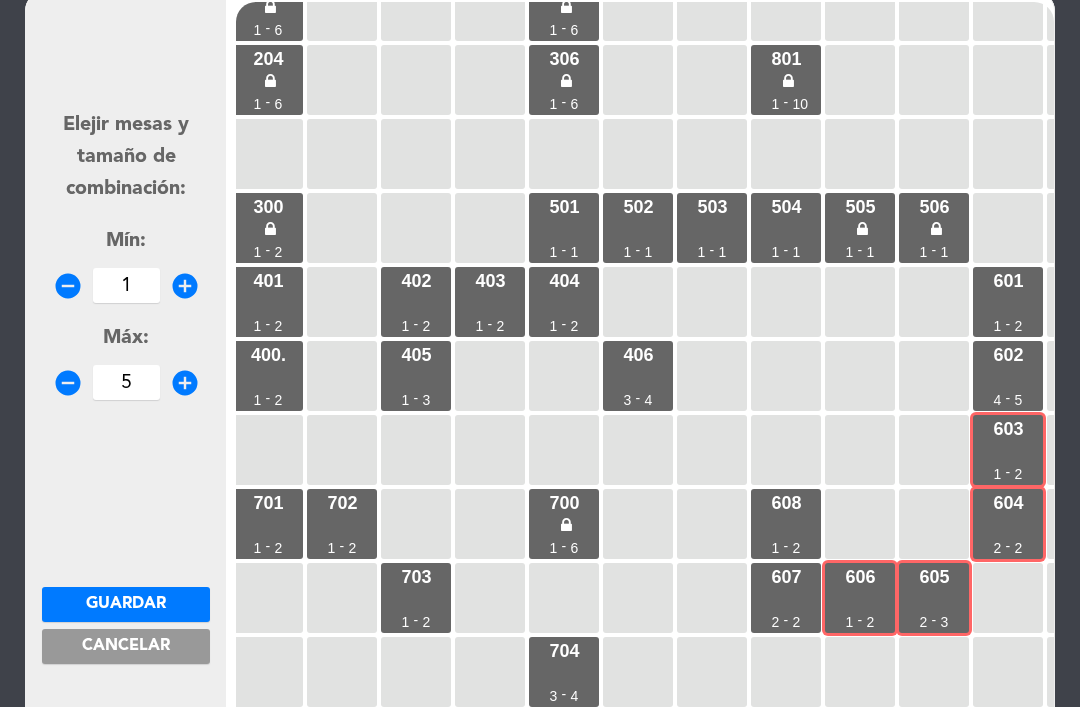 click on "add_circle" at bounding box center (185, 383) 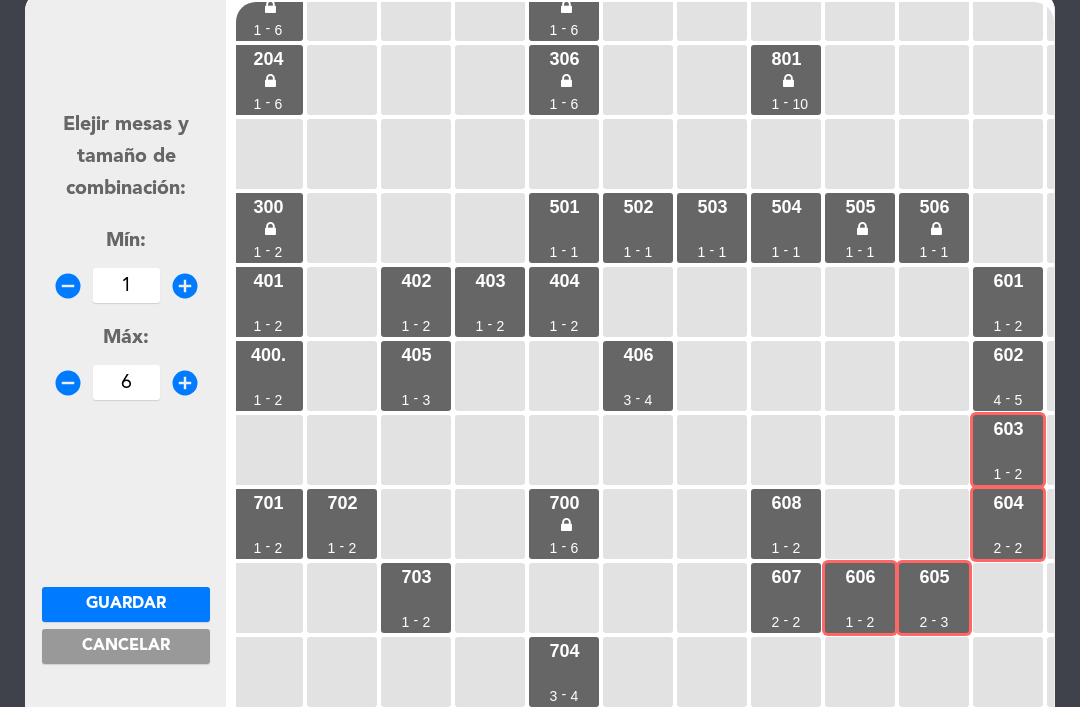 click on "add_circle" at bounding box center [185, 383] 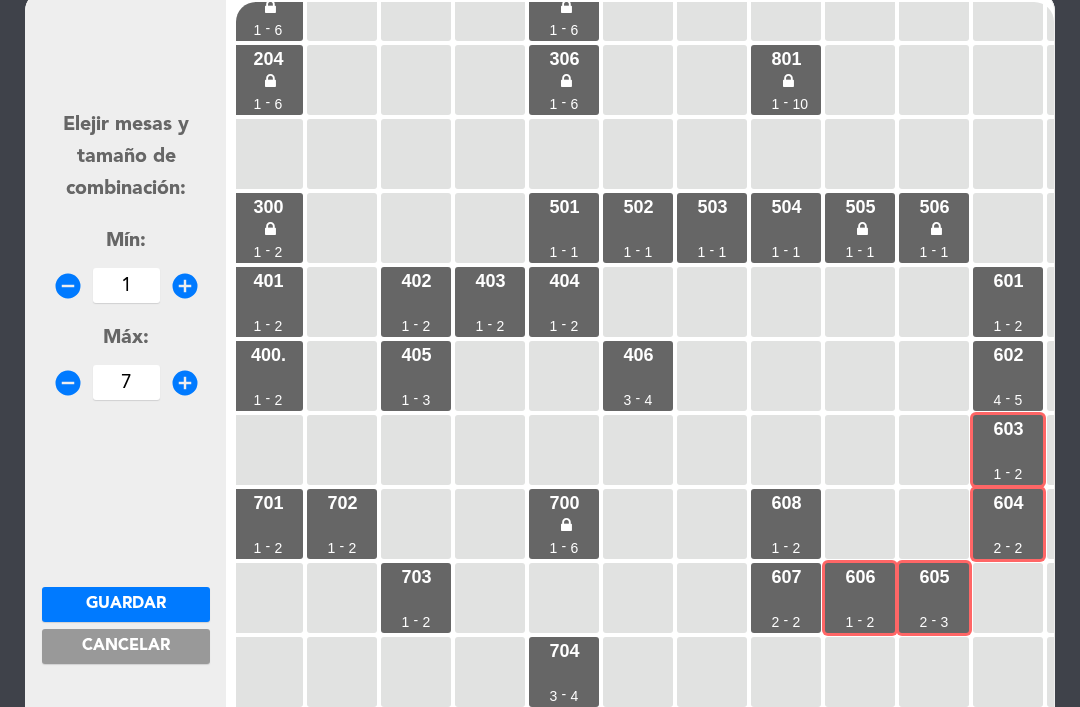 click on "add_circle" at bounding box center (185, 383) 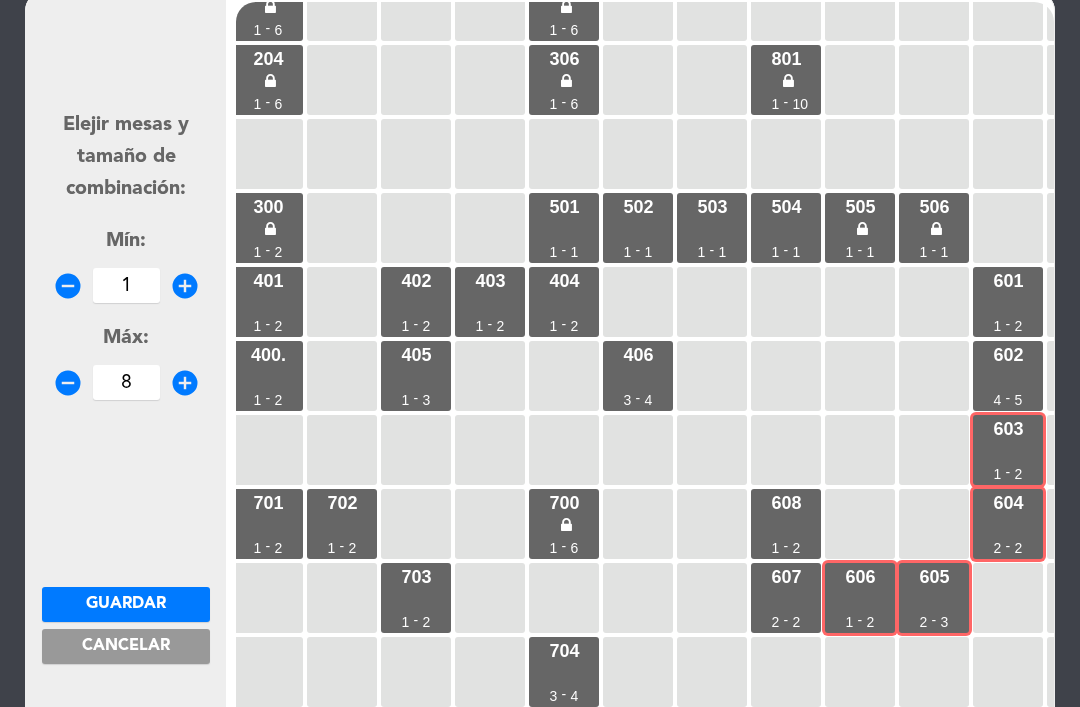 click on "add_circle" at bounding box center (185, 383) 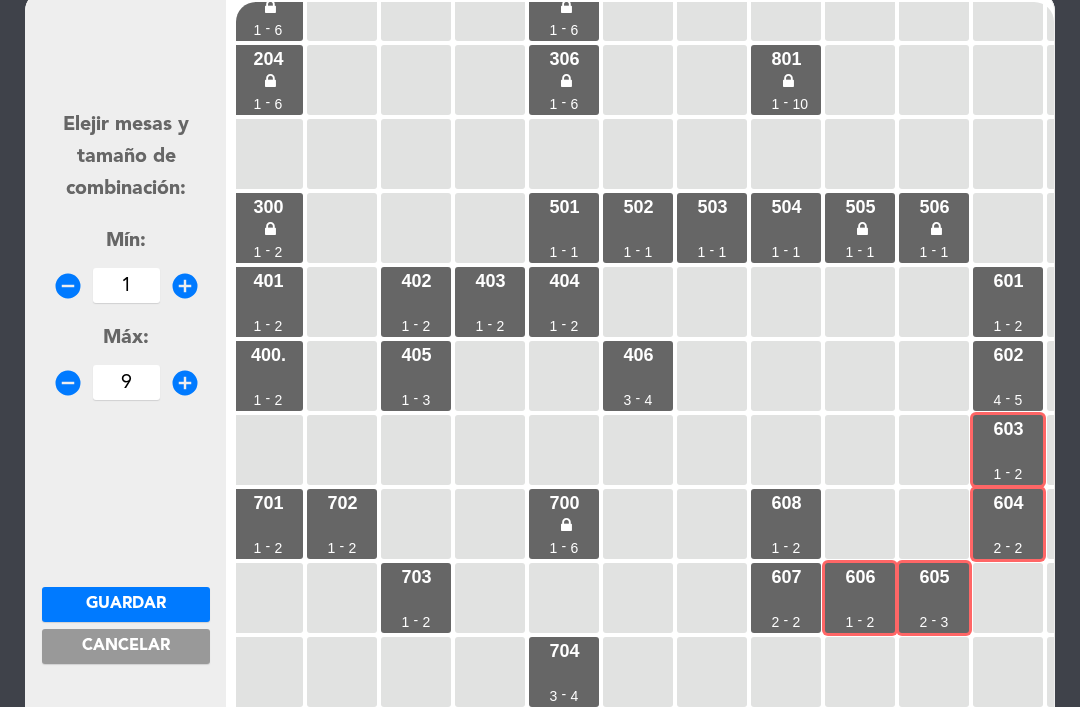 click on "add_circle" at bounding box center [185, 383] 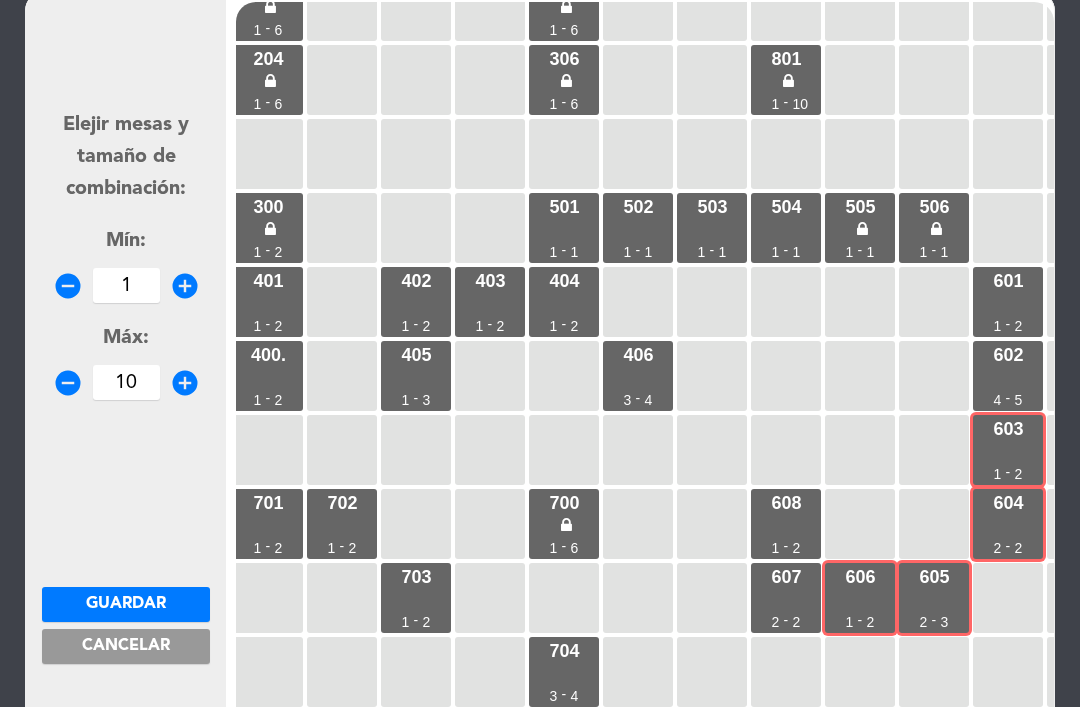 click on "Guardar" at bounding box center (126, 604) 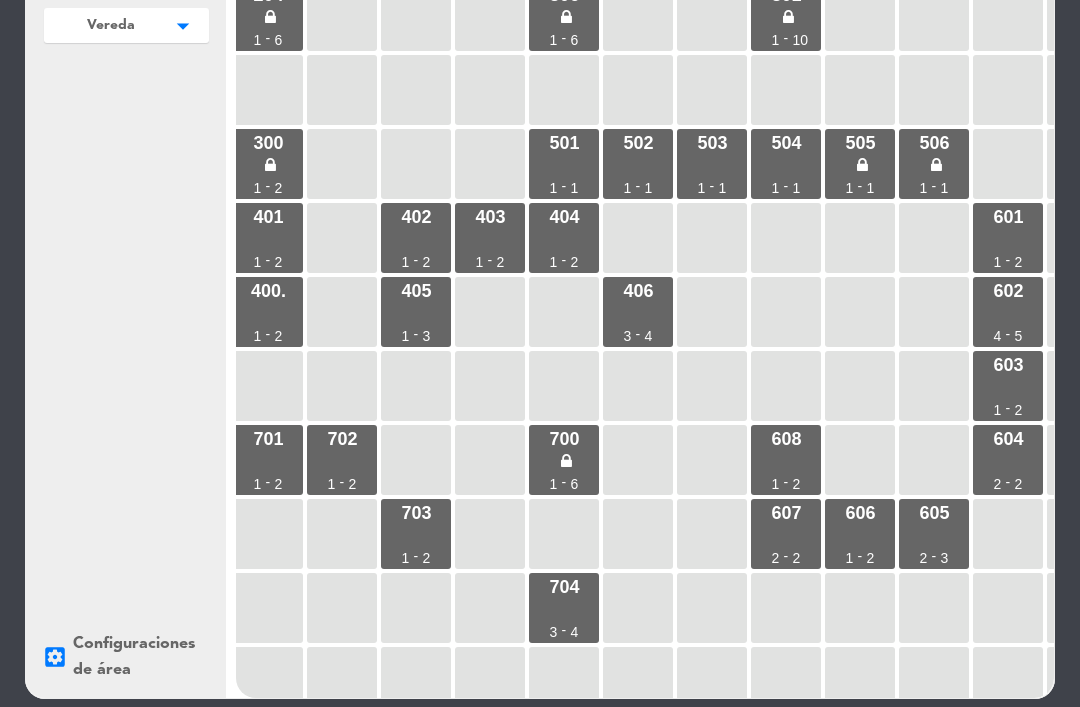 scroll, scrollTop: 203, scrollLeft: 0, axis: vertical 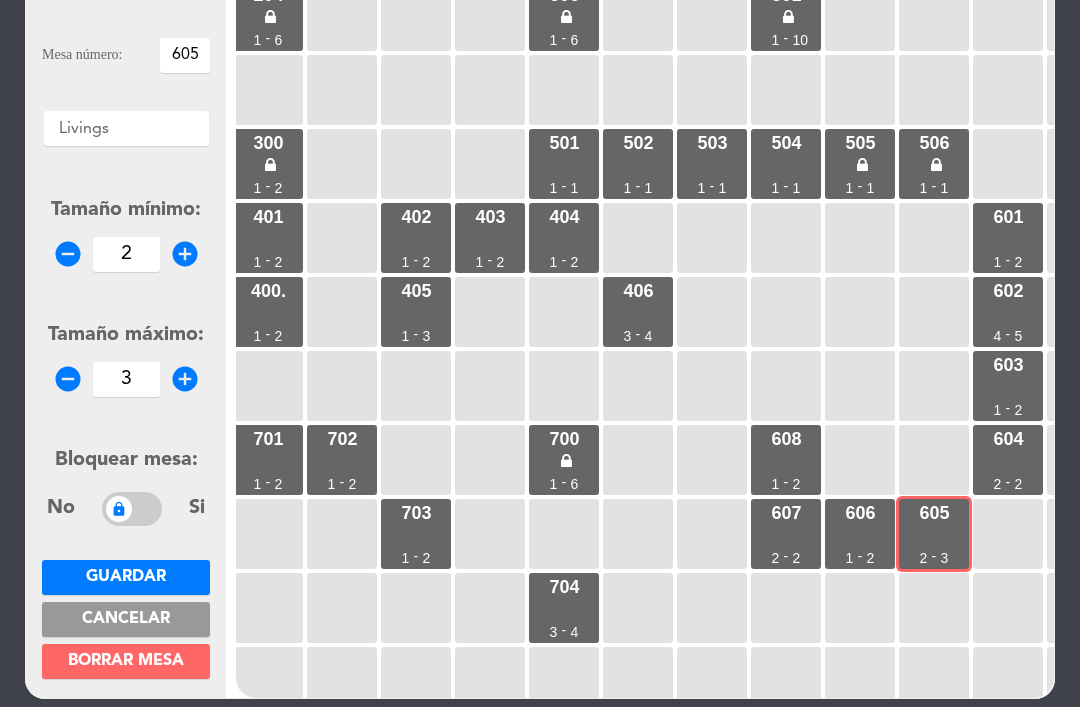 click on "606 1 - 2" at bounding box center (860, 534) 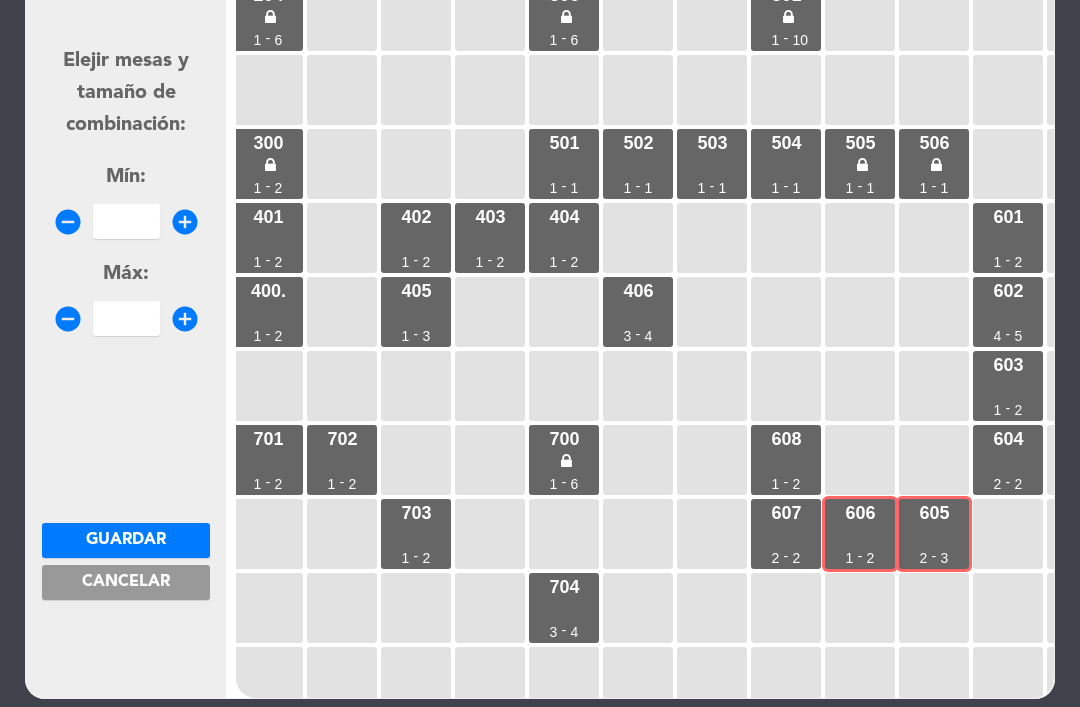 click on "[NUMBER] [NUMBER] - [NUMBER]" at bounding box center (786, 534) 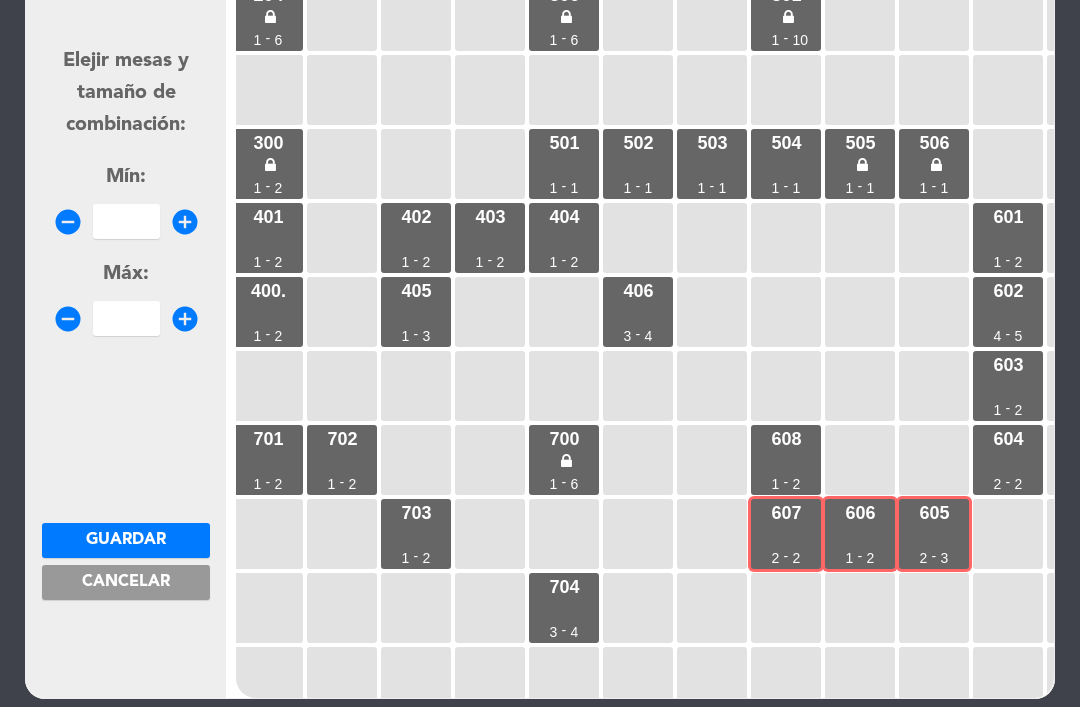 click on "add_circle" at bounding box center [185, 222] 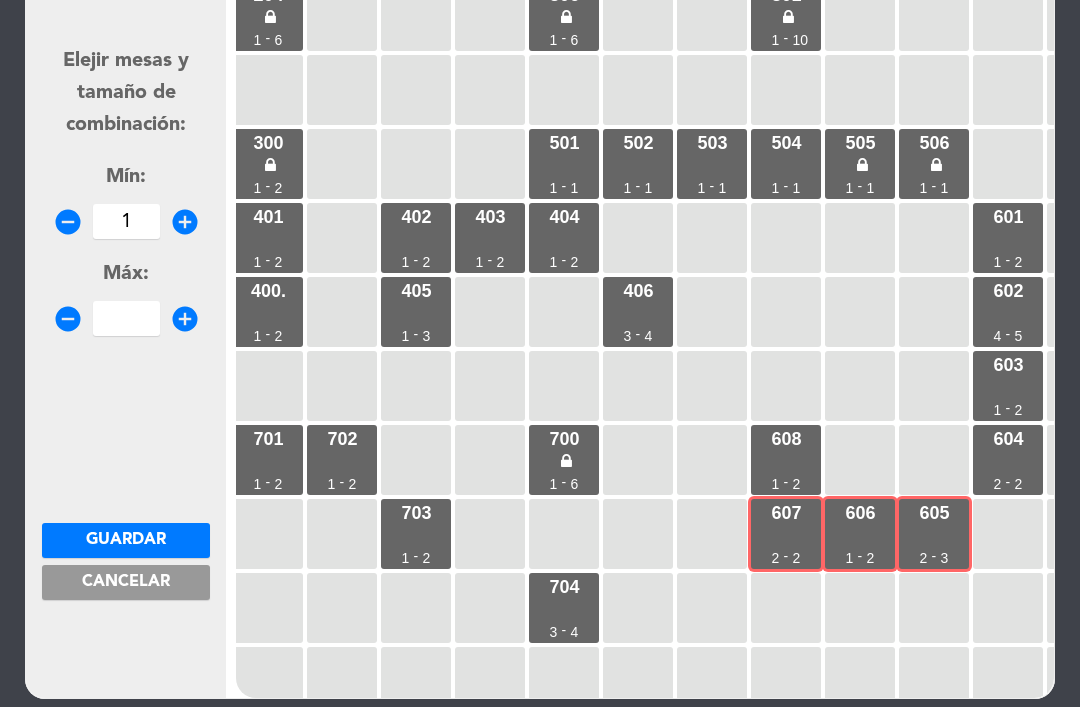 click on "add_circle" at bounding box center [185, 319] 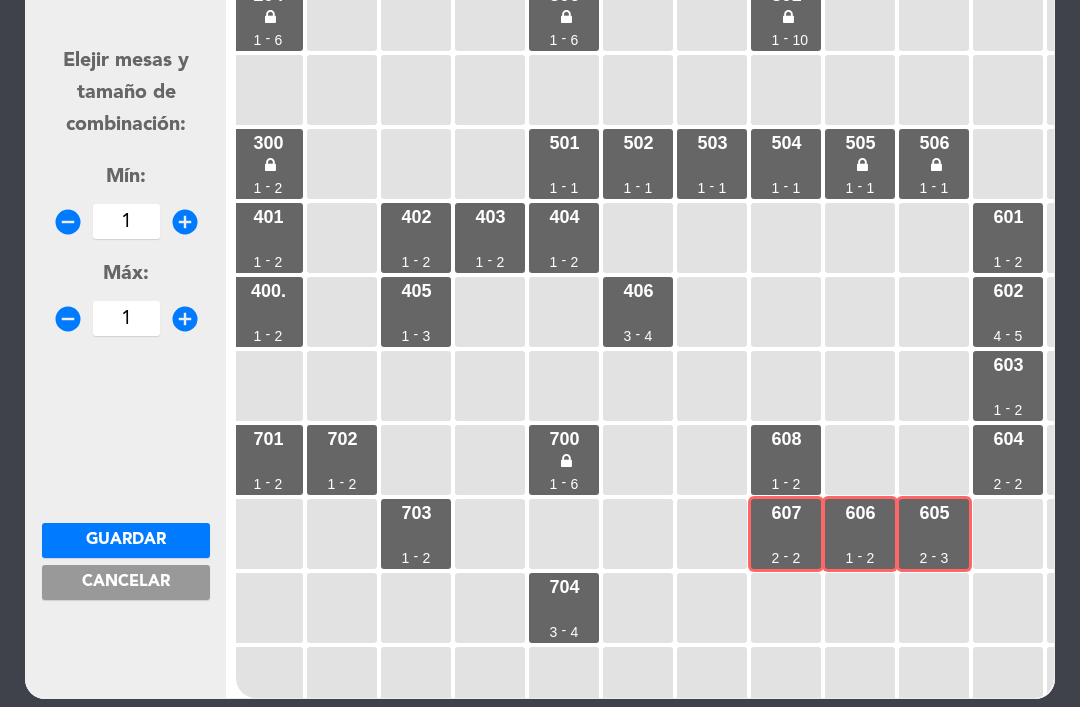 click on "add_circle" at bounding box center (185, 319) 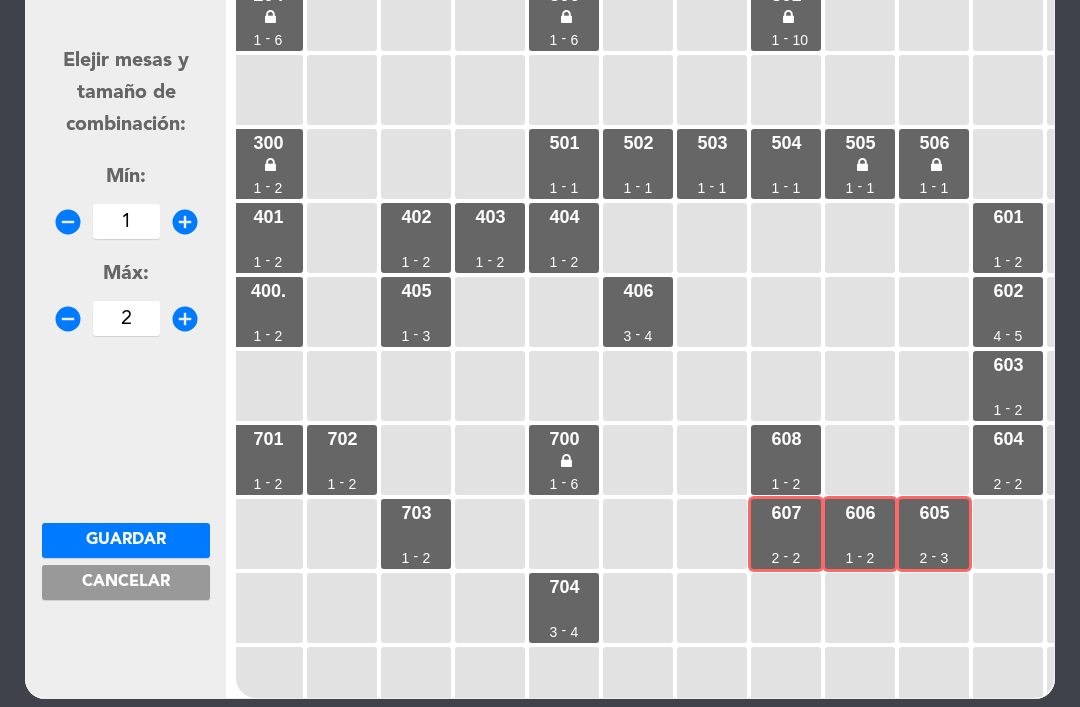 click on "add_circle" at bounding box center (185, 319) 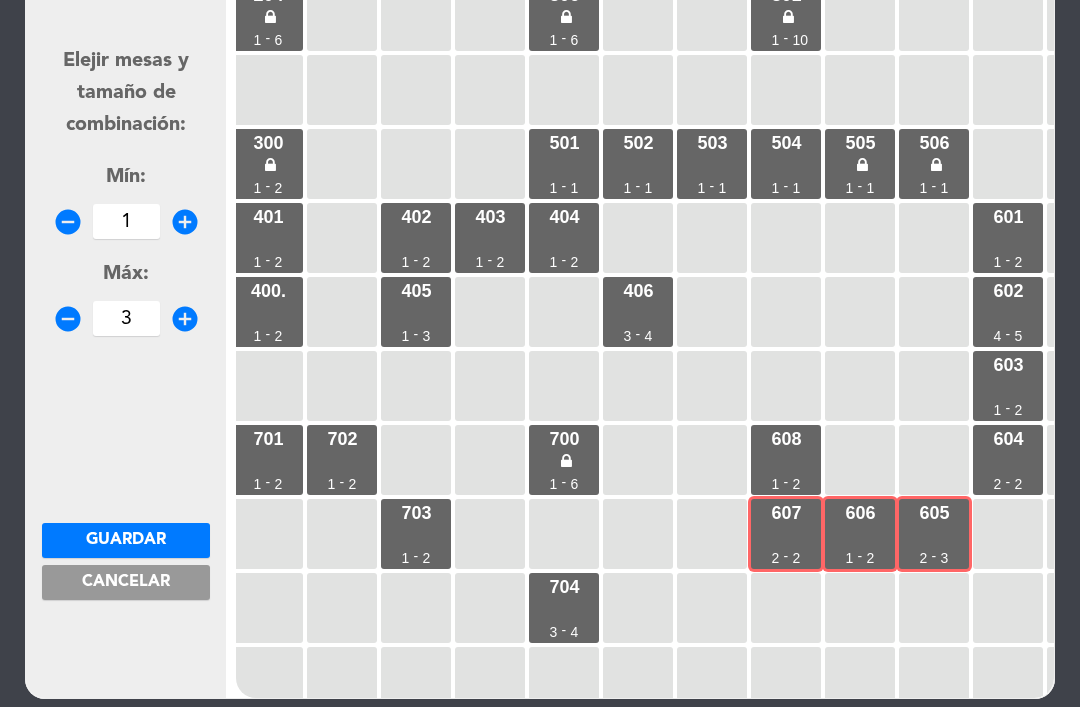 click on "add_circle" at bounding box center [185, 319] 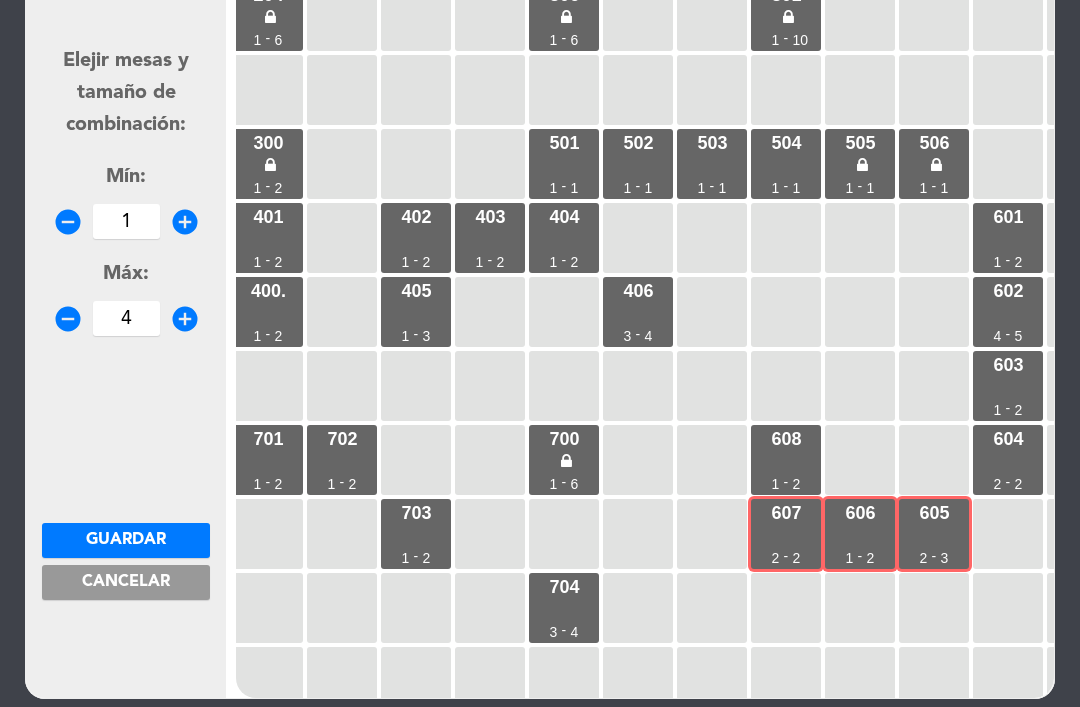 click on "add_circle" at bounding box center [185, 319] 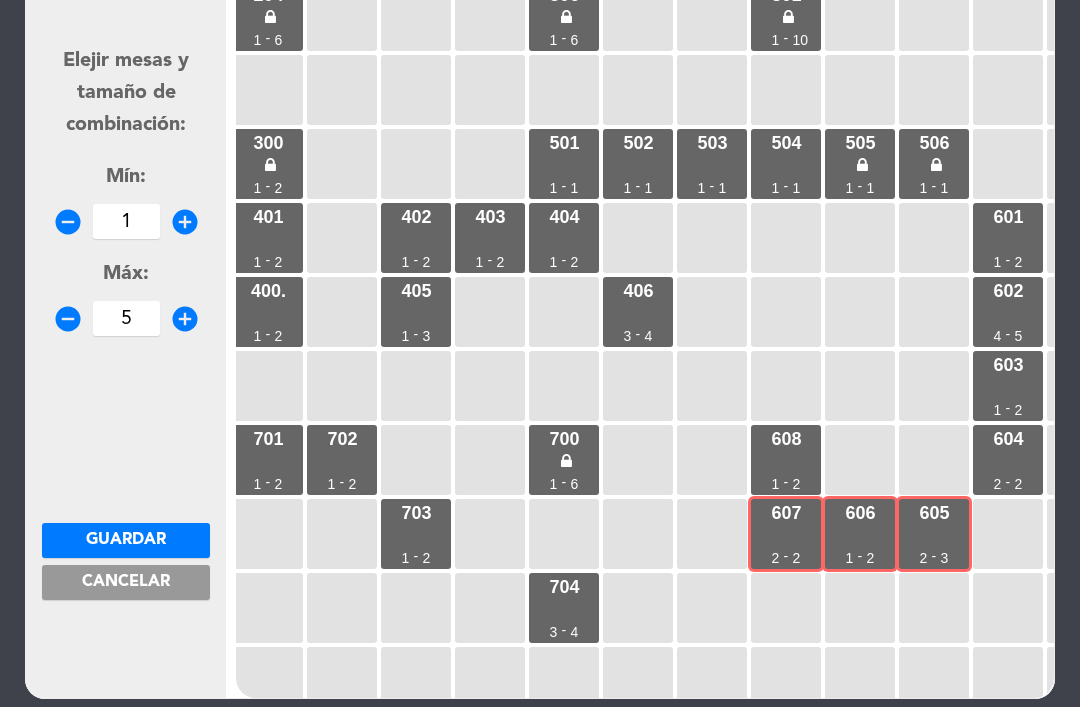 click on "add_circle" at bounding box center [185, 319] 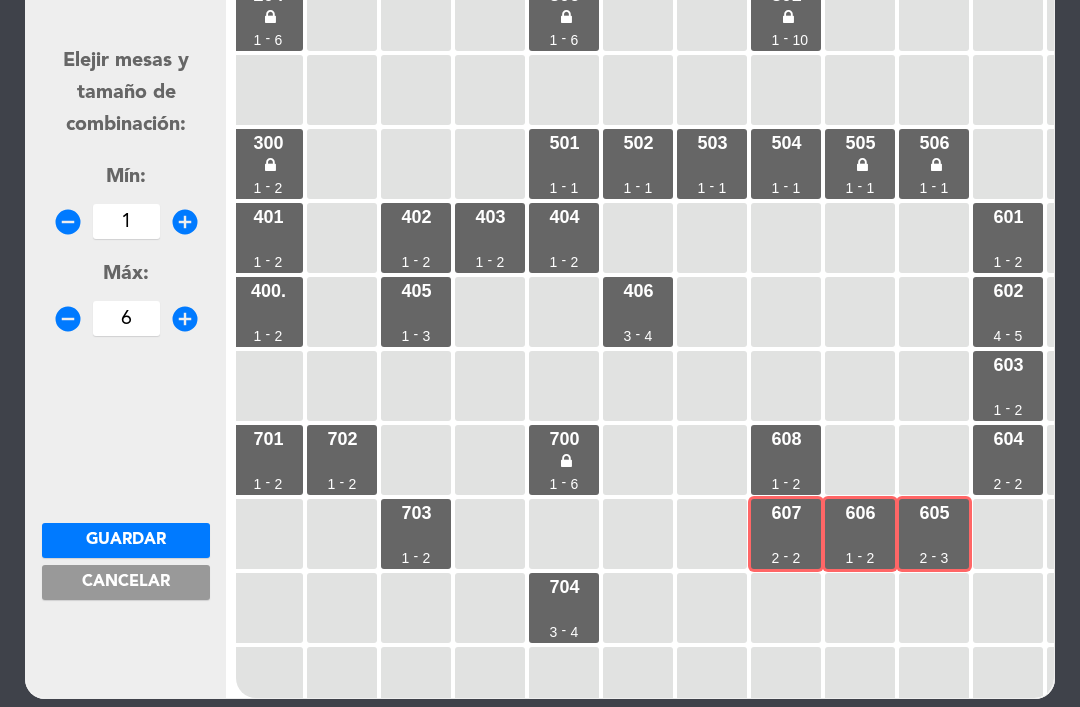 click on "Guardar" at bounding box center [126, 540] 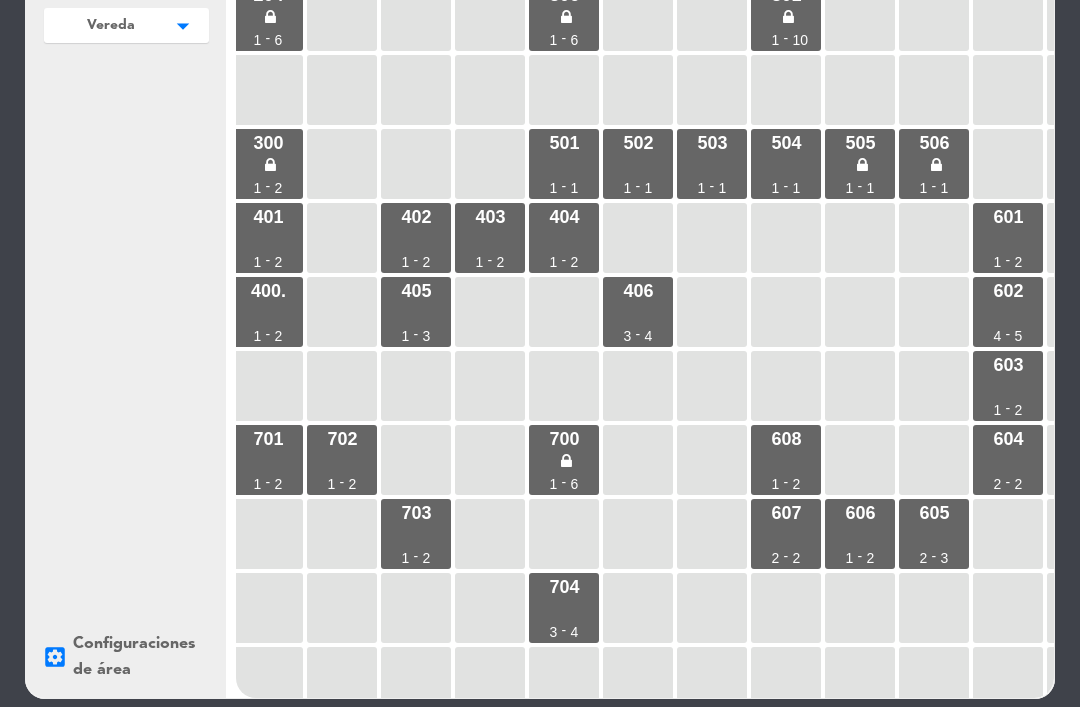 click on "606 1 - 2" at bounding box center [860, 534] 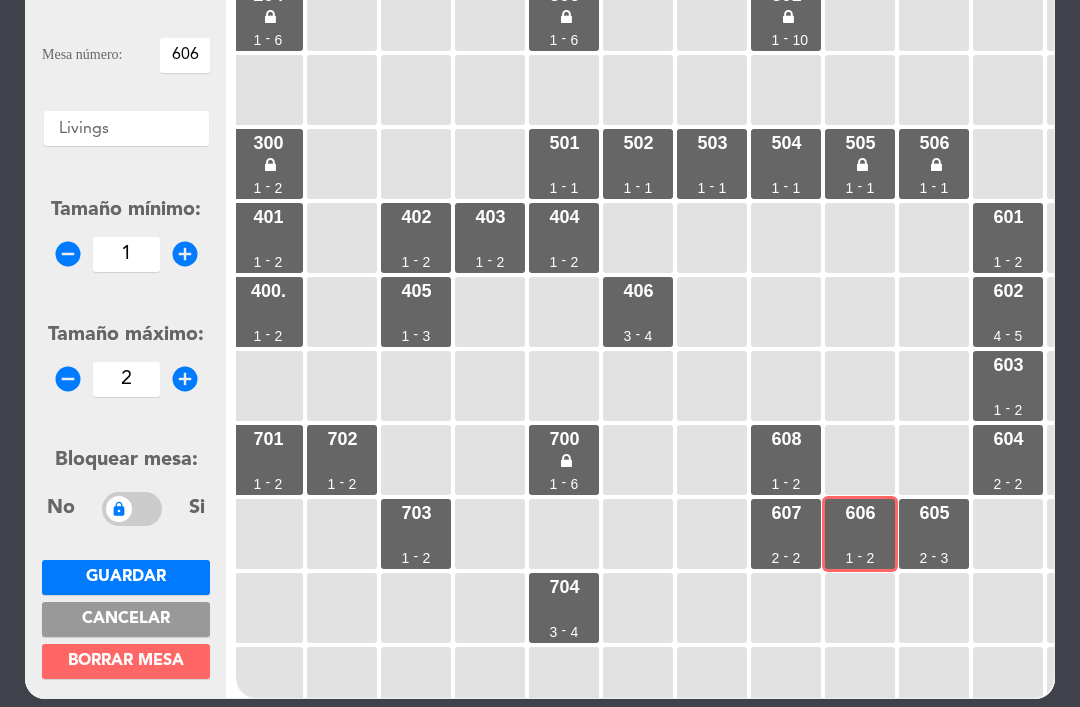 click on "[NUMBER] [NUMBER] - [NUMBER]" at bounding box center [786, 534] 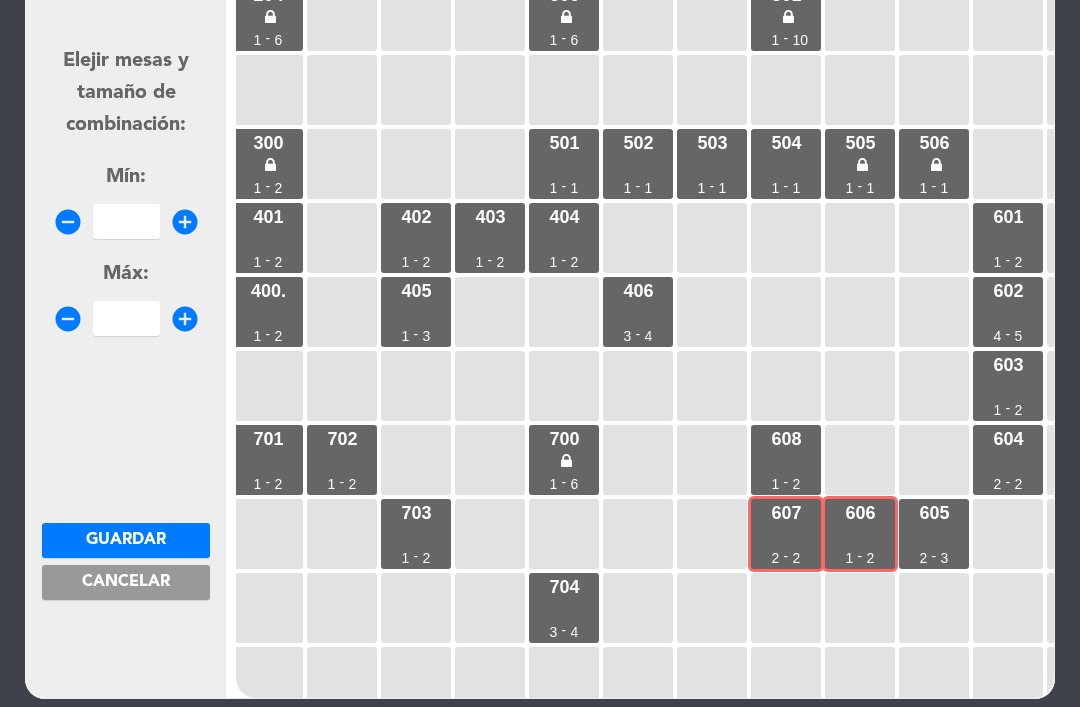 click on "add_circle" at bounding box center [185, 222] 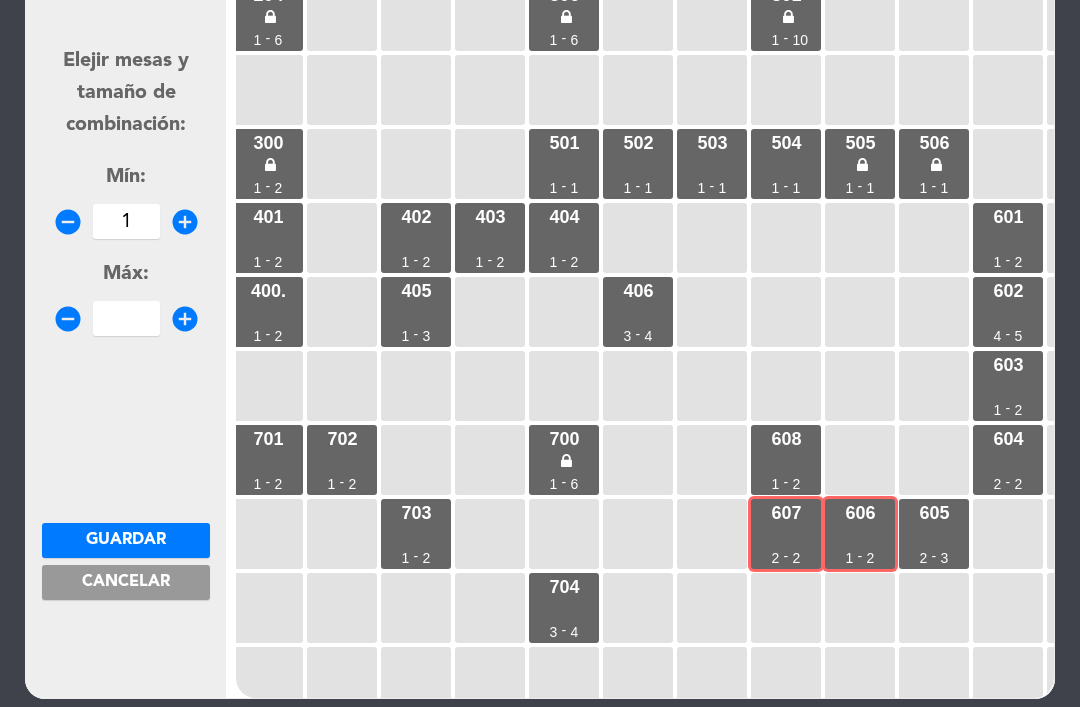 click on "add_circle" at bounding box center [185, 319] 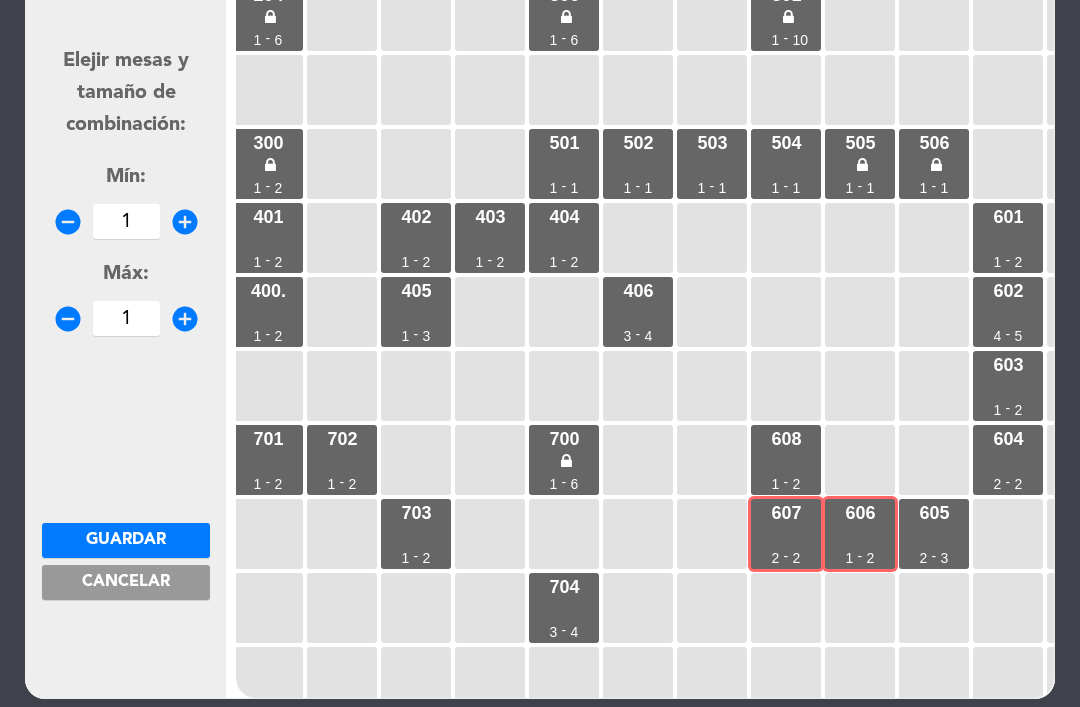 click on "add_circle" at bounding box center (185, 319) 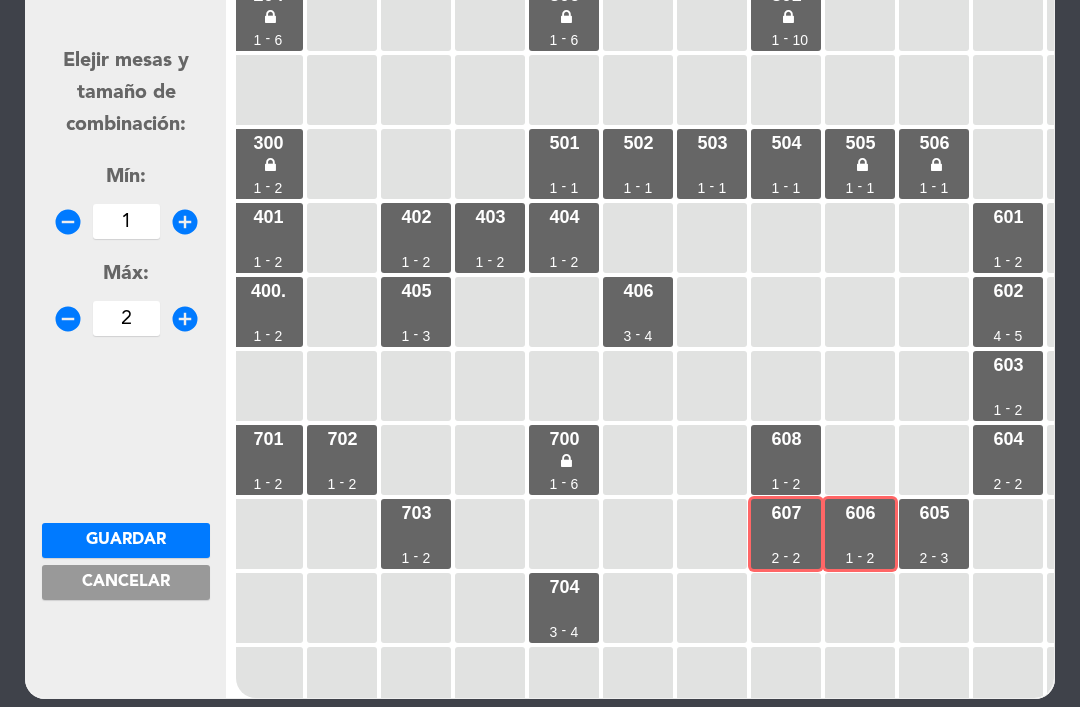 click on "add_circle" at bounding box center (185, 319) 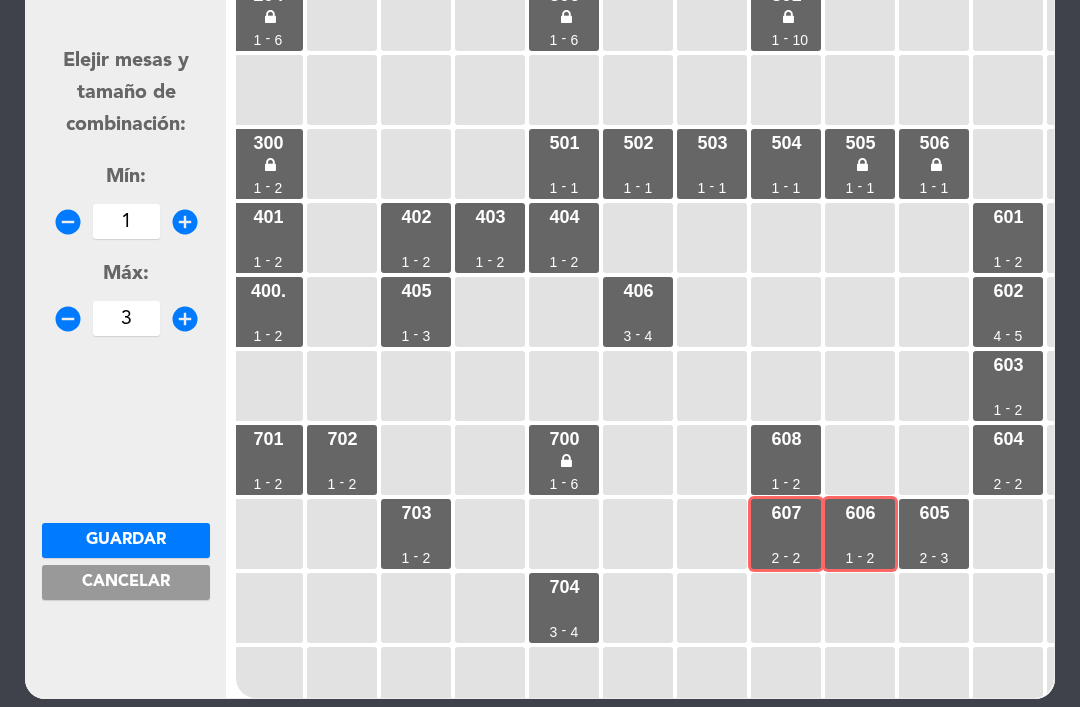 click on "add_circle" at bounding box center [185, 319] 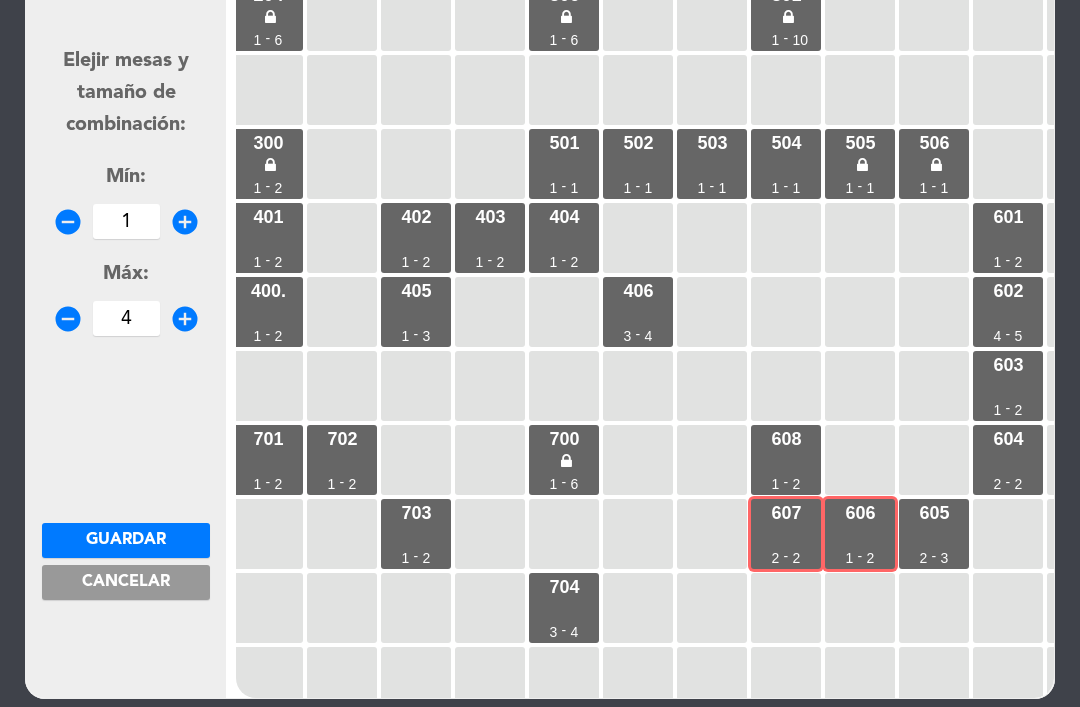 click on "add_circle" at bounding box center [185, 319] 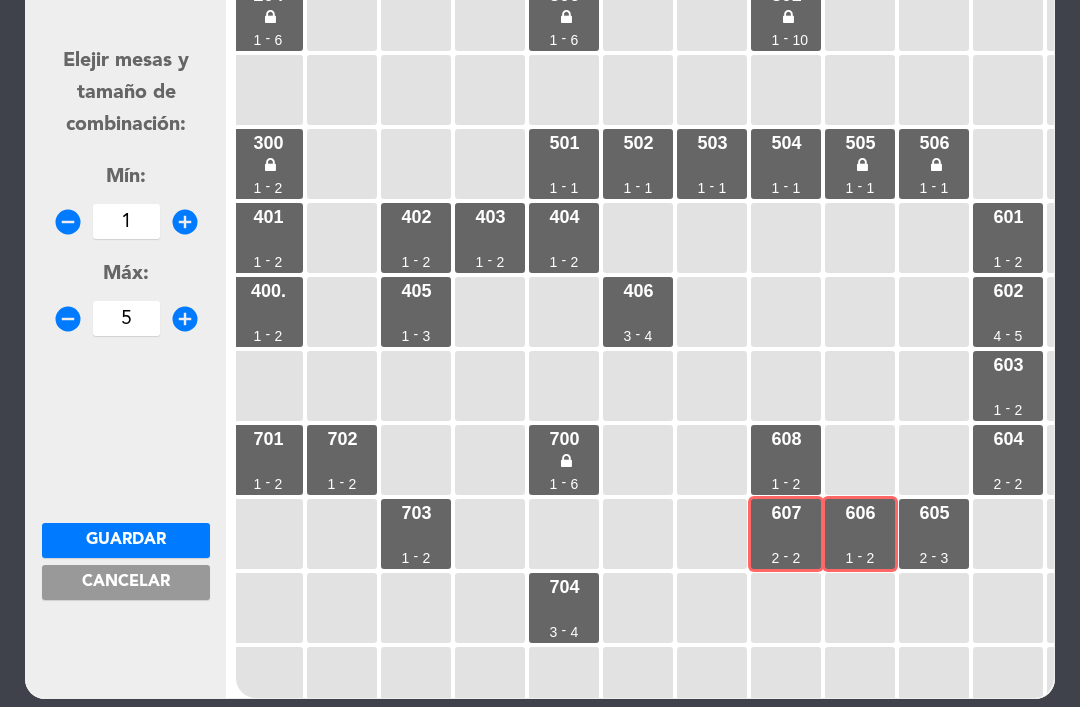 click on "Guardar" at bounding box center [126, 540] 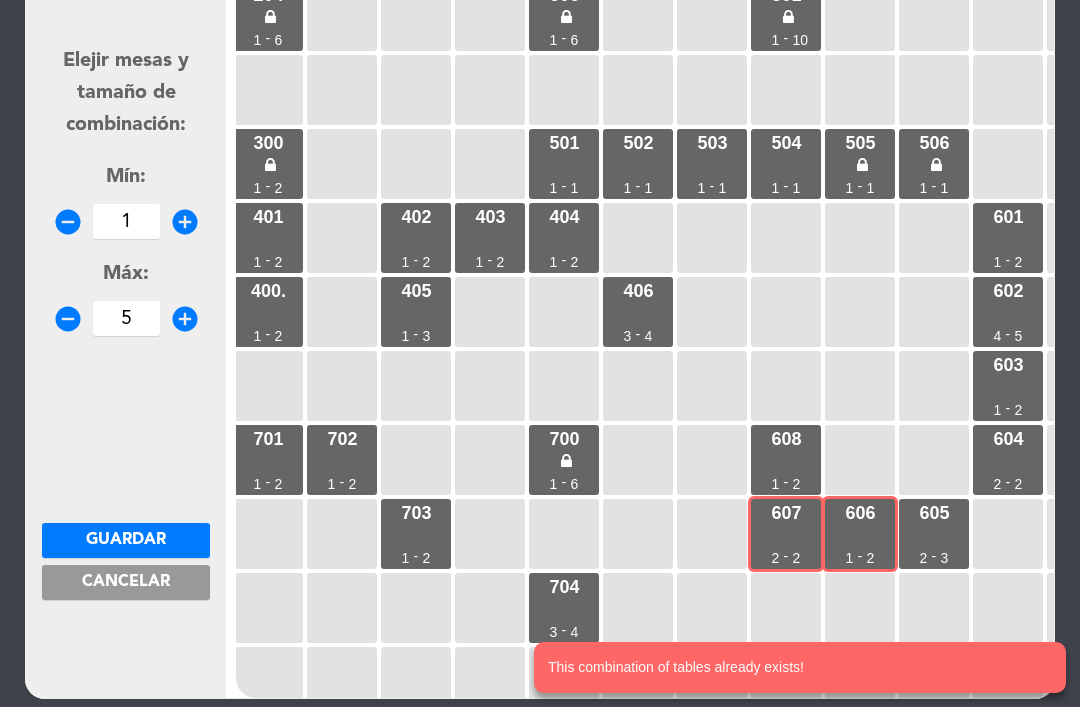 click at bounding box center [934, 460] 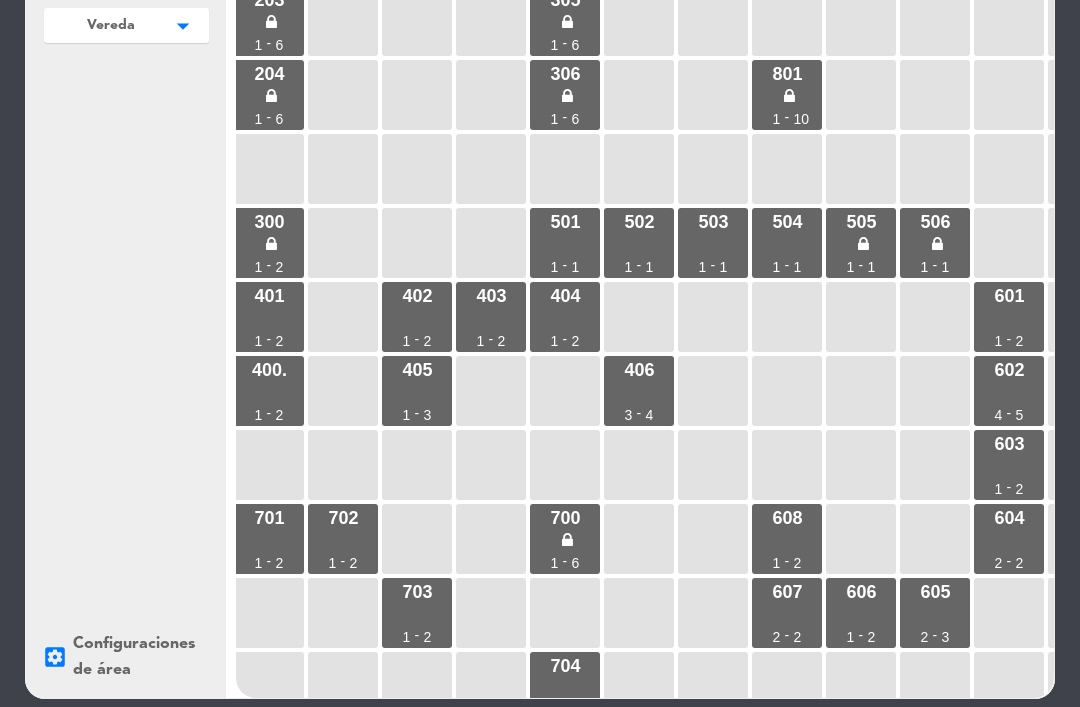 scroll, scrollTop: 253, scrollLeft: 6, axis: both 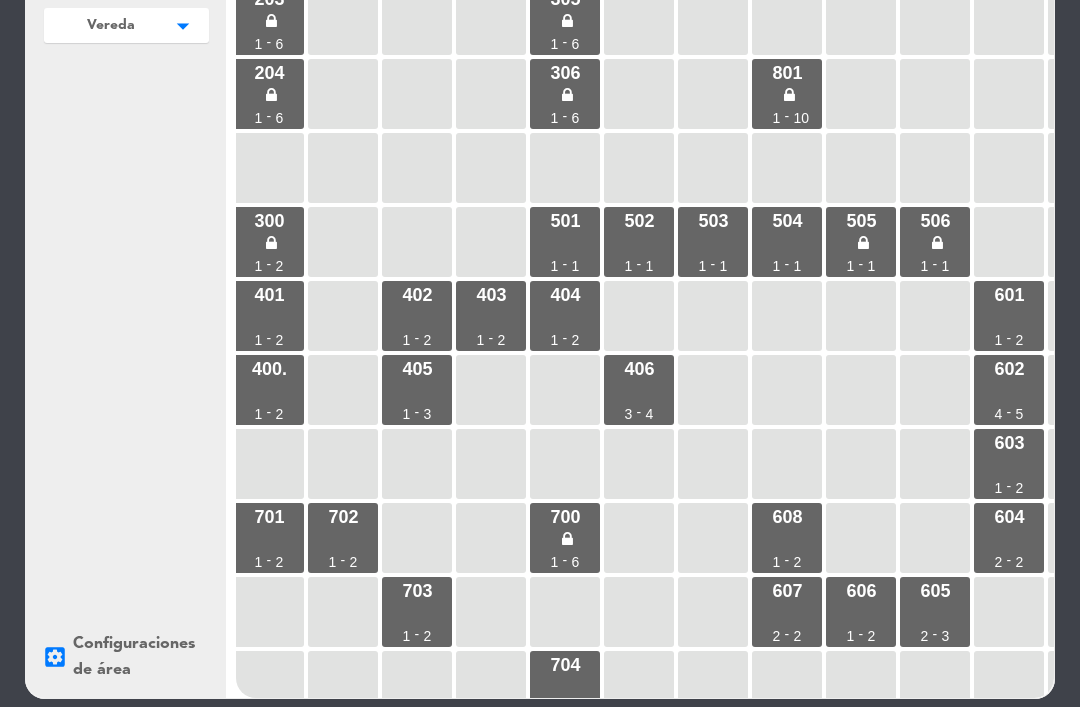 click on "[NUMBER] [NUMBER] - [NUMBER]" at bounding box center [1009, 538] 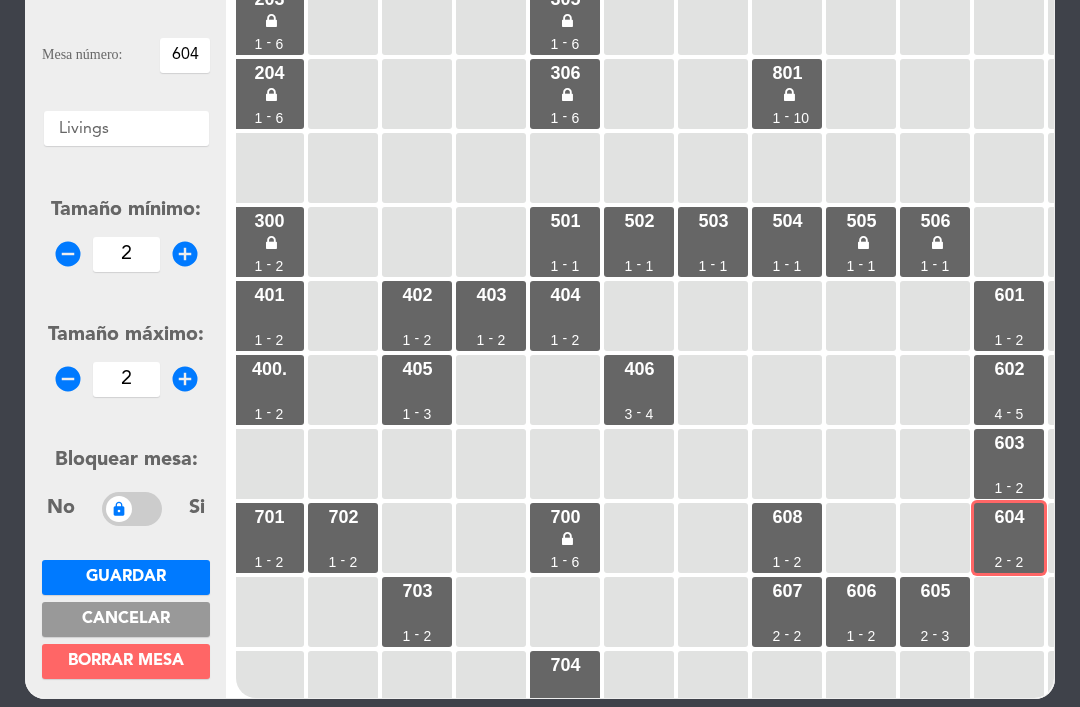 click on "remove_circle" at bounding box center (68, 254) 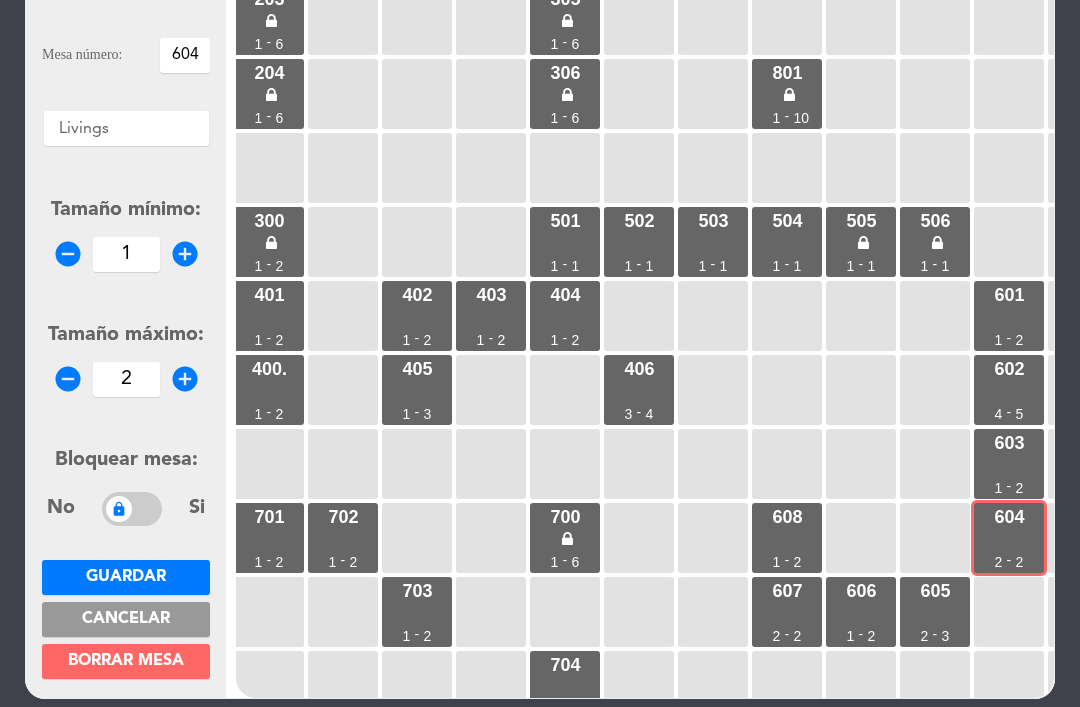 click on "Guardar" at bounding box center (126, 577) 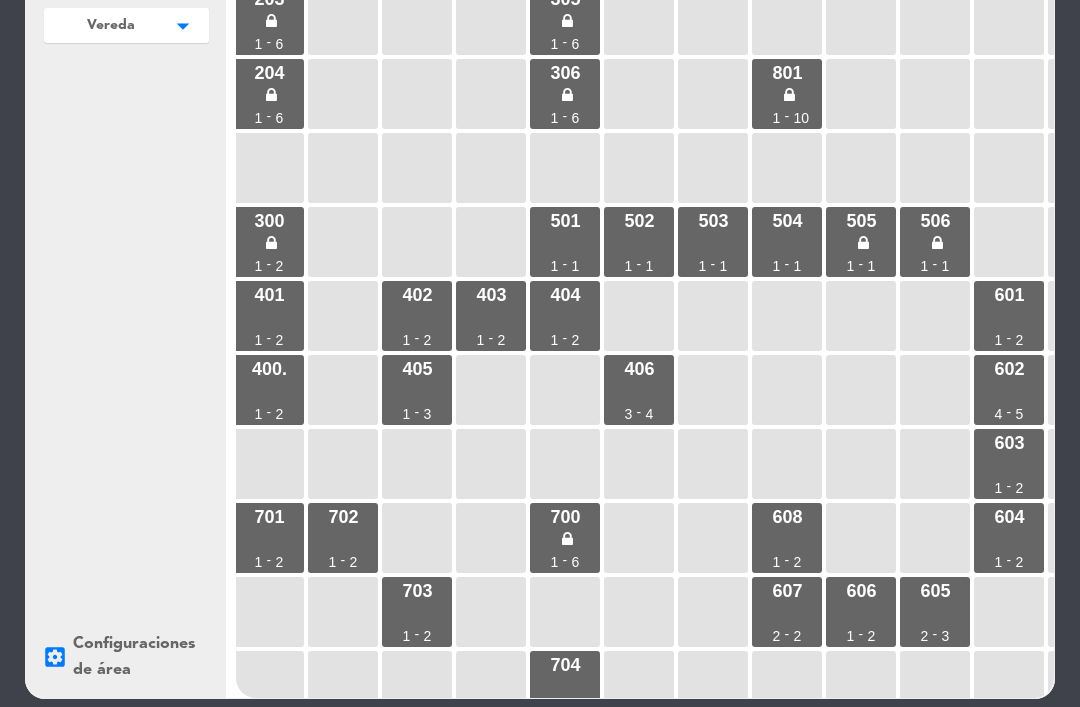 click on "[NUMBER] [NUMBER] - [NUMBER]" at bounding box center [787, 612] 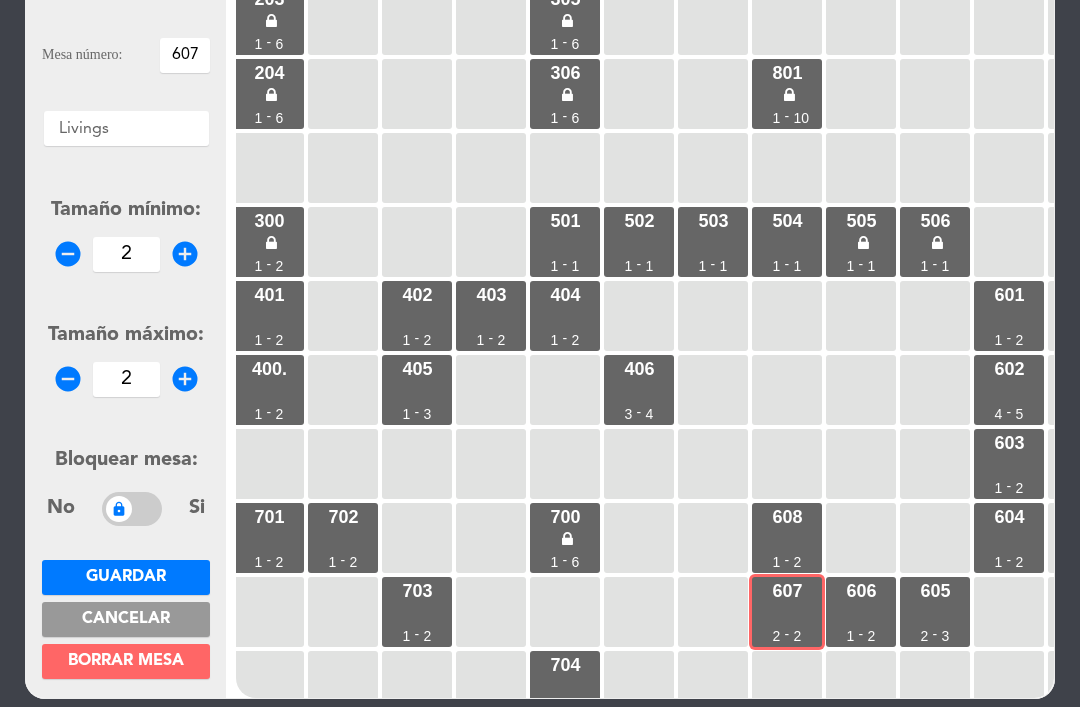 click on "remove_circle" at bounding box center [68, 254] 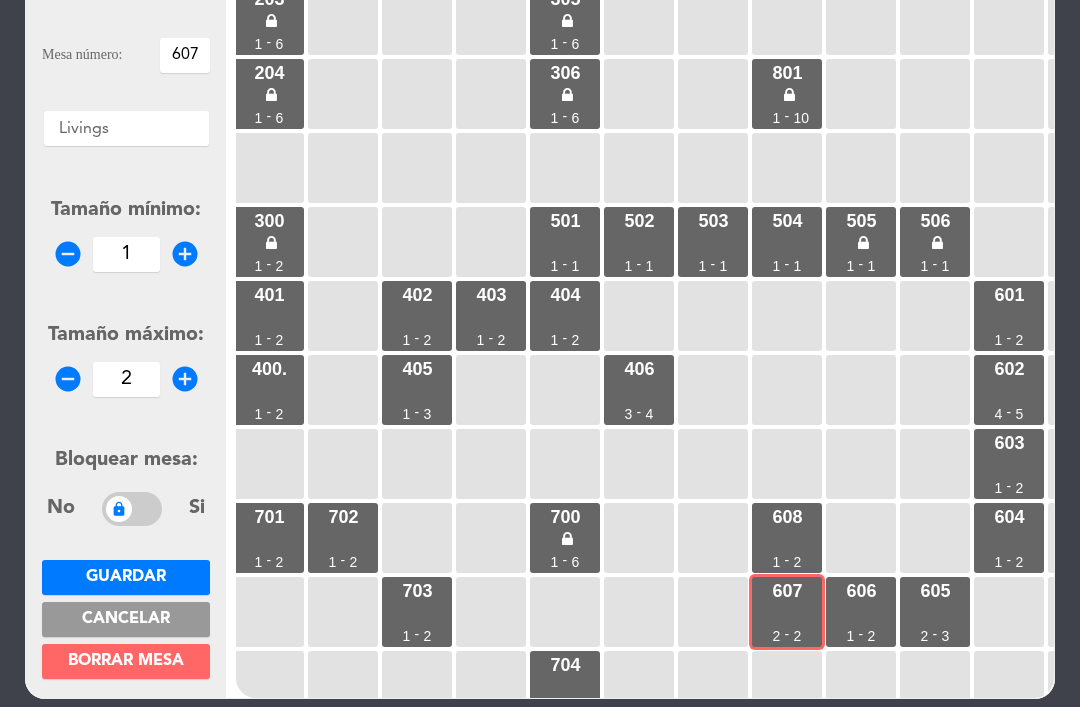 click on "Guardar" at bounding box center [126, 577] 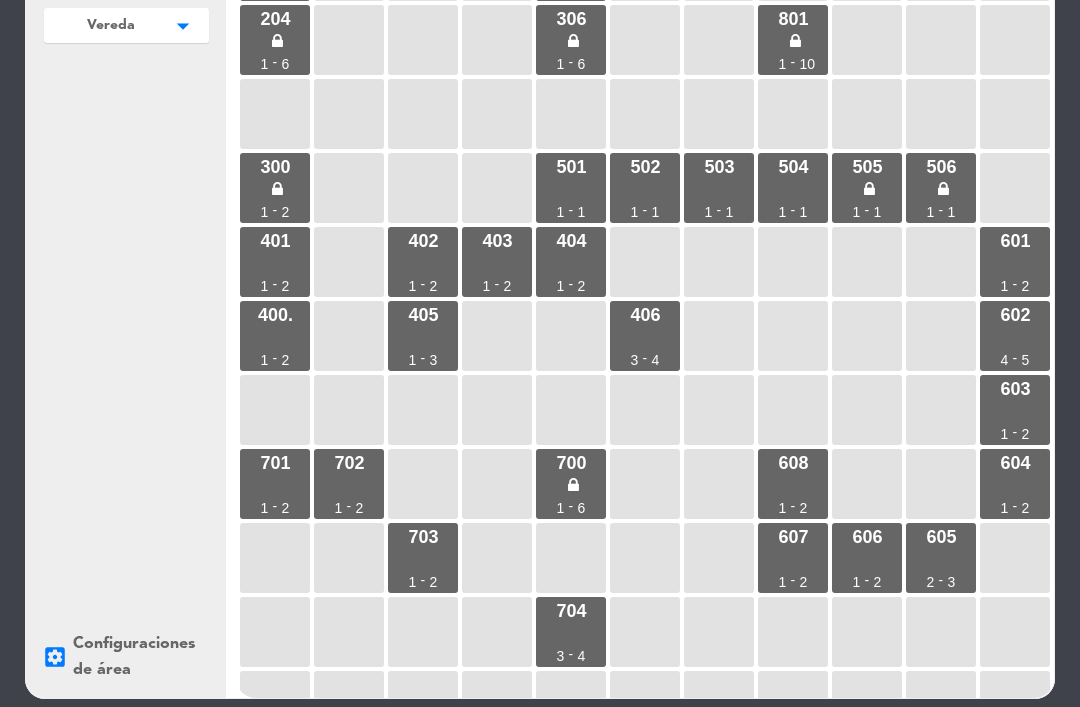 scroll, scrollTop: 309, scrollLeft: 0, axis: vertical 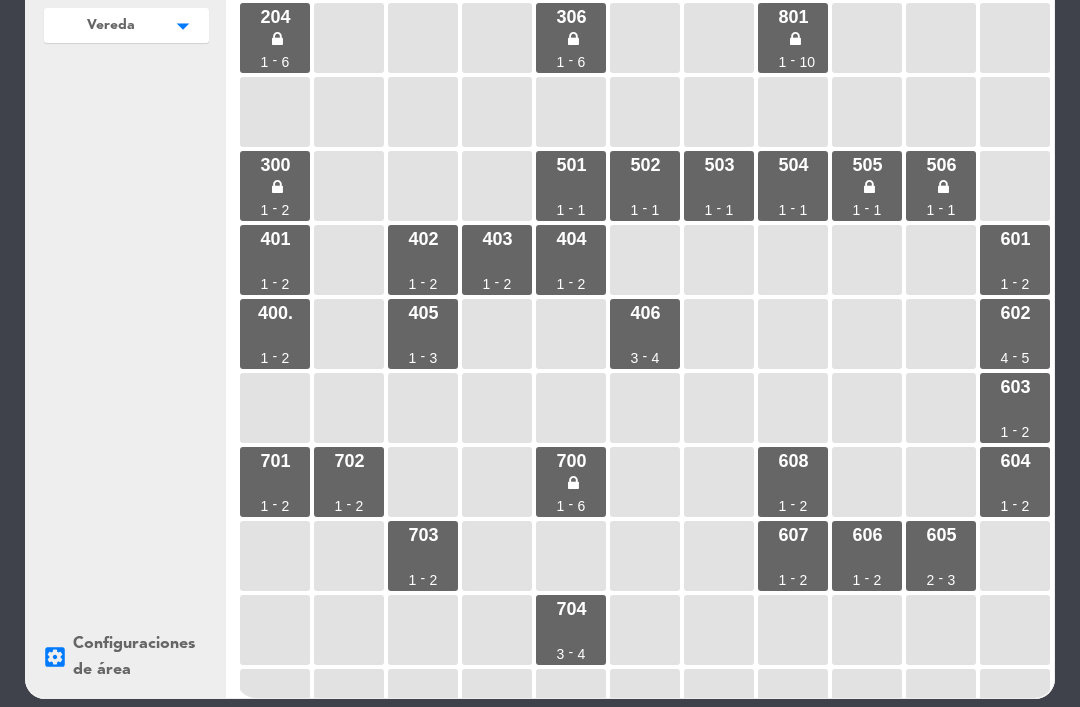 click on "[NUMBER] [NUMBER] - [NUMBER]" at bounding box center (349, 482) 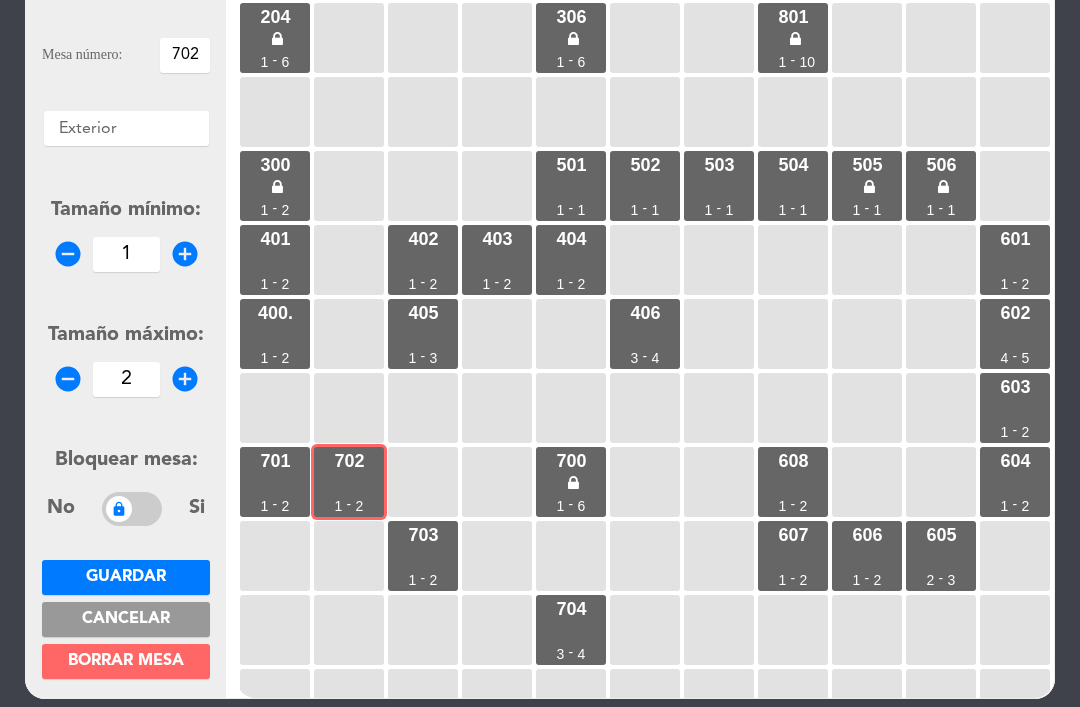 click at bounding box center [423, 482] 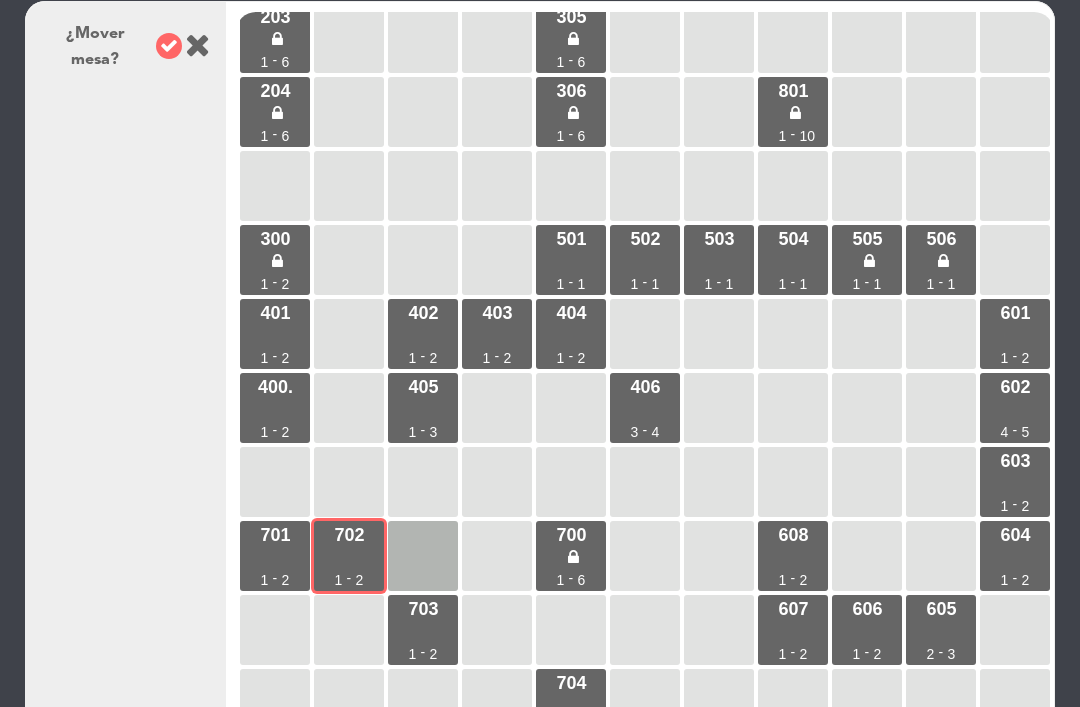 scroll, scrollTop: 131, scrollLeft: 0, axis: vertical 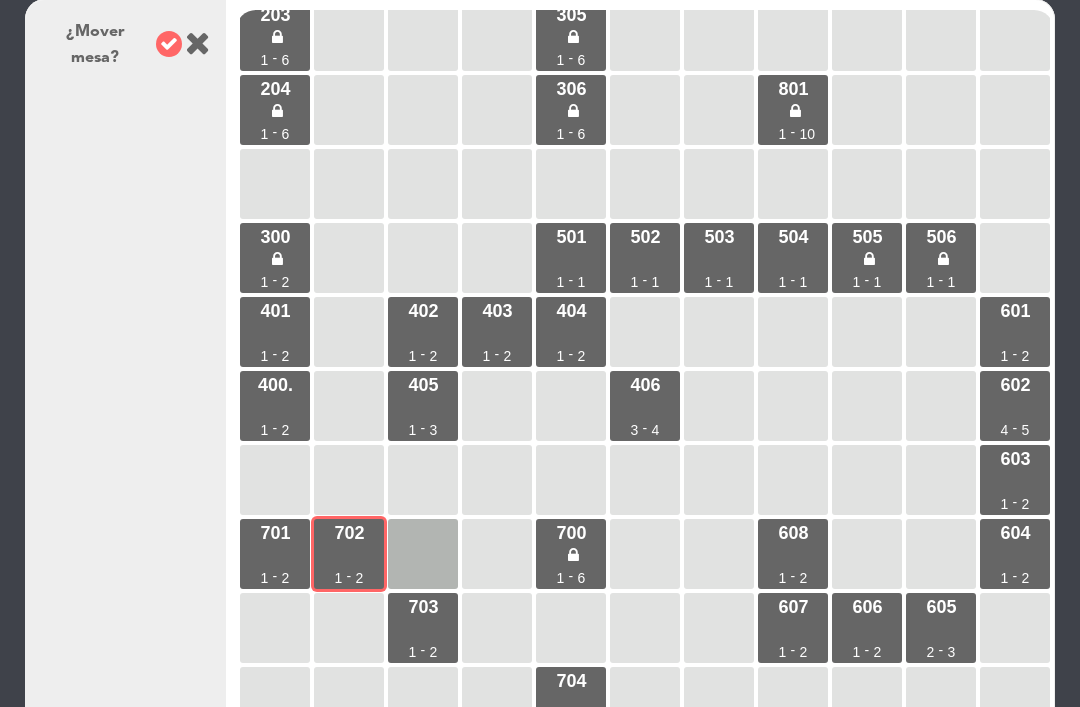 click 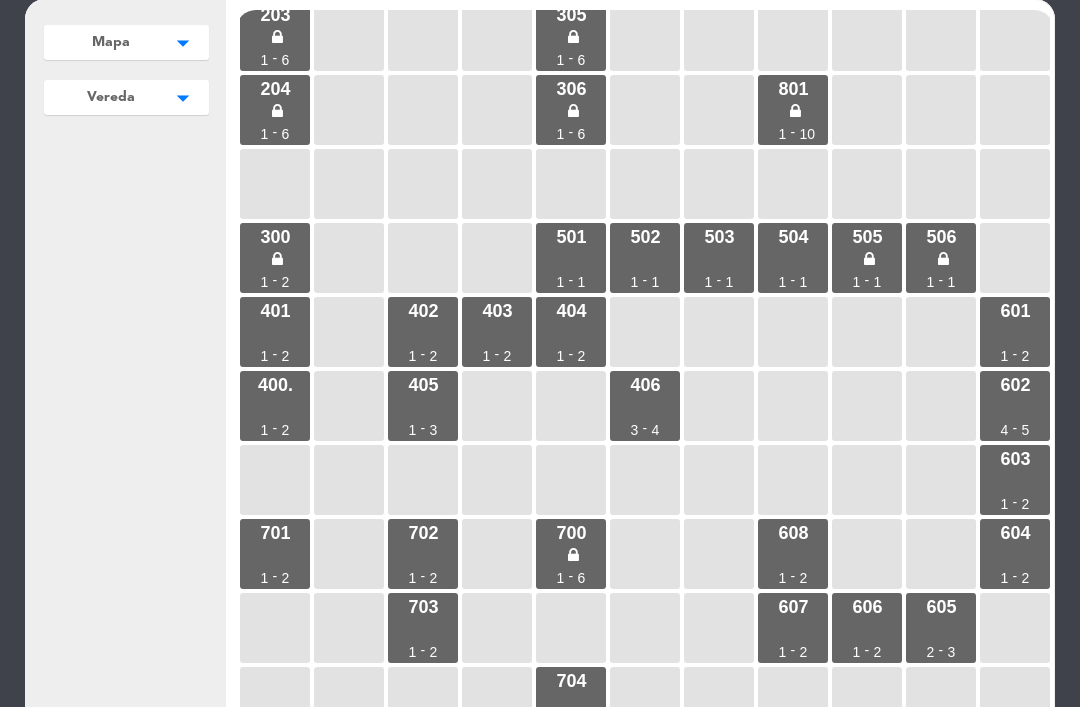 click on "[NUMBER] [NUMBER] - [NUMBER]" at bounding box center [423, 554] 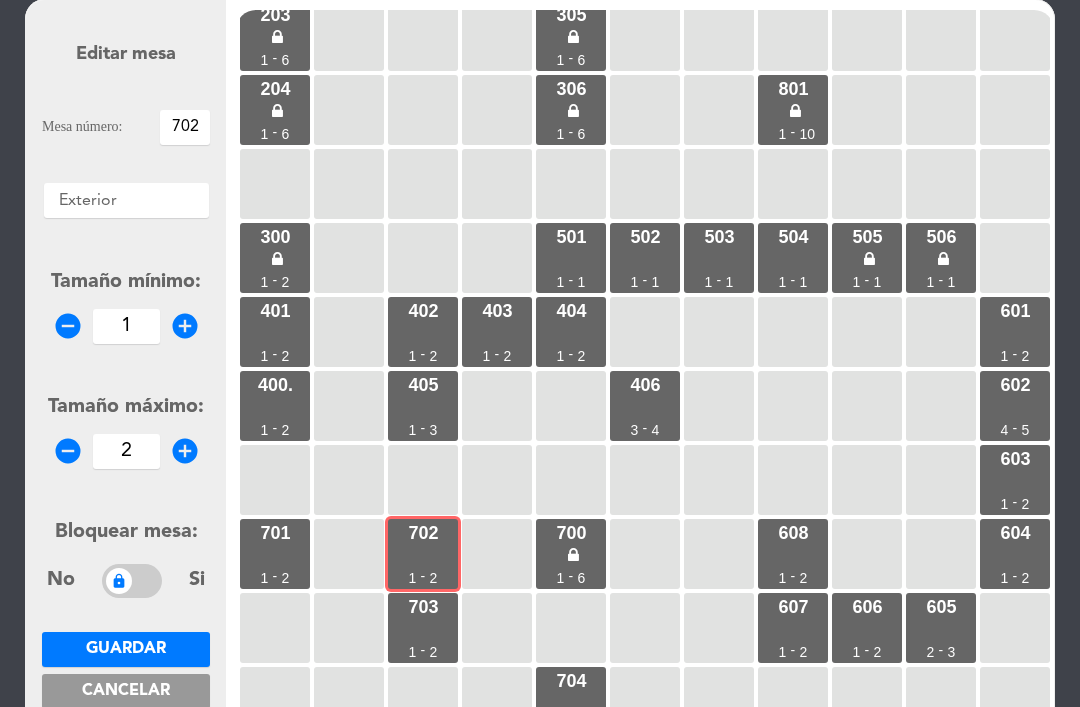 click on "[NUMBER] [NUMBER] - [NUMBER]" at bounding box center (423, 628) 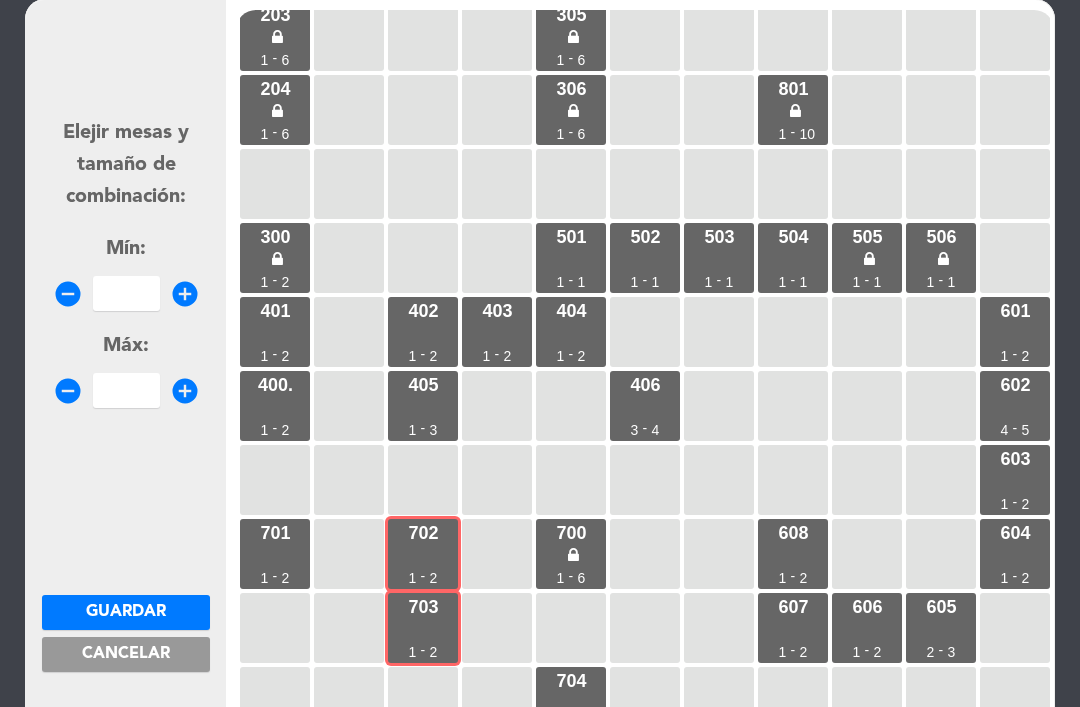 click on "add_circle" at bounding box center [185, 294] 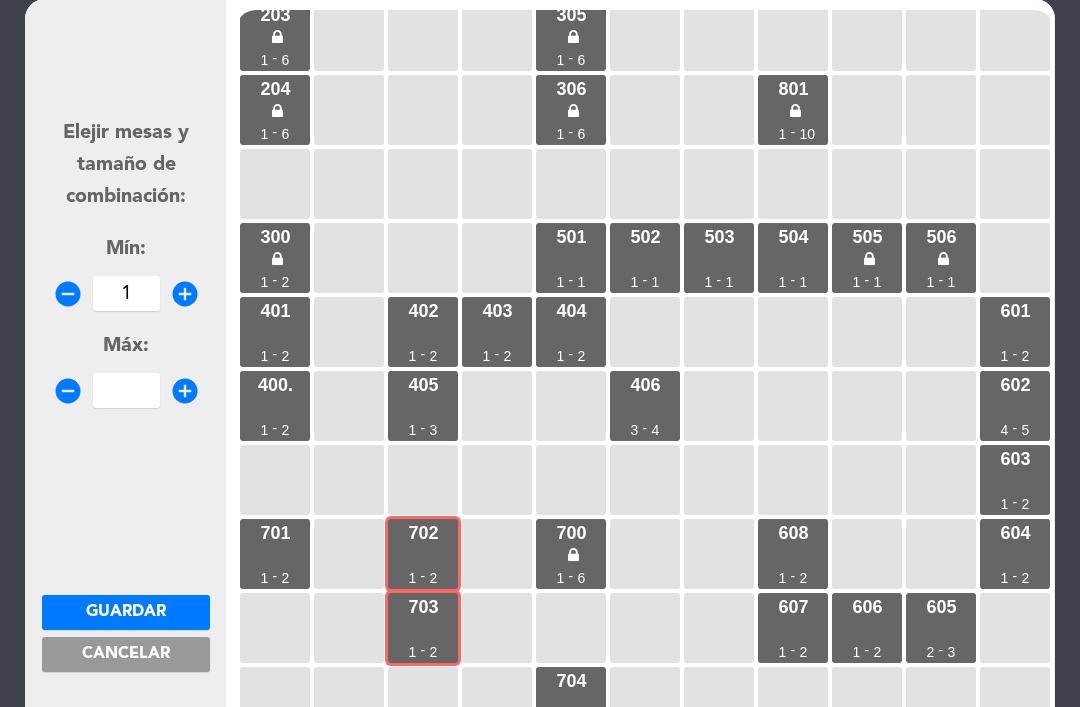 click on "add_circle" at bounding box center [185, 391] 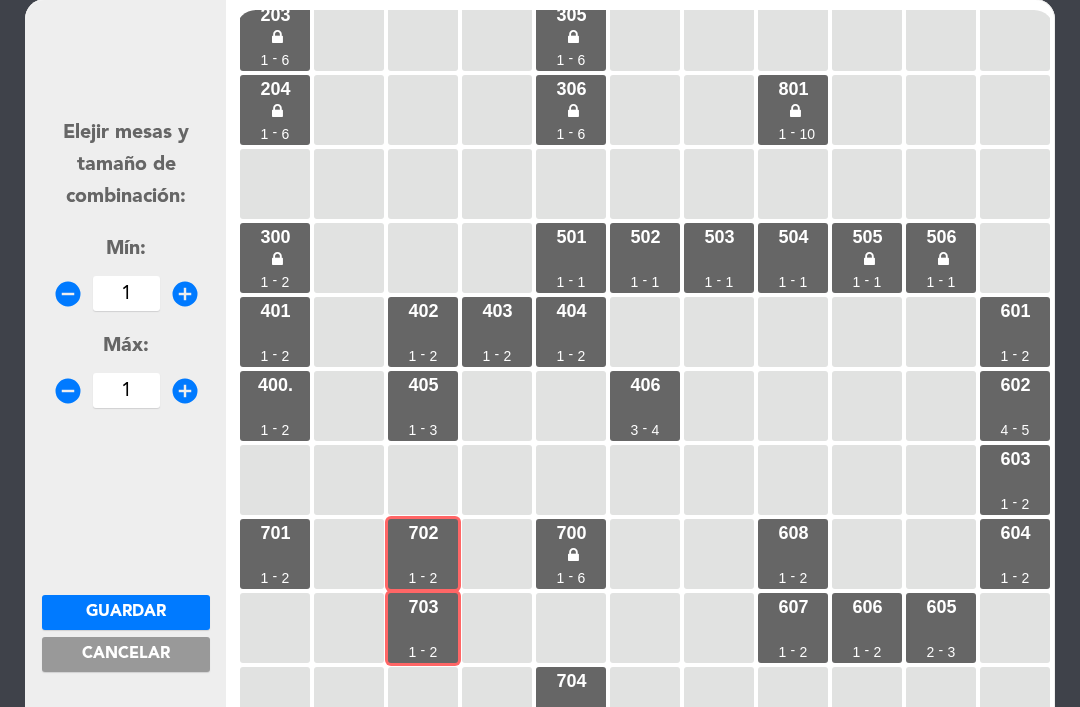 click on "add_circle" at bounding box center (185, 391) 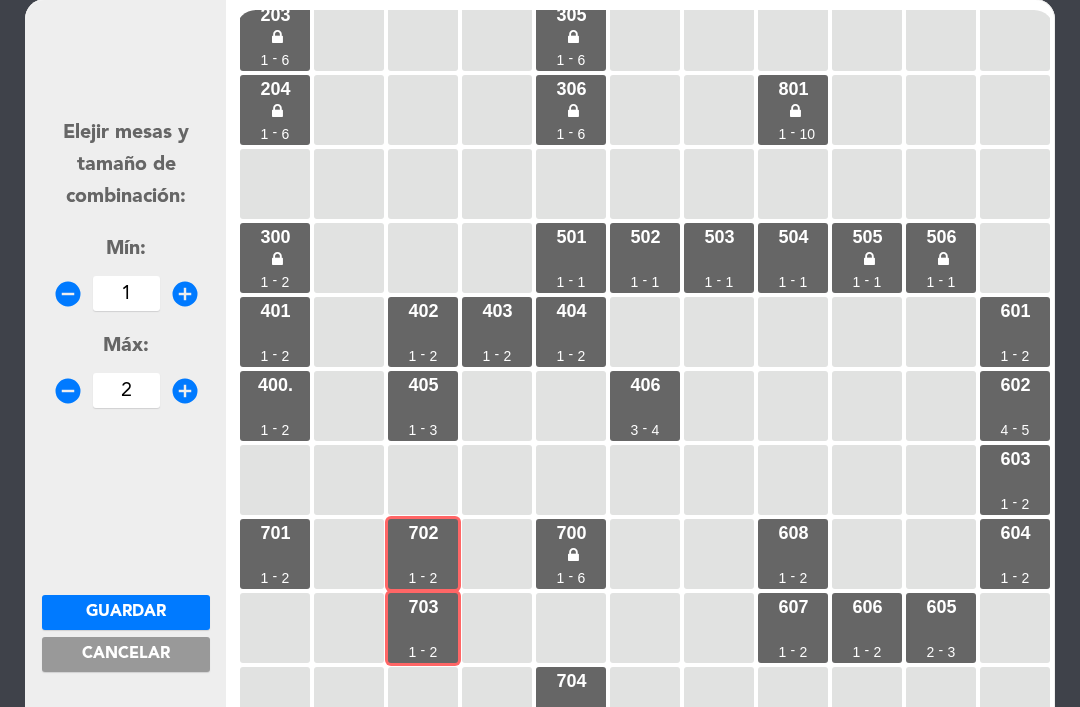 click on "add_circle" at bounding box center (185, 391) 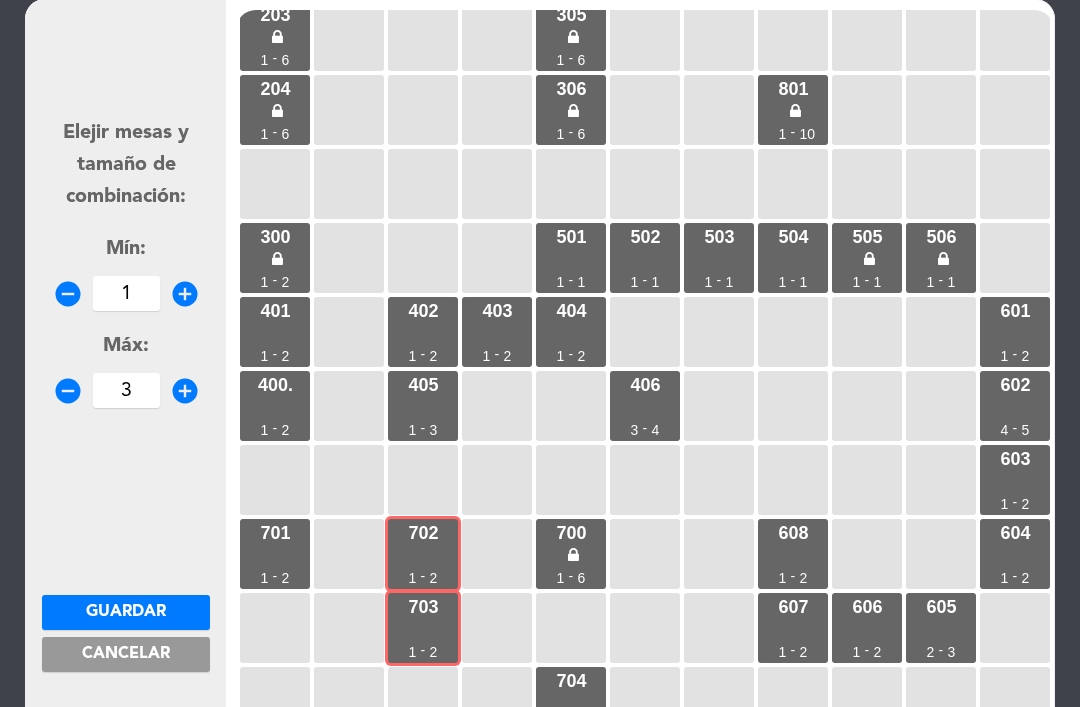 click on "add_circle" at bounding box center (185, 391) 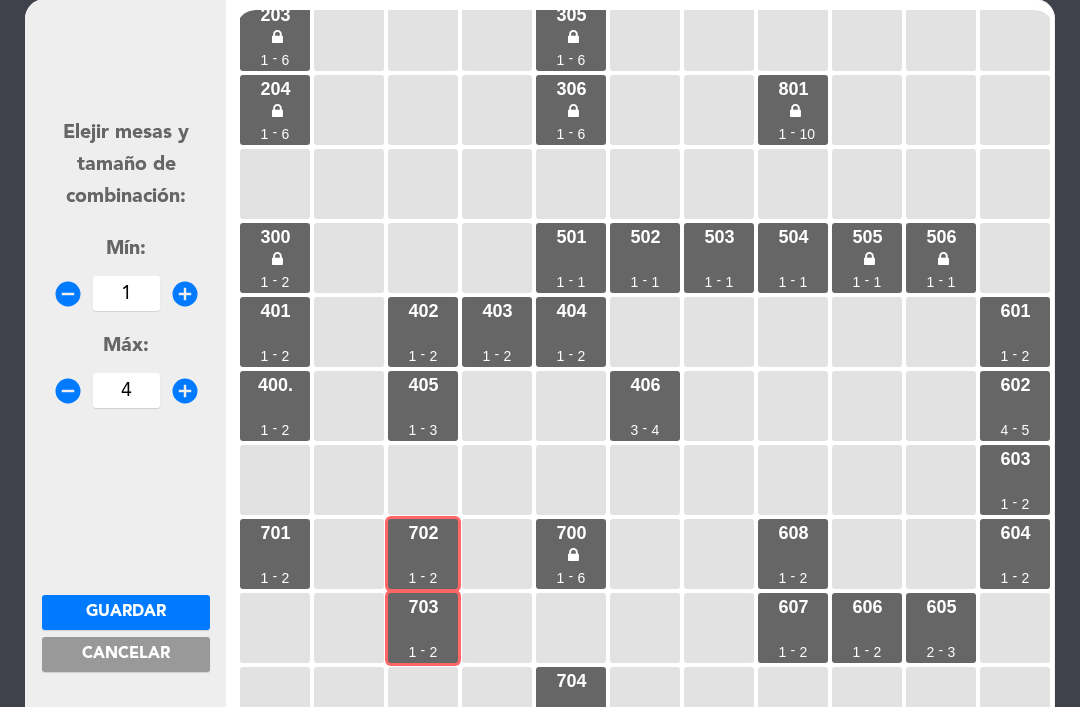 click on "Guardar" at bounding box center [126, 612] 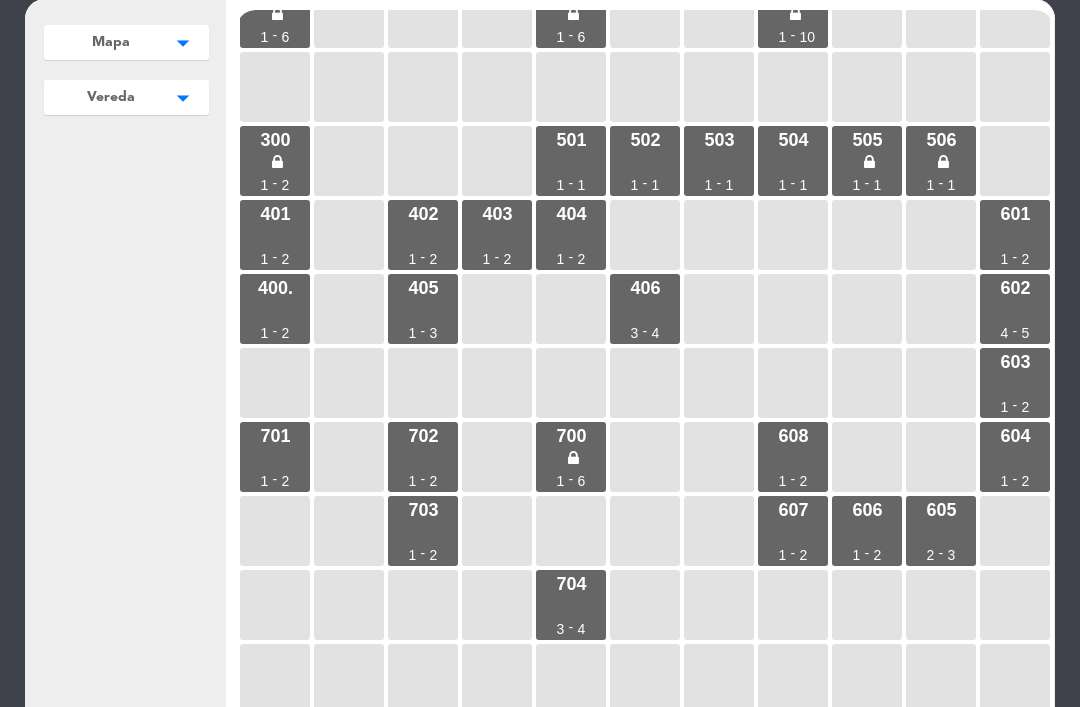 scroll, scrollTop: 408, scrollLeft: 0, axis: vertical 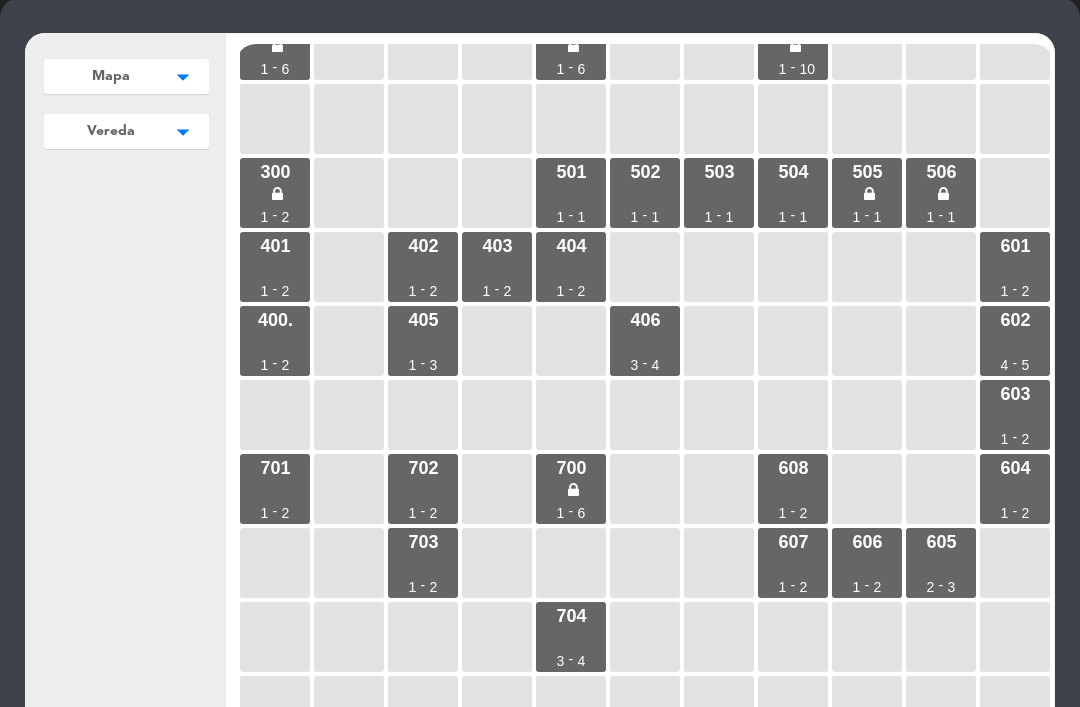 click on "405 1 - 3" at bounding box center (423, 341) 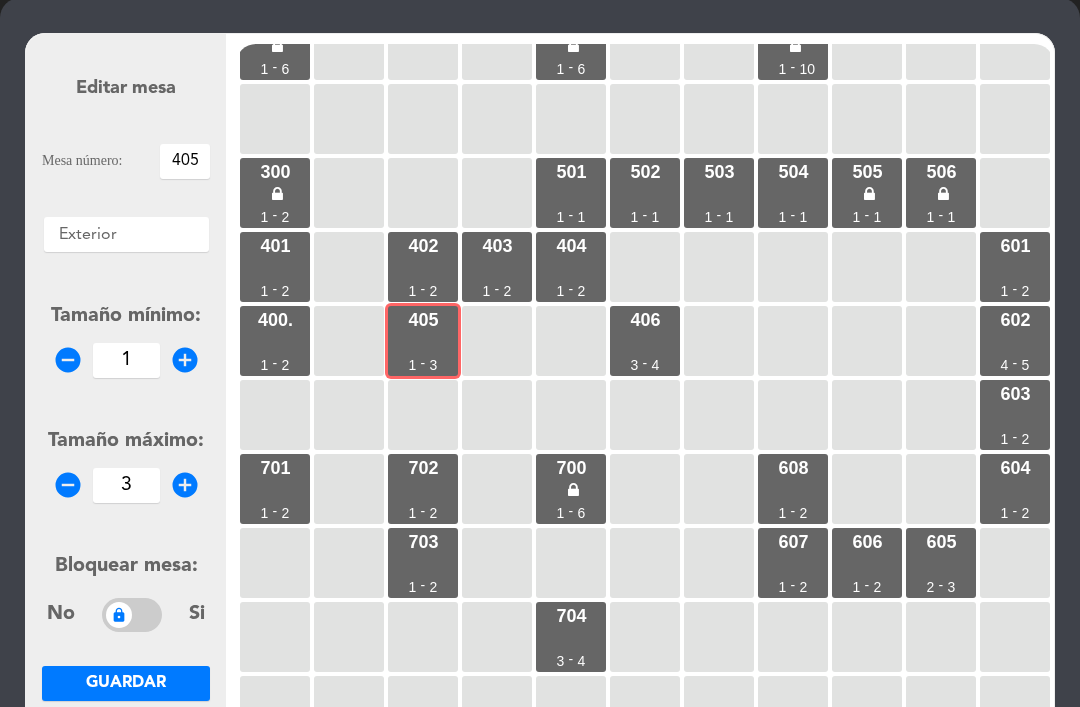 click on "add_circle" at bounding box center [185, 360] 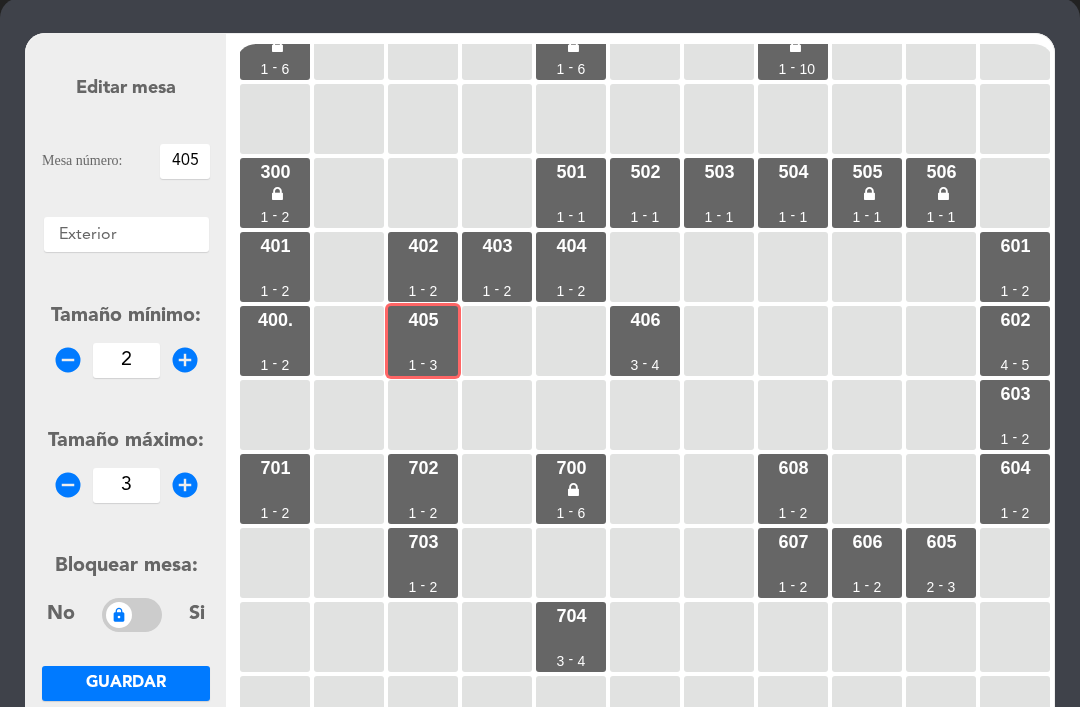 click on "Guardar" at bounding box center (126, 683) 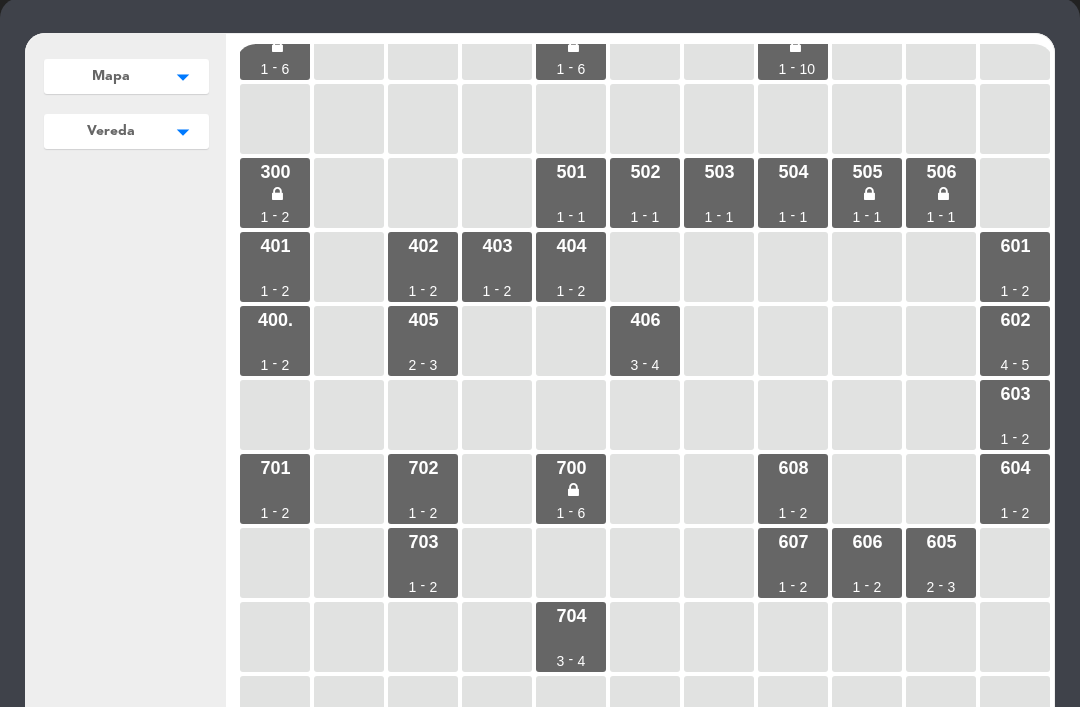 click on "arrow_drop_down" at bounding box center (183, 77) 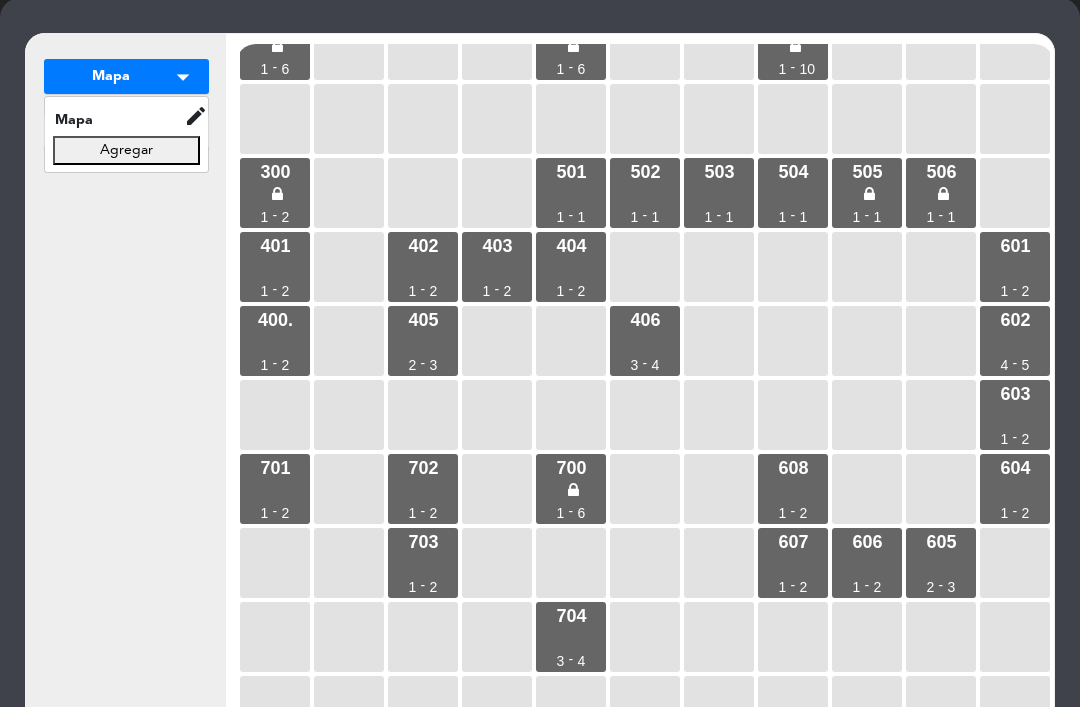 click on "Mapa arrow_drop_down" at bounding box center (126, 76) 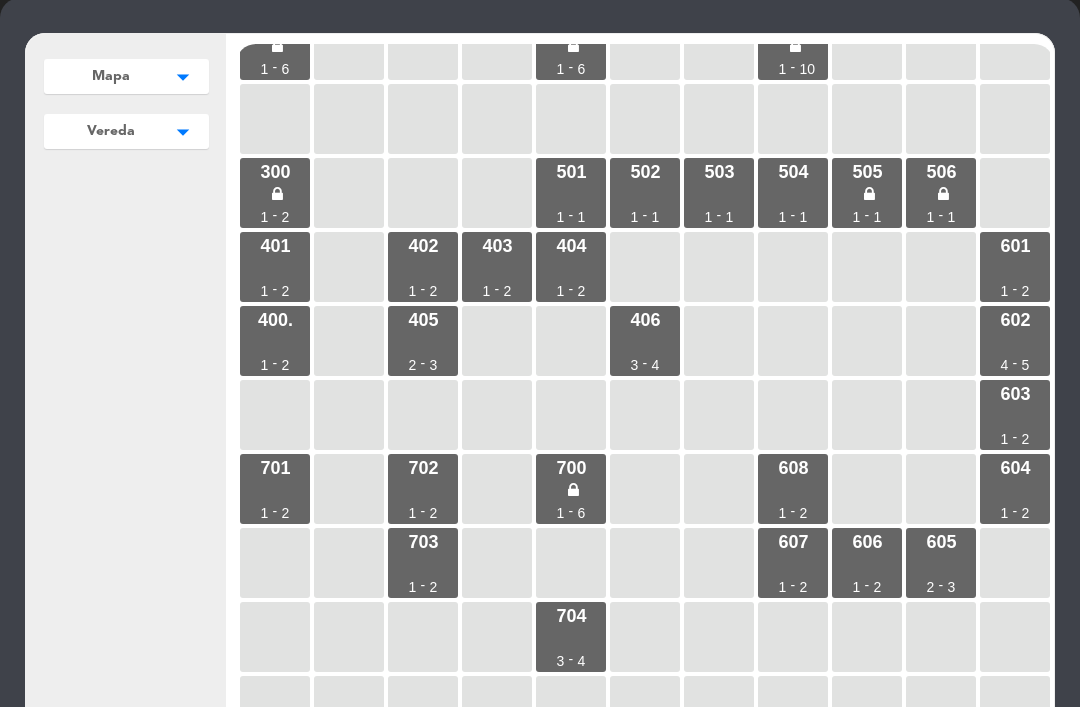 click on "Vereda arrow_drop_down" at bounding box center [126, 76] 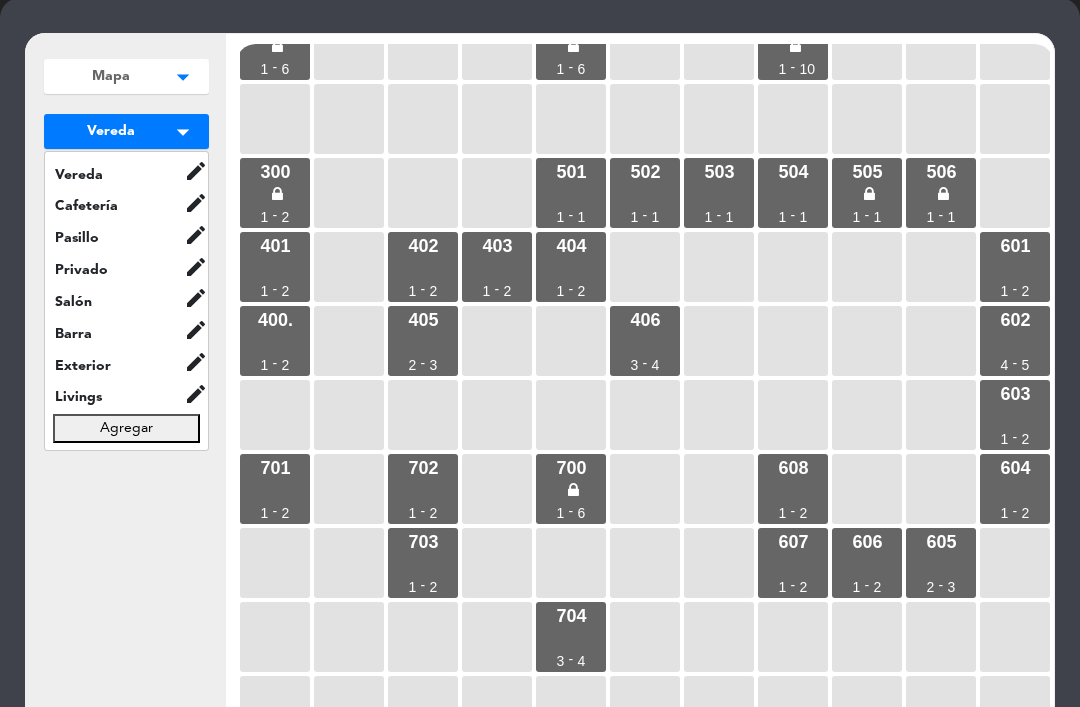 click on "Vereda" at bounding box center [111, 131] 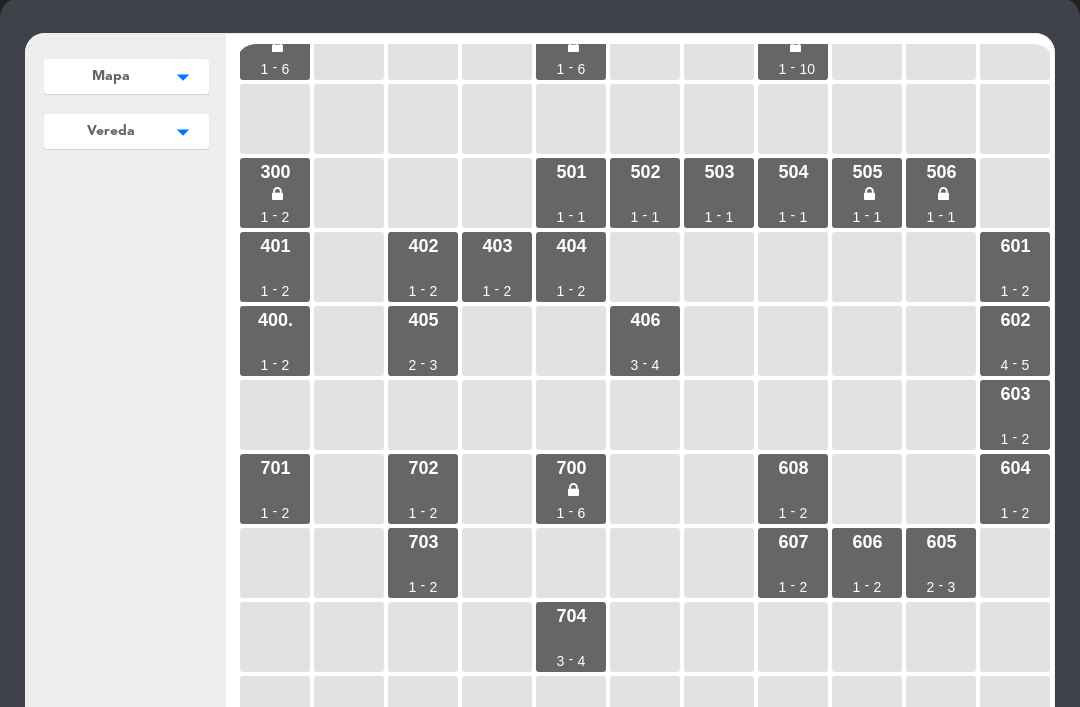 click on "400. 1 - 2" at bounding box center [275, 341] 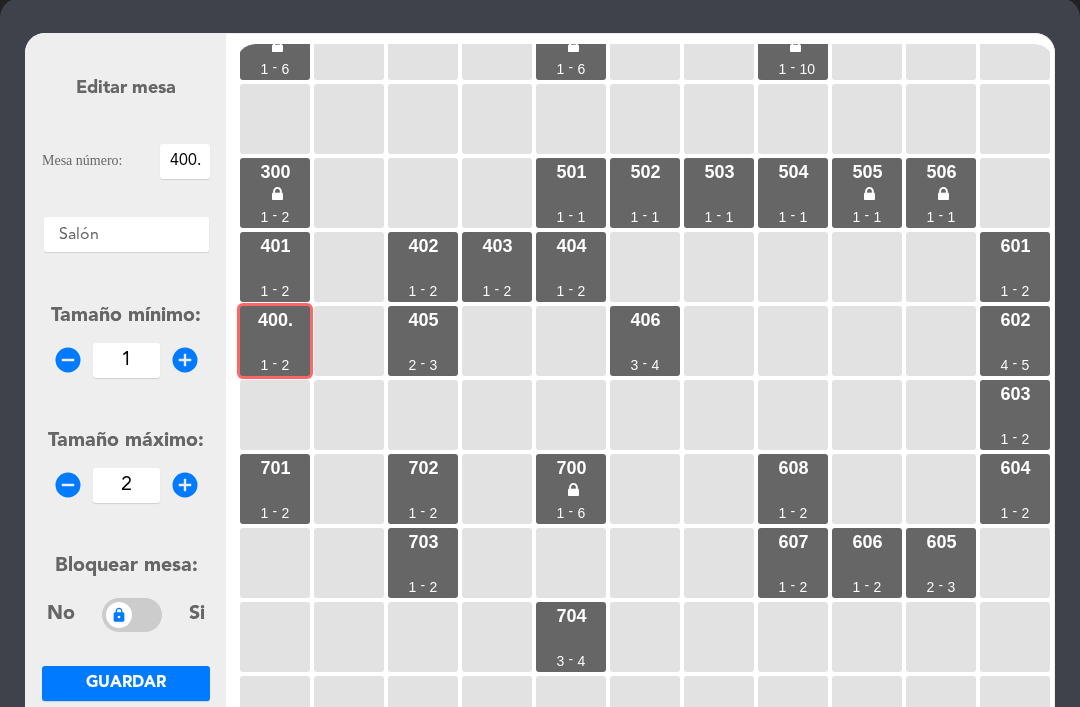 click on "401 1 - 2" at bounding box center [275, 267] 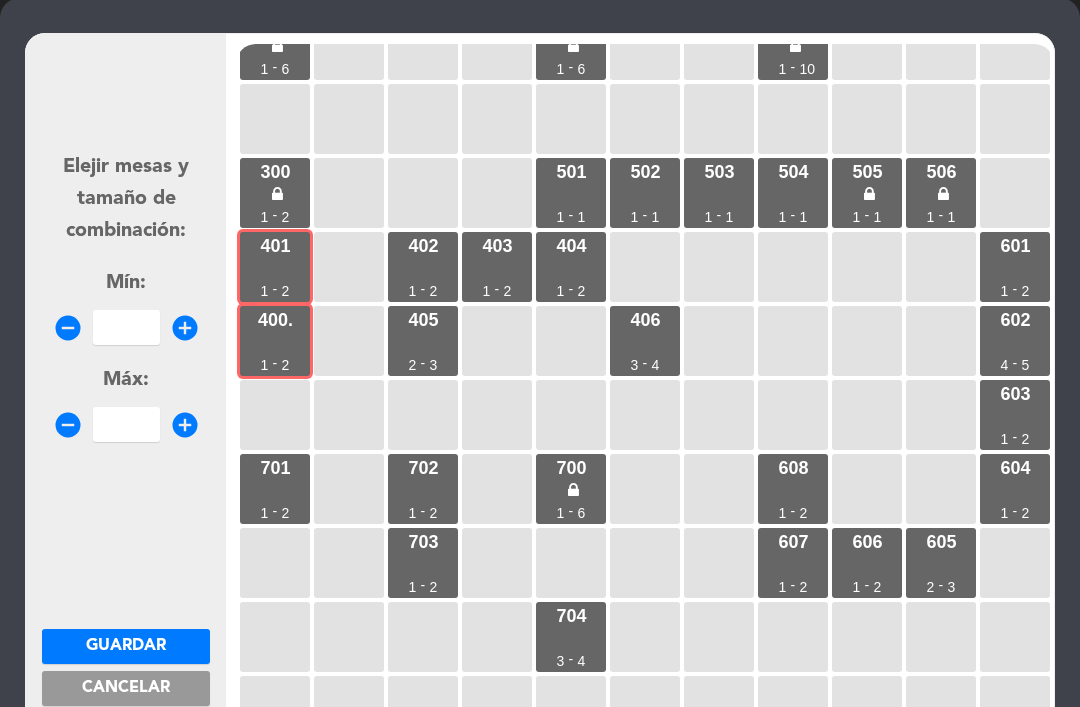 click on "add_circle" at bounding box center [185, 328] 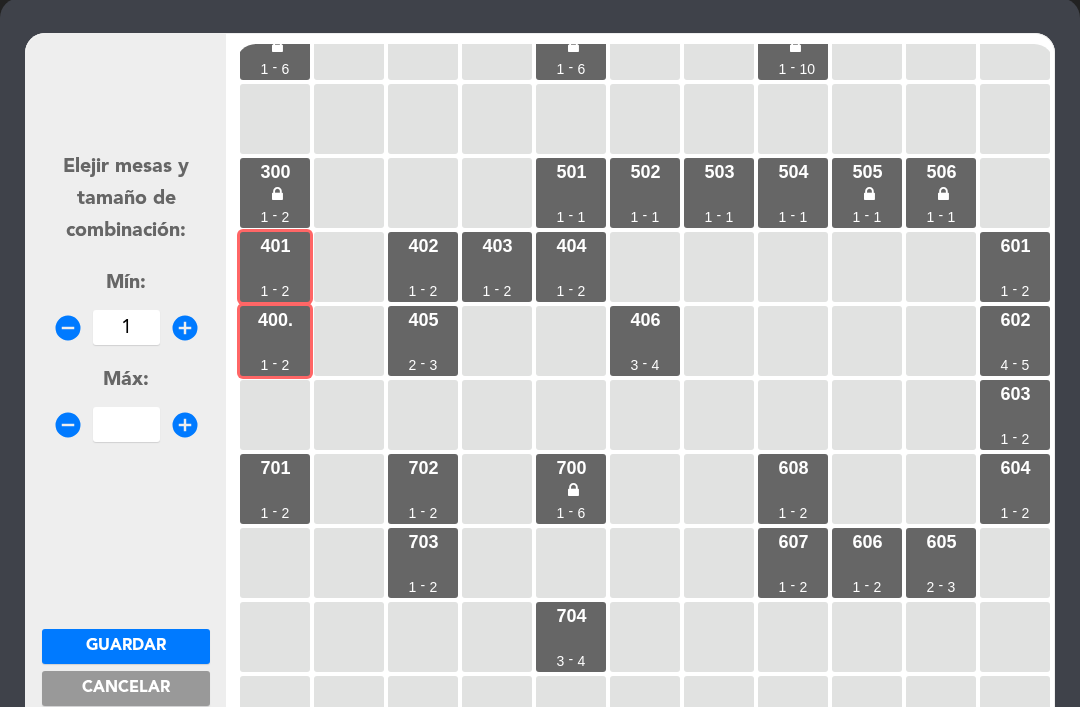 click on "add_circle" at bounding box center [185, 425] 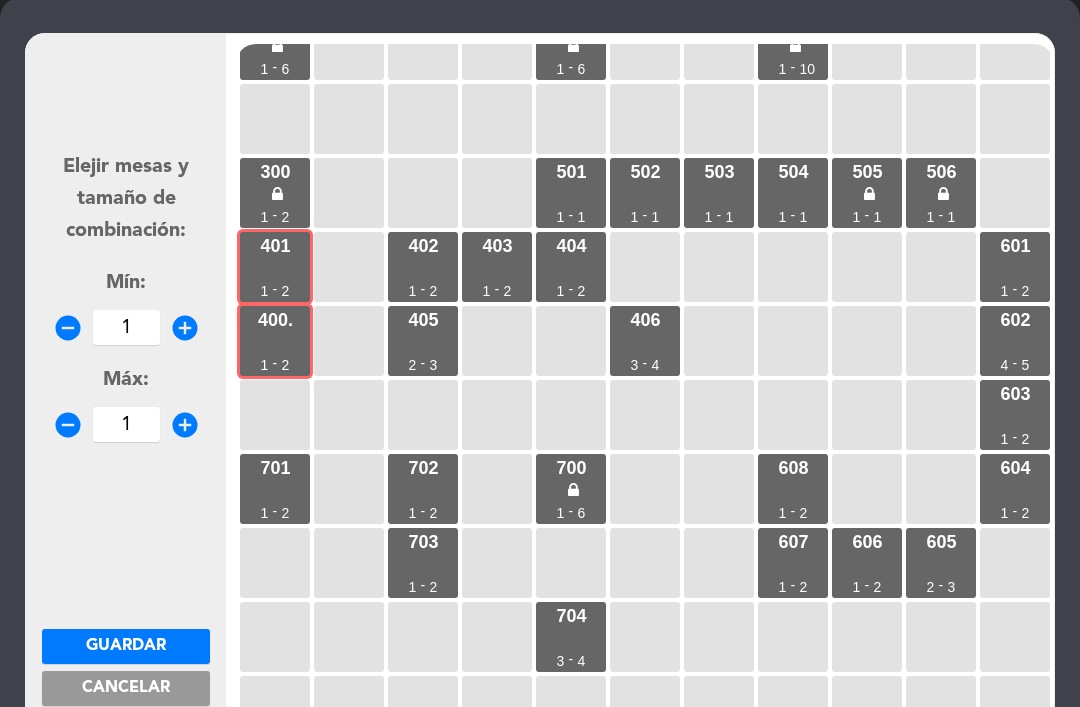 click on "add_circle" at bounding box center [185, 425] 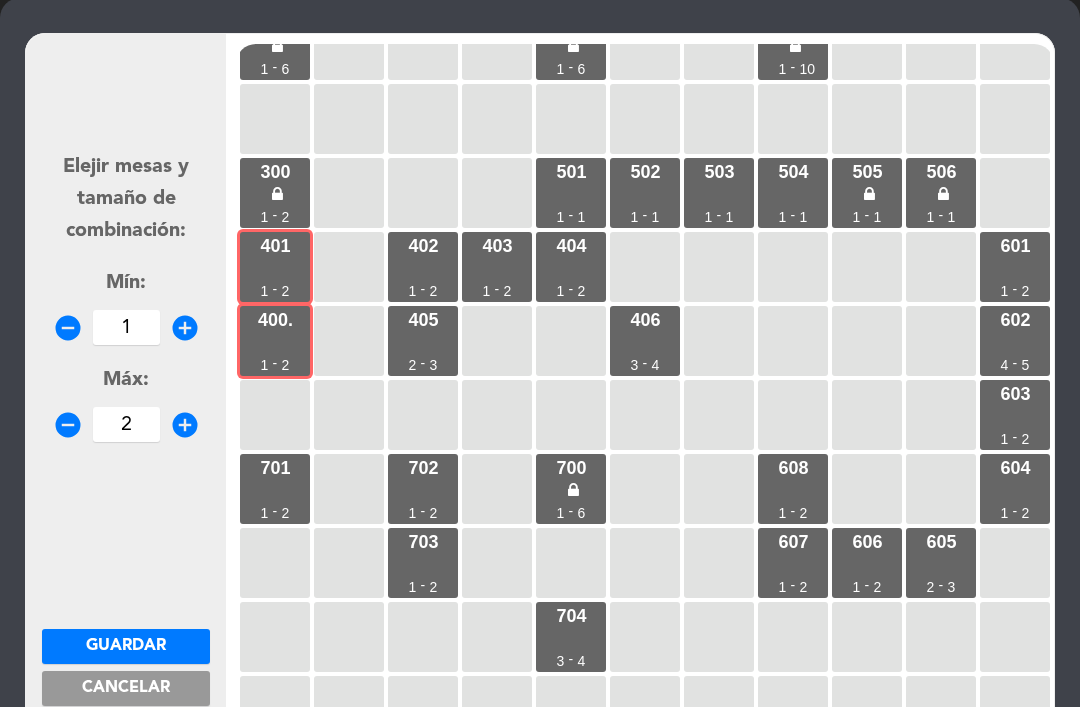 click on "add_circle" at bounding box center [185, 425] 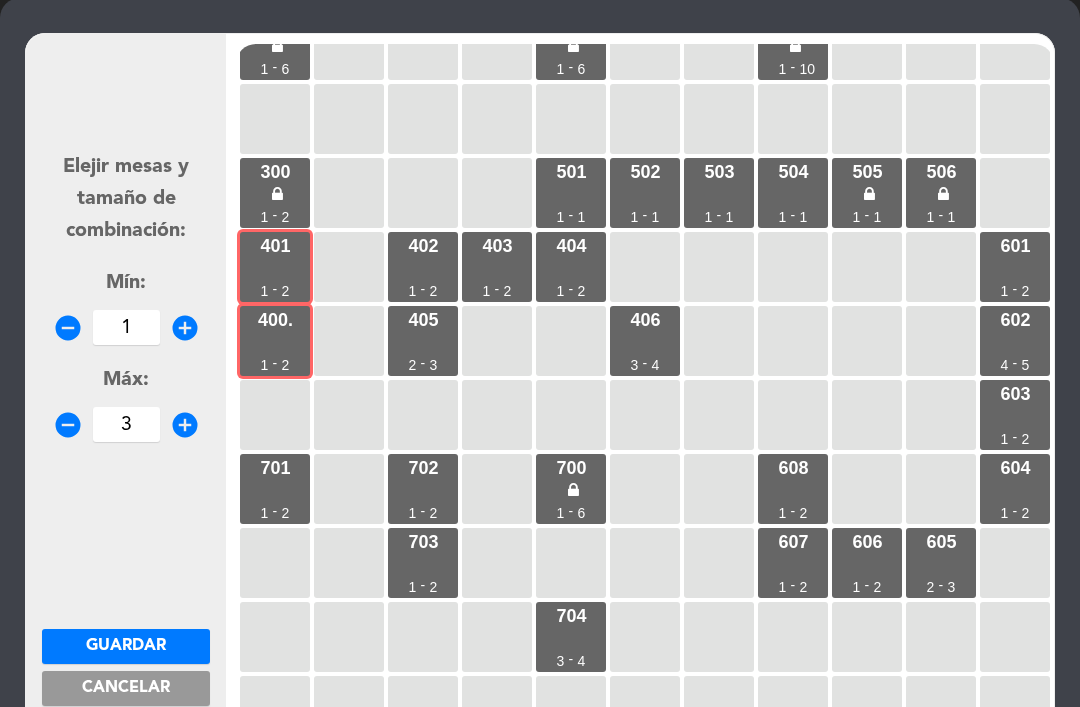 click on "add_circle" at bounding box center (185, 425) 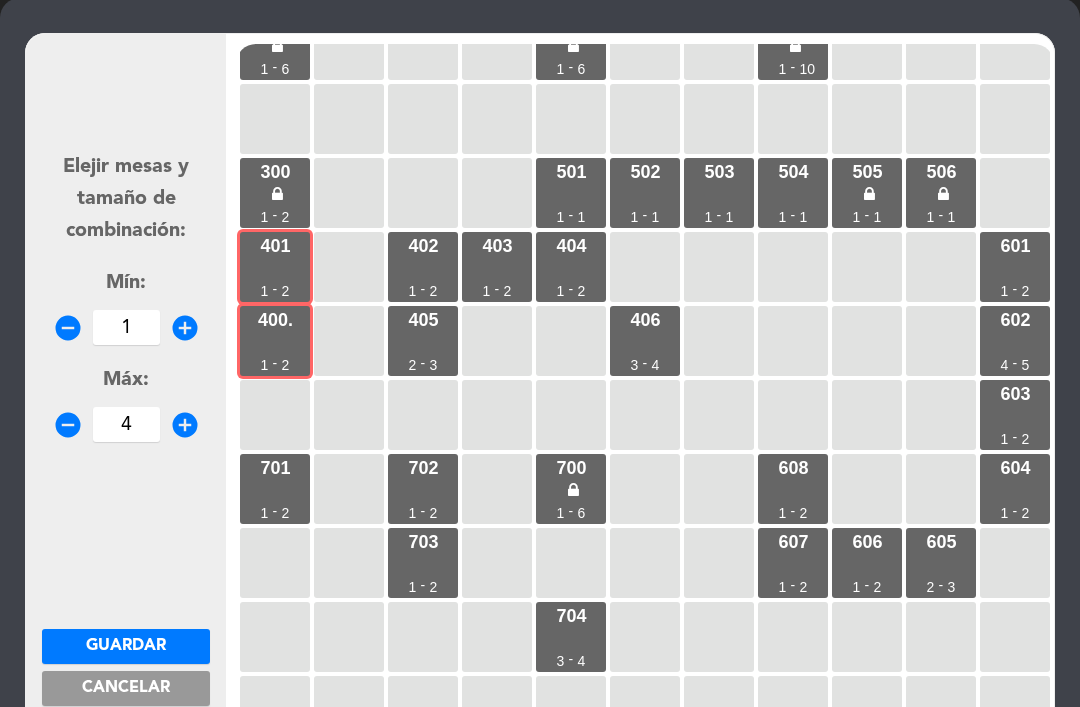 click on "Guardar" at bounding box center (126, 646) 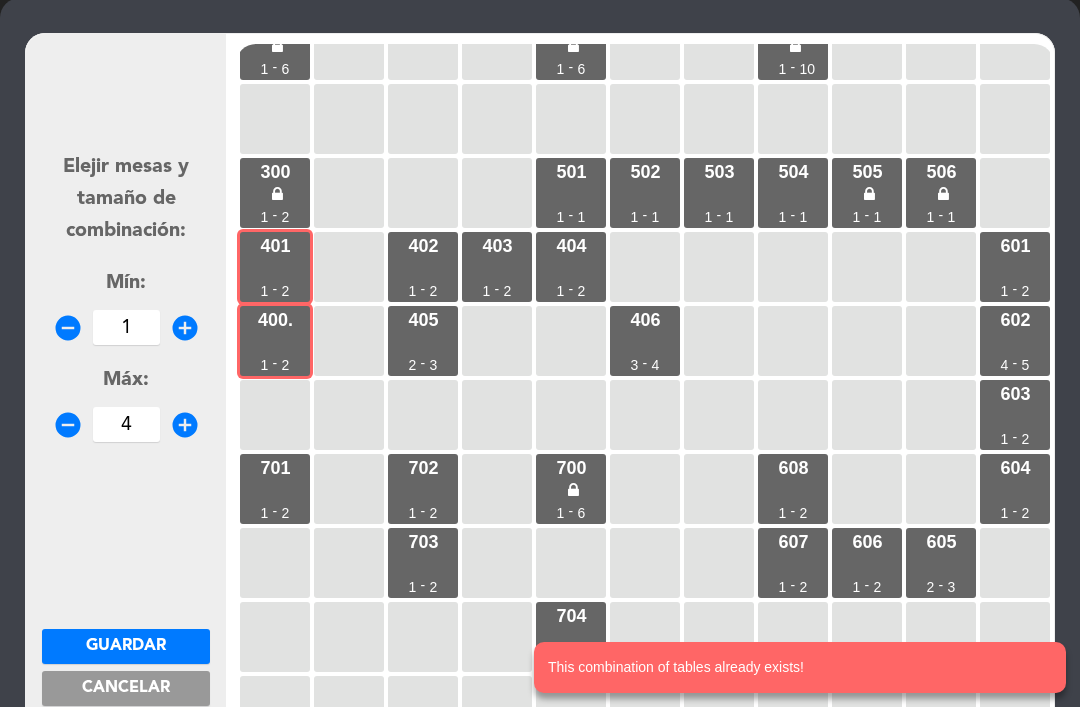 click at bounding box center [867, 489] 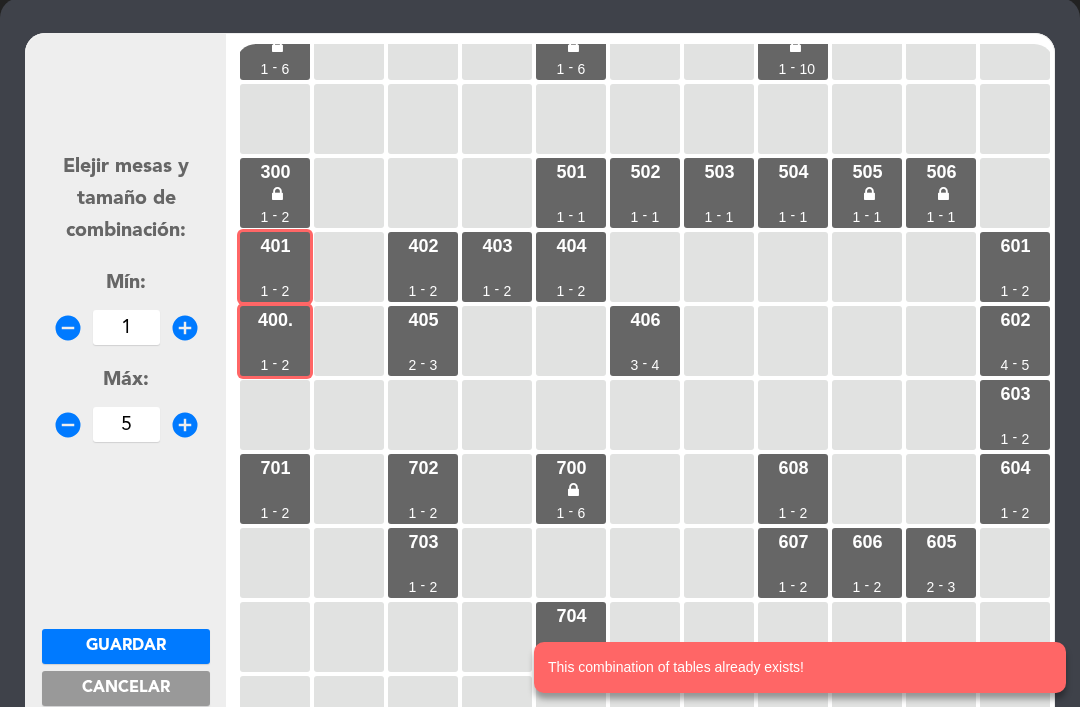 click on "Guardar" at bounding box center [126, 646] 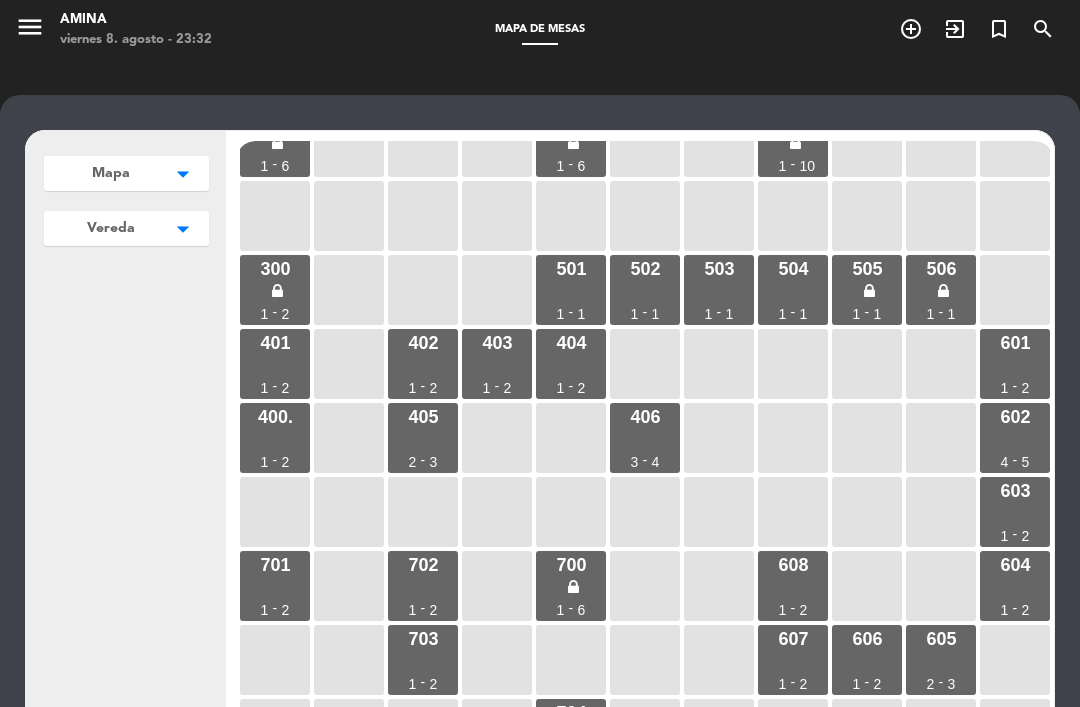 scroll, scrollTop: 0, scrollLeft: 0, axis: both 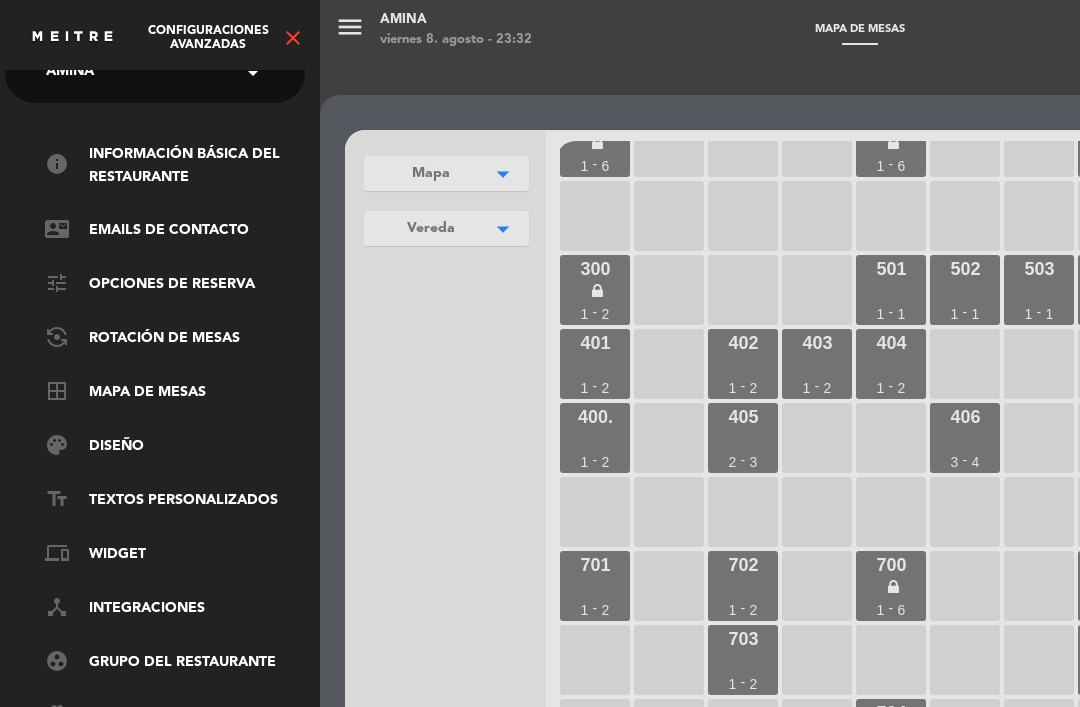 click on "contact_mail   Emails de Contacto" 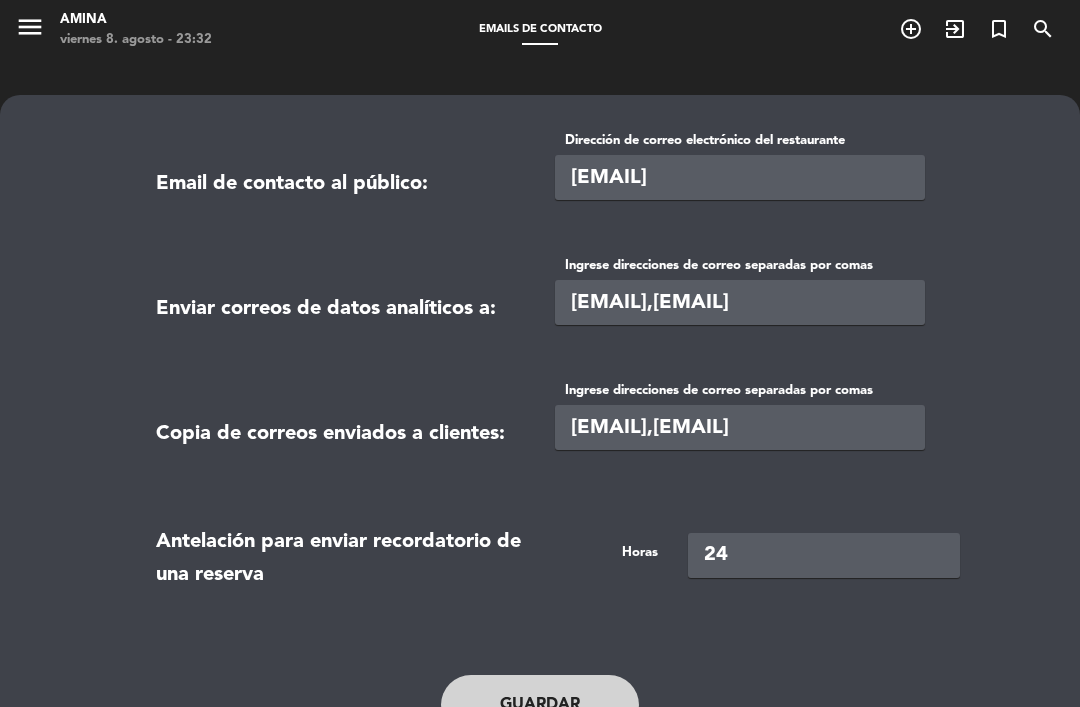 scroll, scrollTop: 0, scrollLeft: 0, axis: both 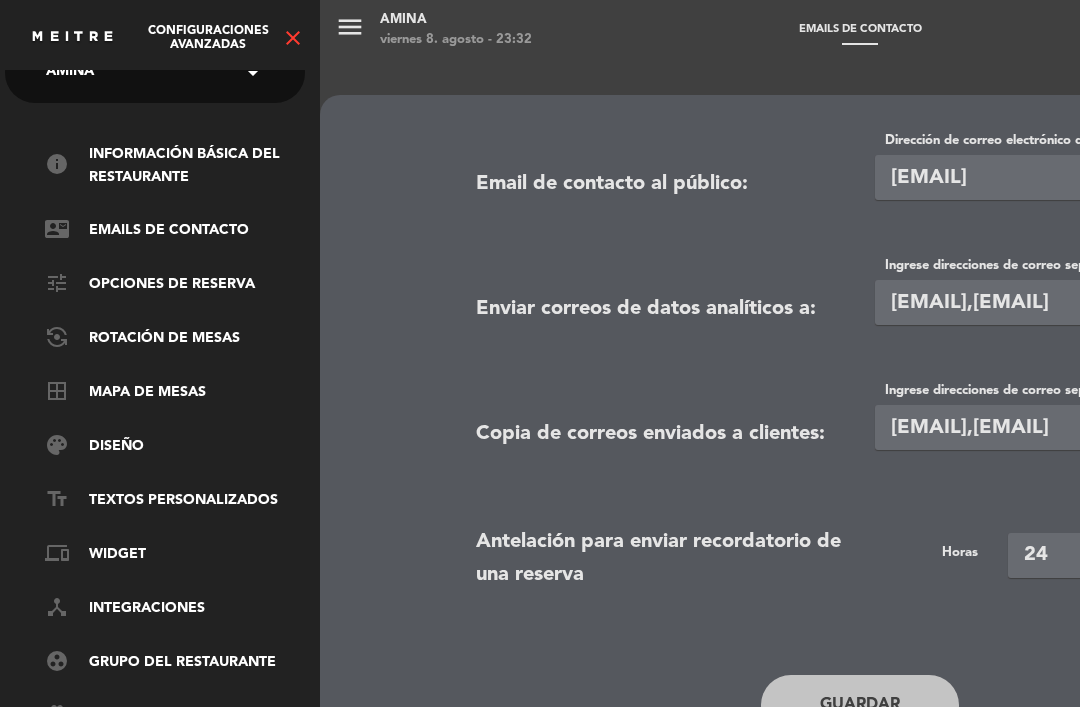 click on "tune   Opciones de reserva" 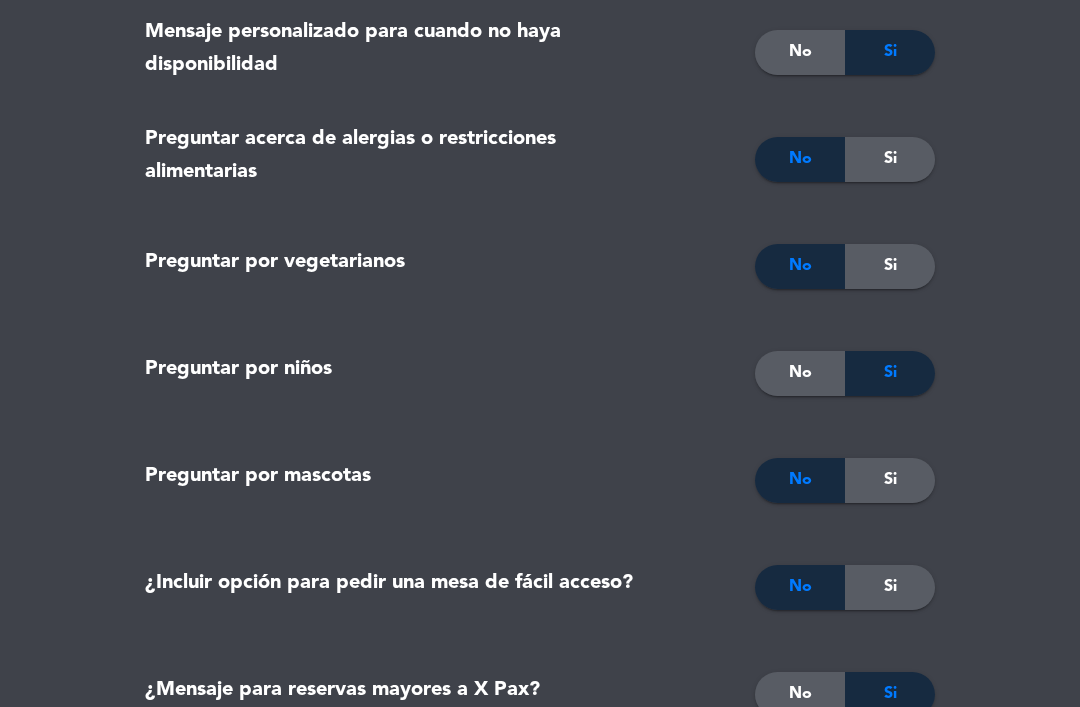 scroll, scrollTop: 1036, scrollLeft: 0, axis: vertical 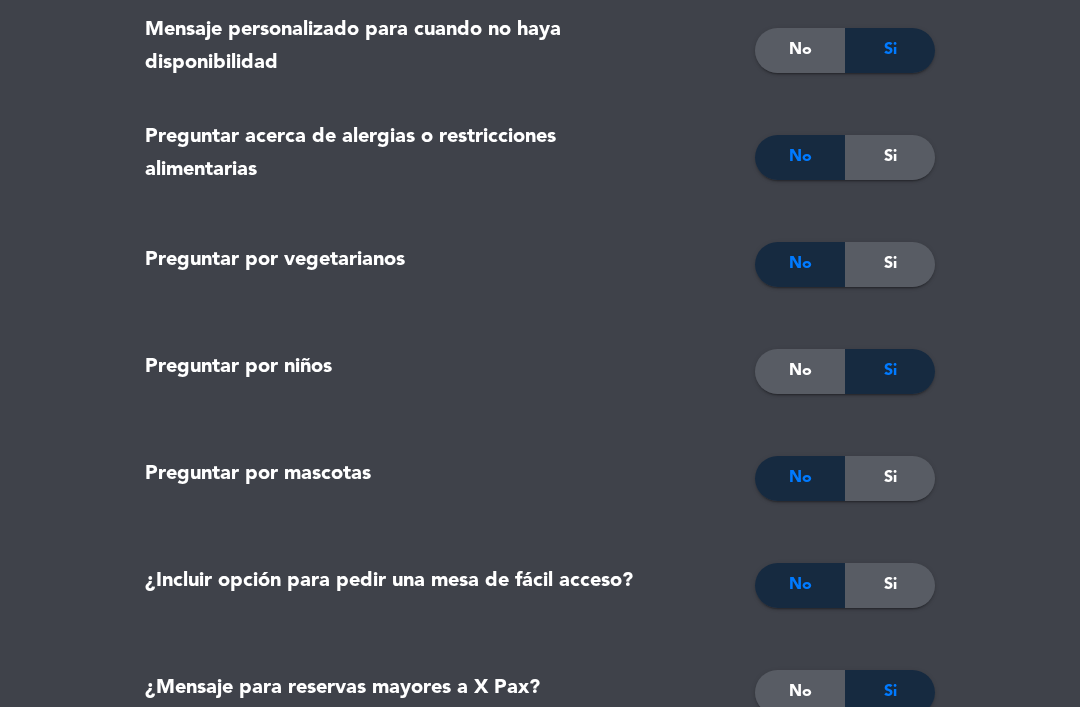 click on "Si" at bounding box center (890, 157) 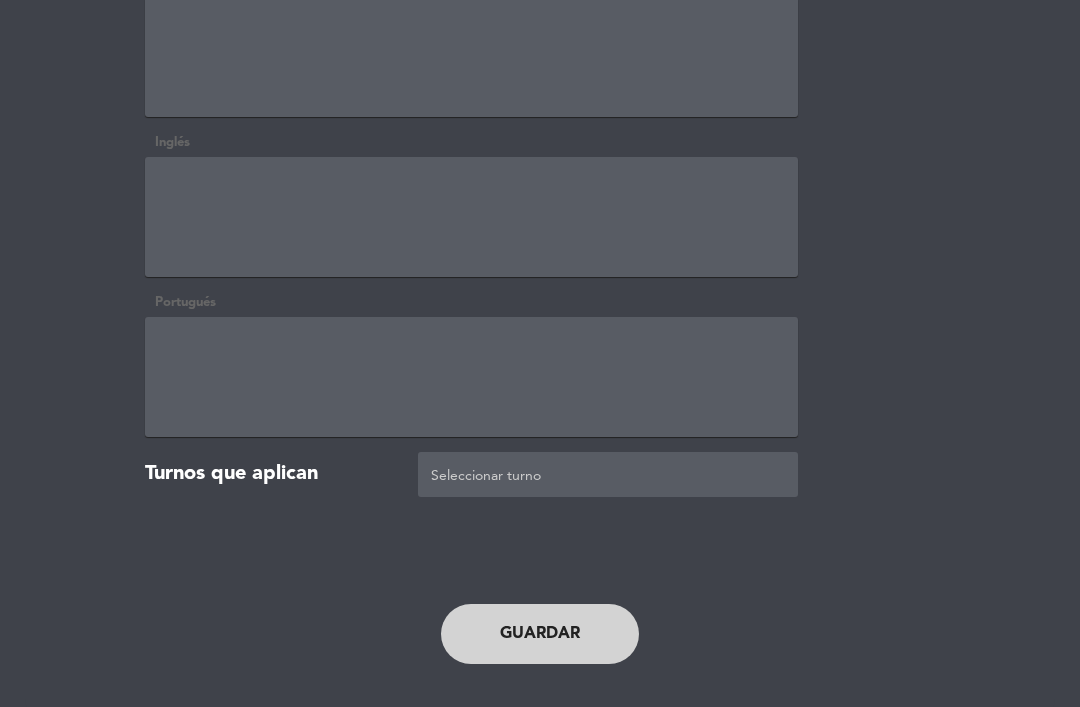 scroll, scrollTop: 2957, scrollLeft: 0, axis: vertical 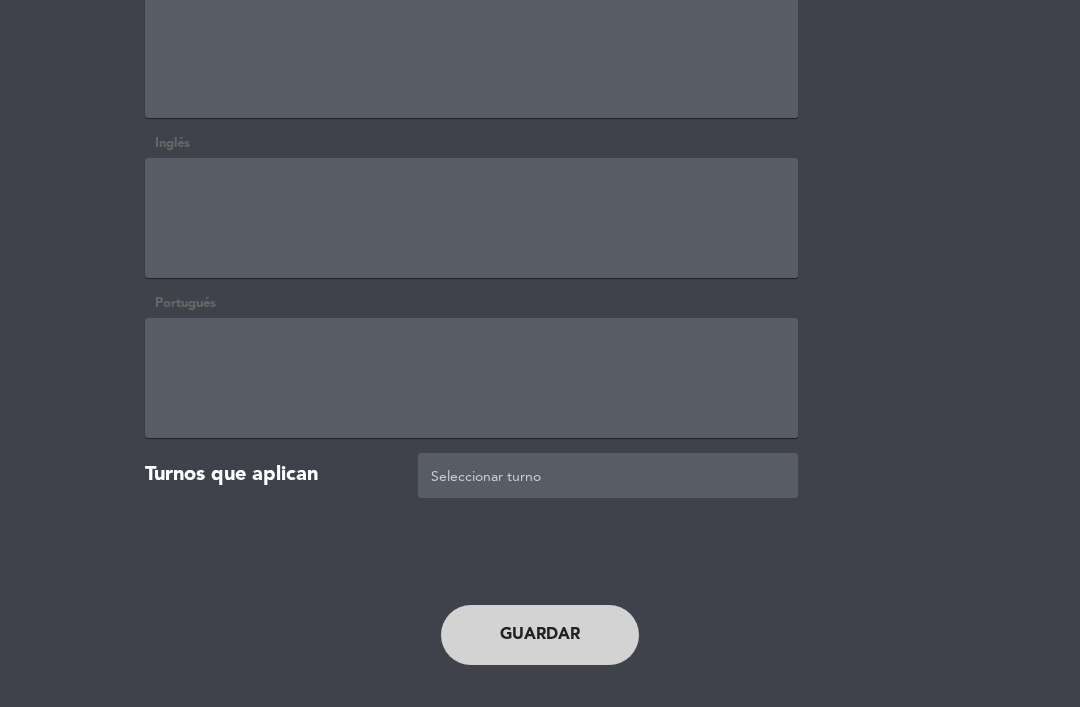 click on "Guardar" at bounding box center (540, 635) 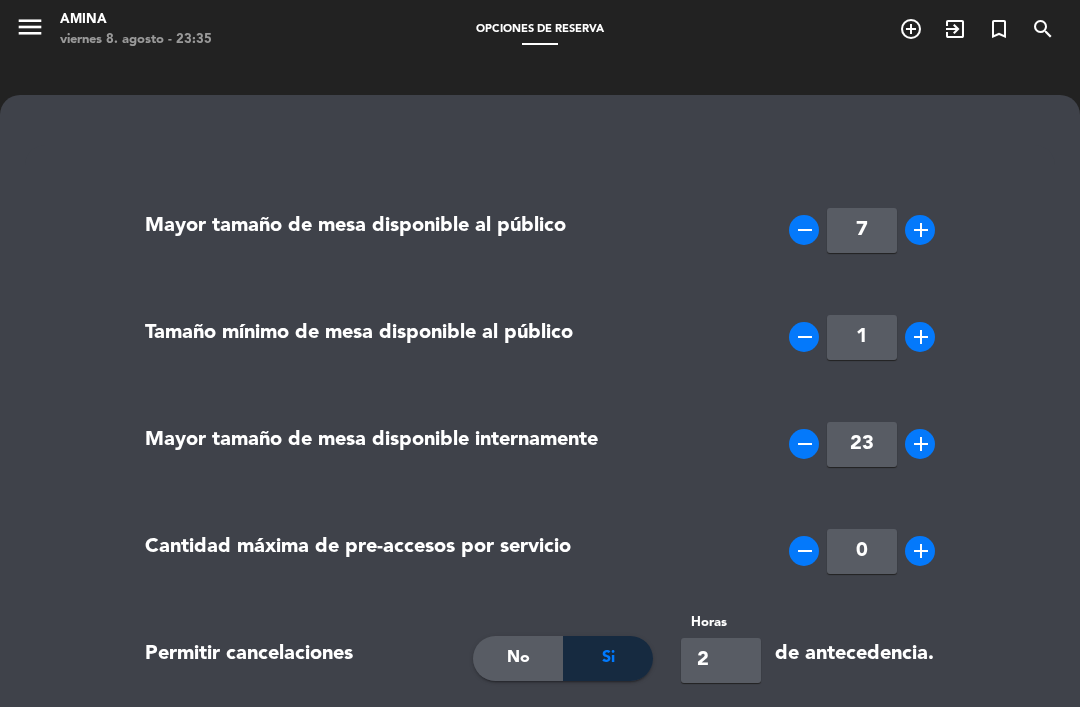 scroll, scrollTop: 0, scrollLeft: 0, axis: both 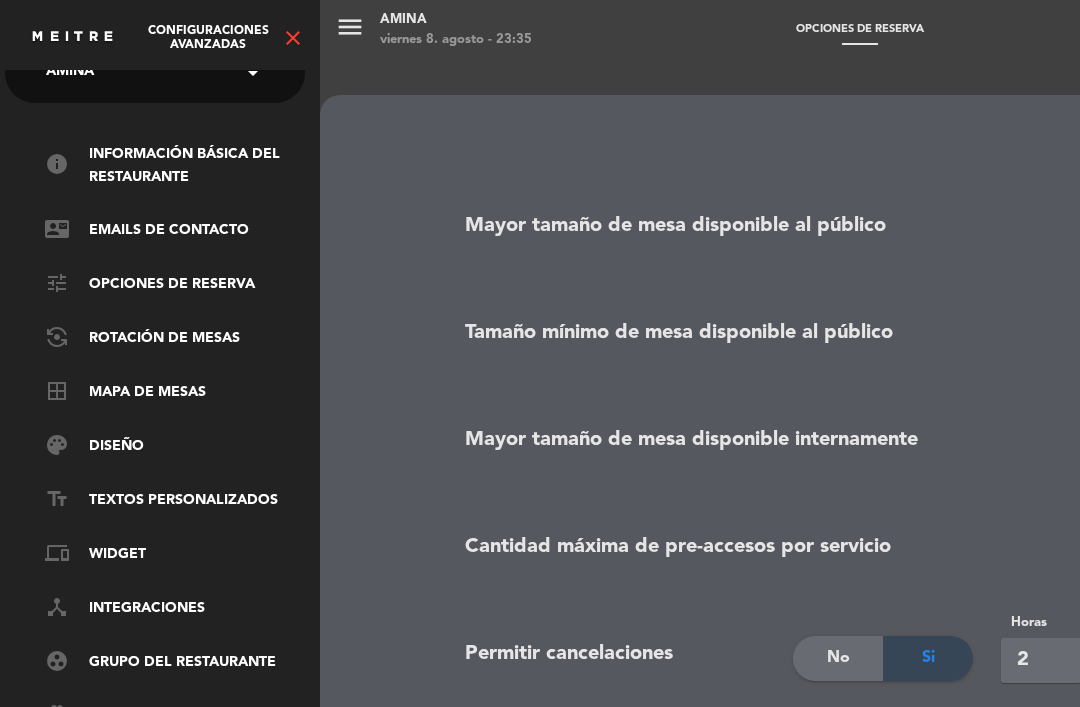 click on "Configuraciones avanzadas   close" 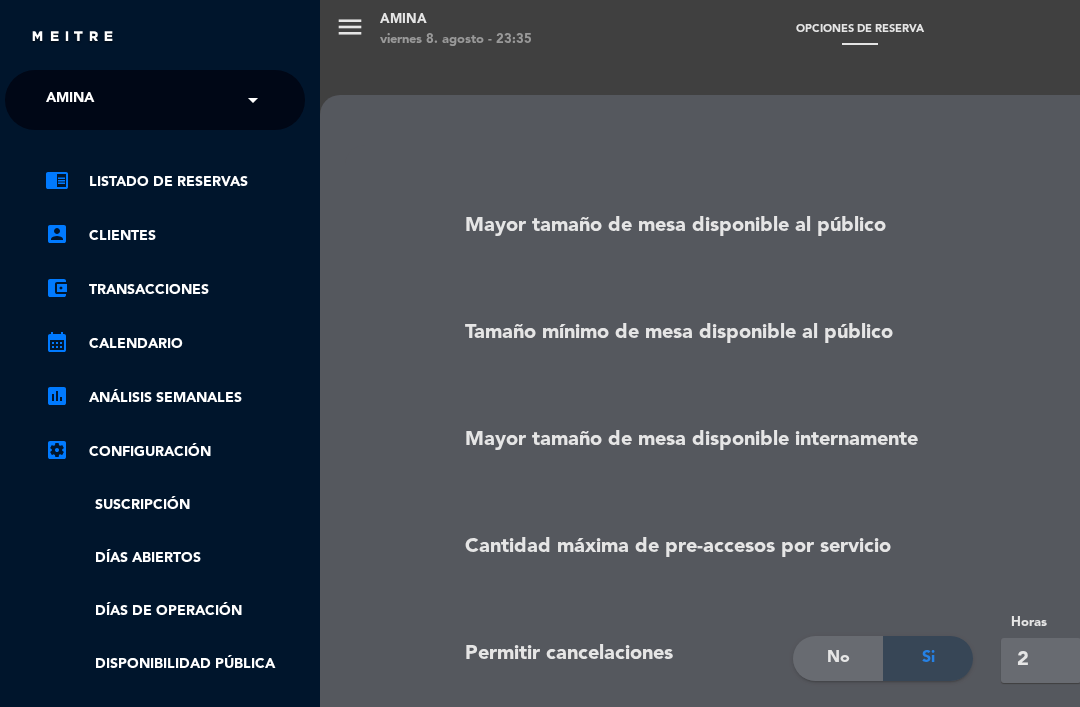 scroll, scrollTop: 0, scrollLeft: 5, axis: horizontal 